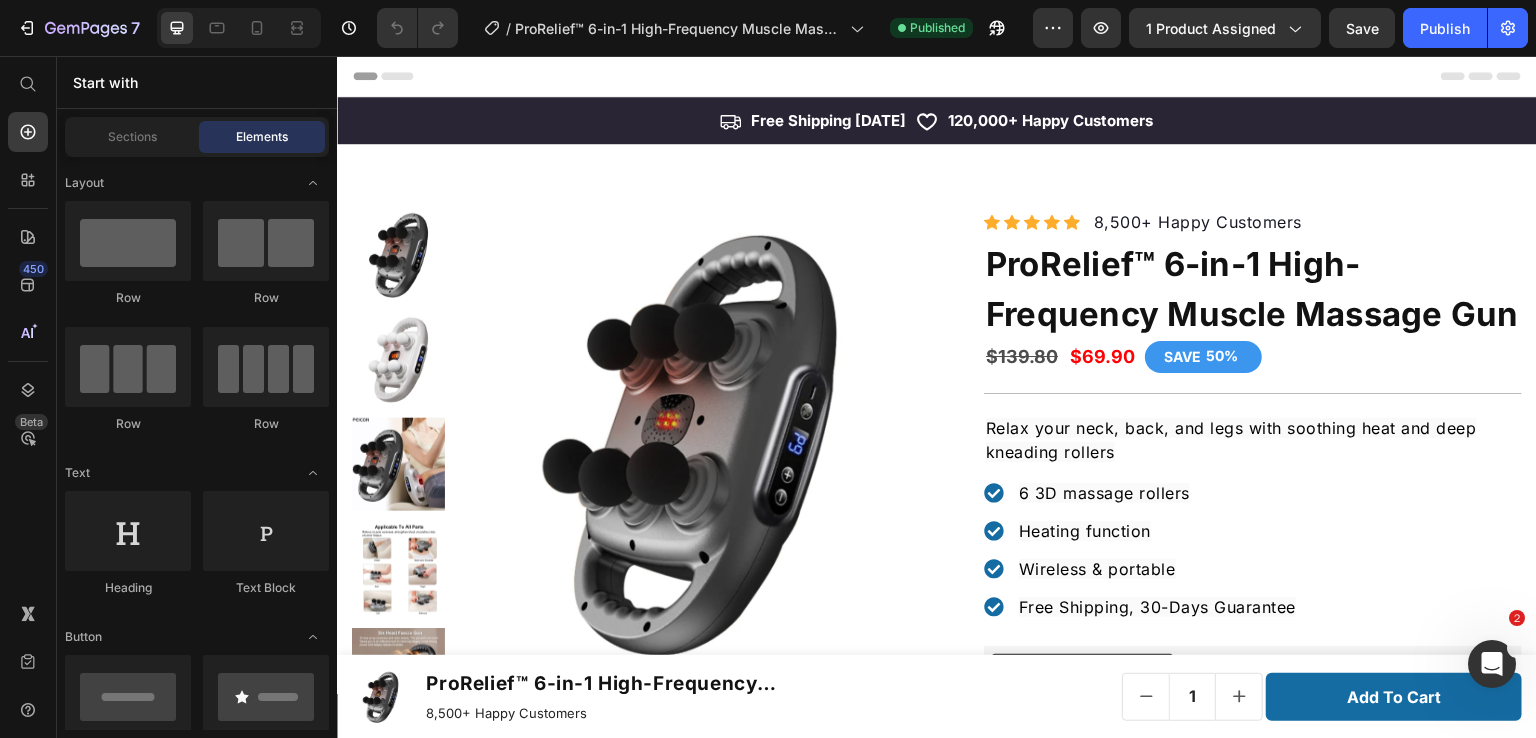 scroll, scrollTop: 0, scrollLeft: 0, axis: both 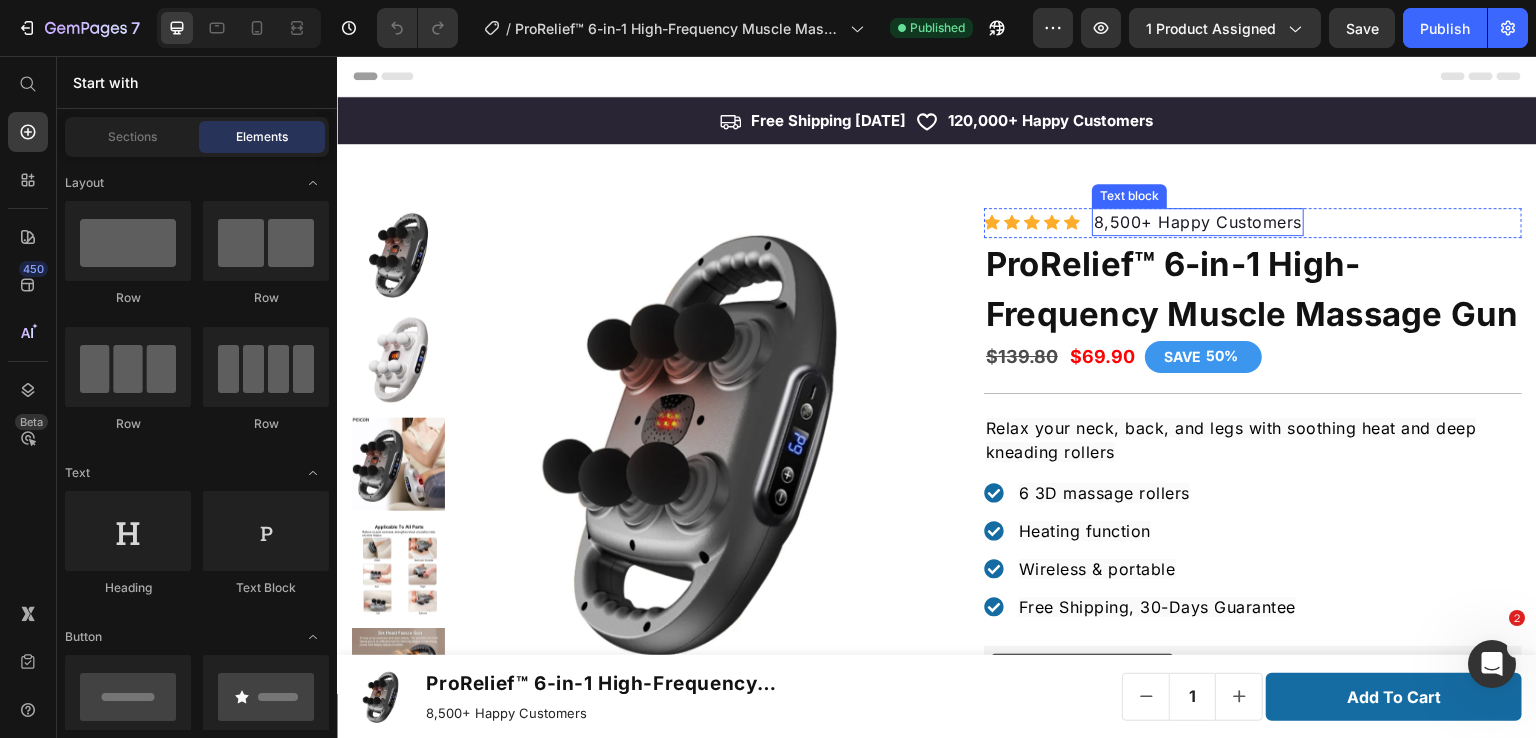 click on "8,500+ Happy Customers" at bounding box center [1198, 222] 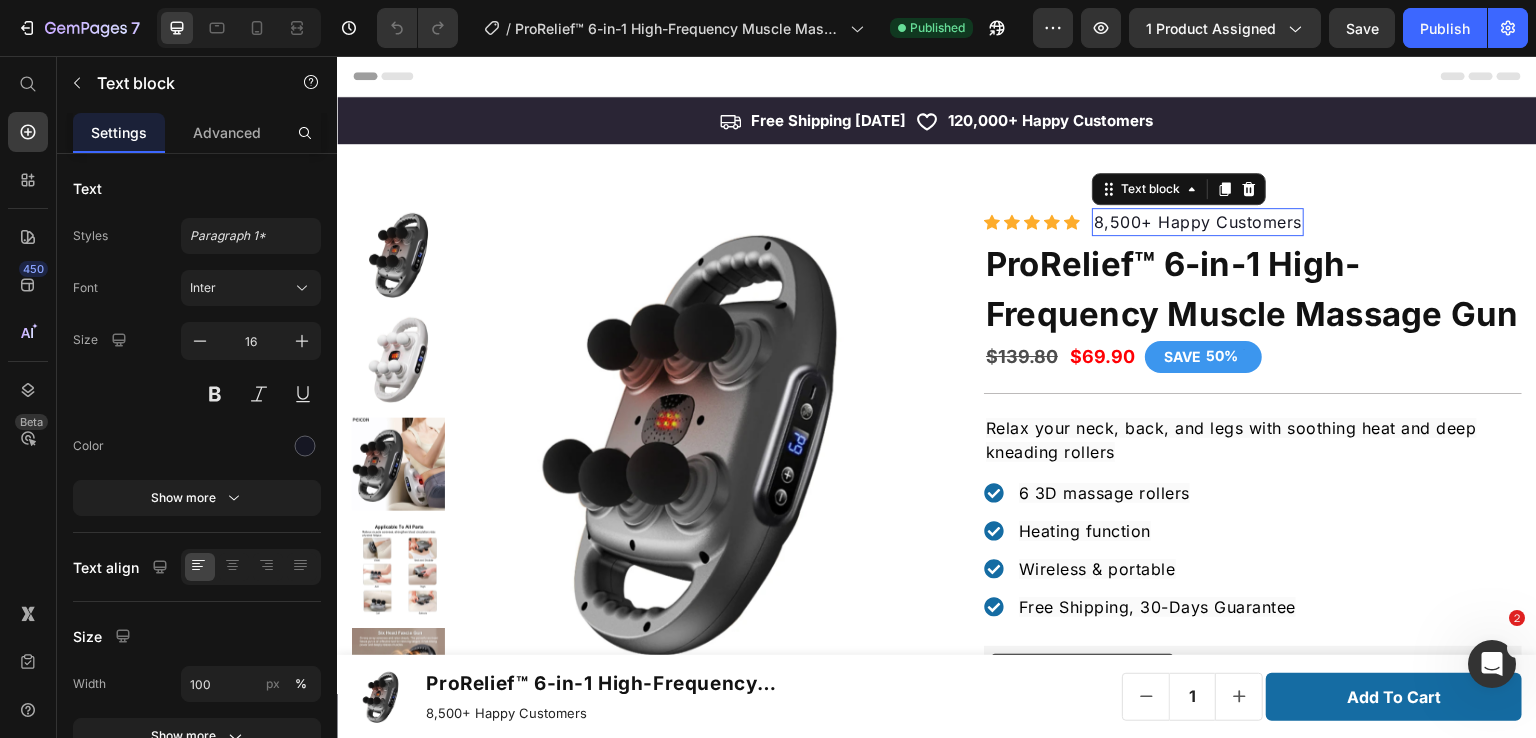 click on "8,500+ Happy Customers" at bounding box center (1198, 222) 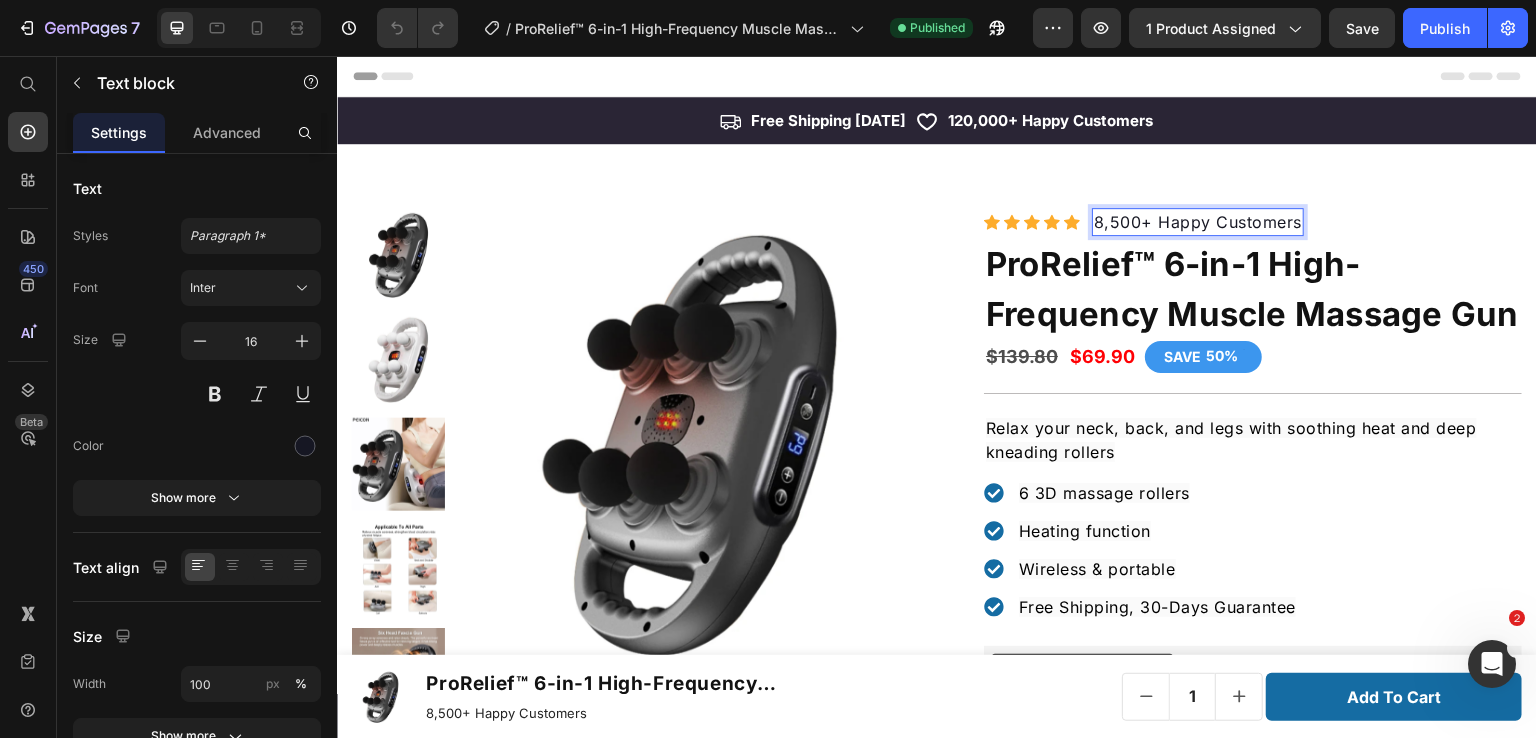 click on "8,500+ Happy Customers" at bounding box center [1198, 222] 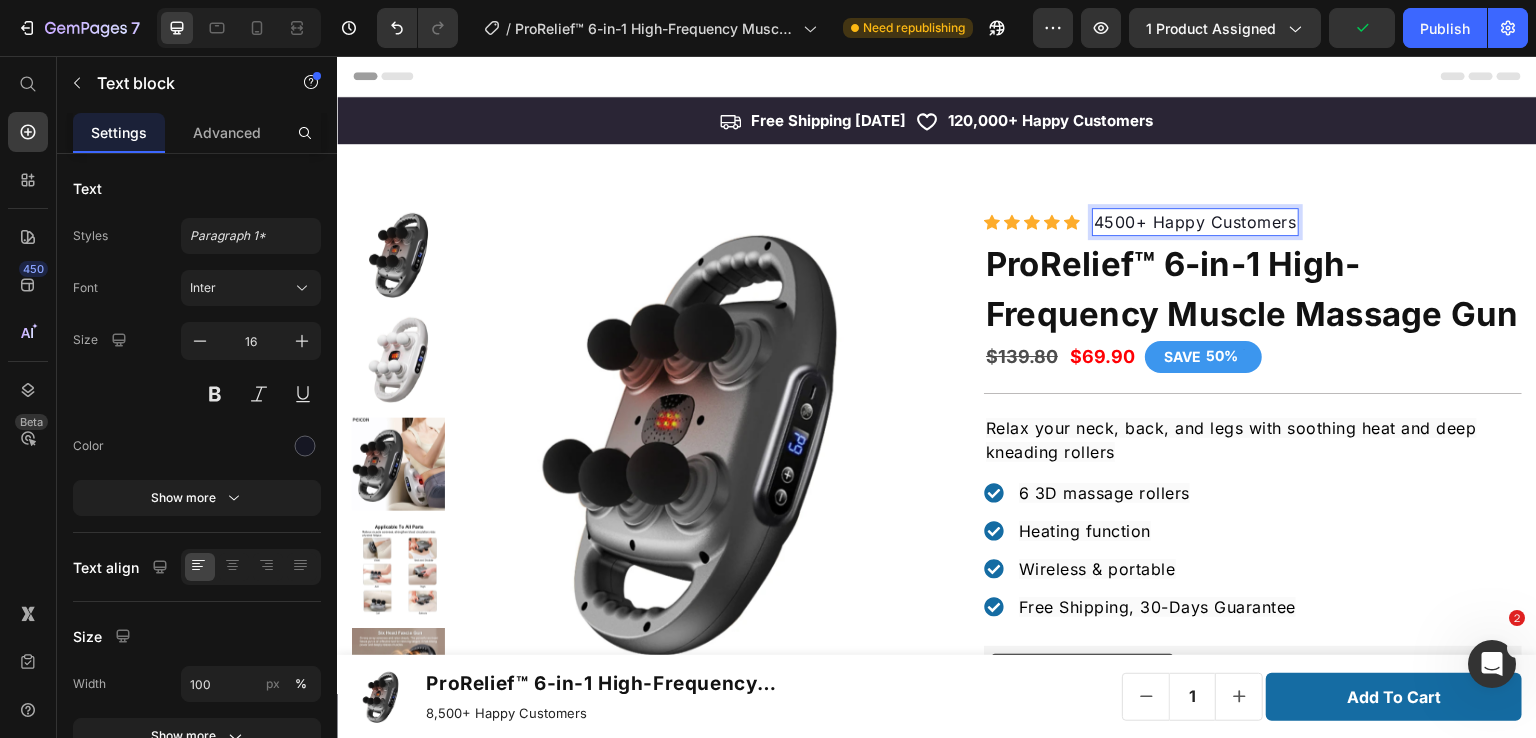 click on "4500+ Happy Customers" at bounding box center (1195, 222) 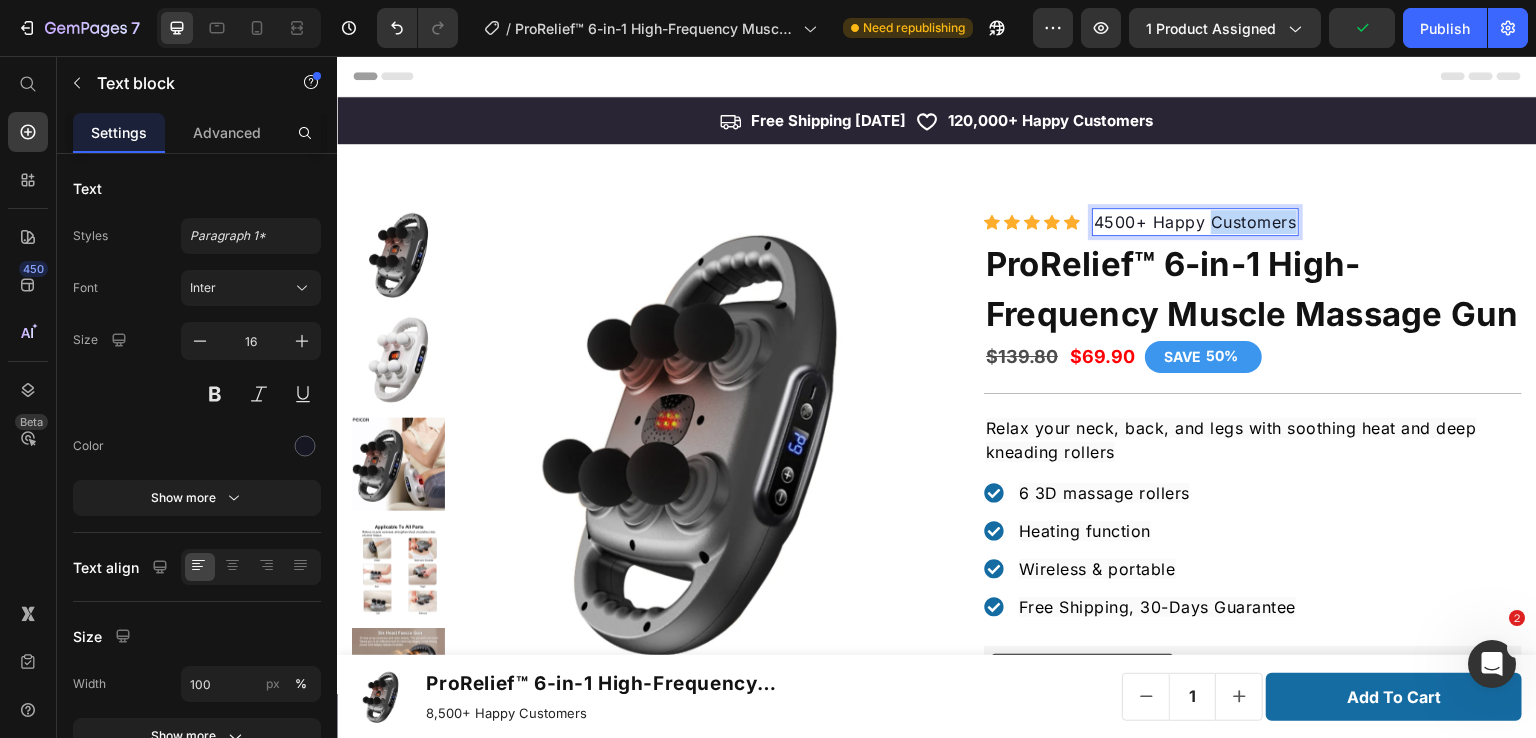 click on "4500+ Happy Customers" at bounding box center [1195, 222] 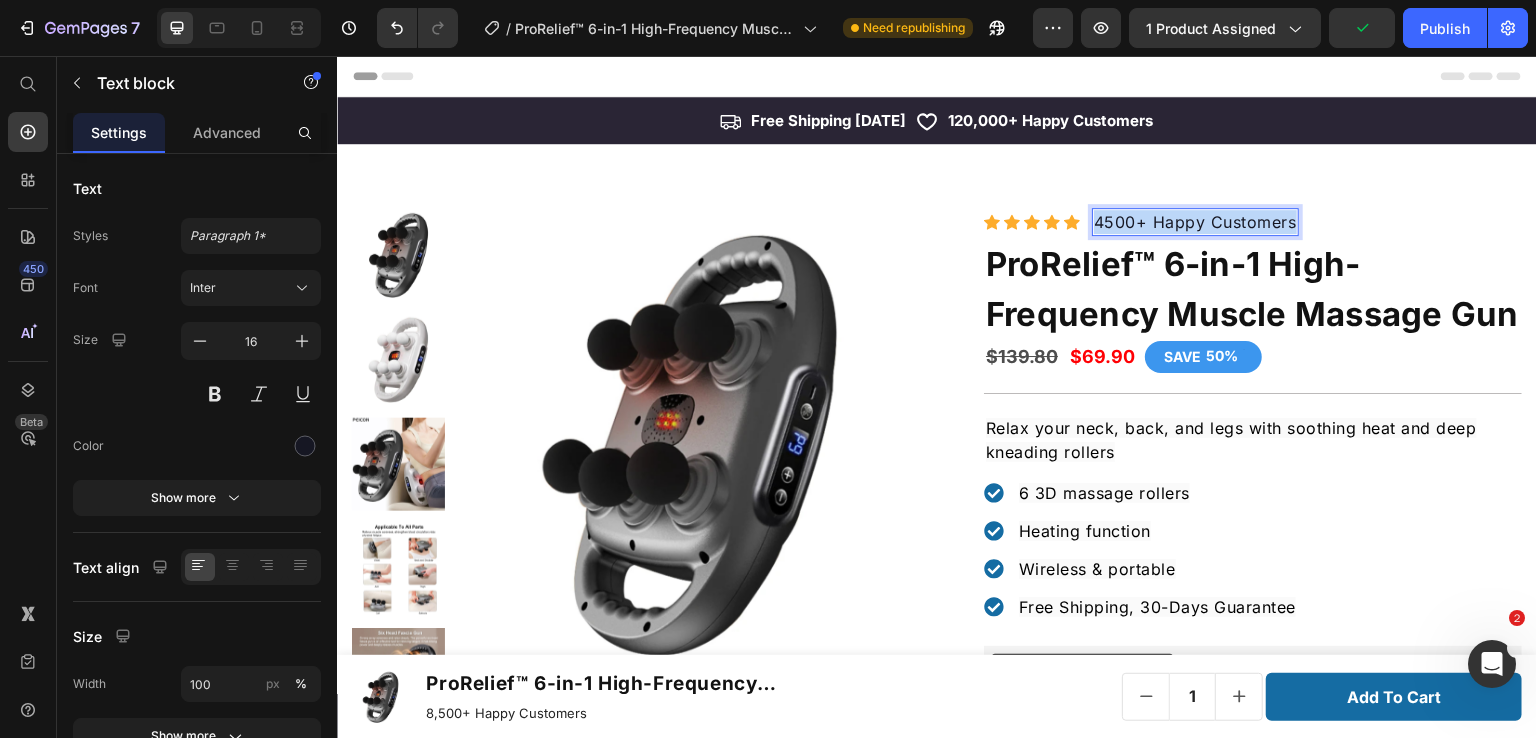 click on "4500+ Happy Customers" at bounding box center (1195, 222) 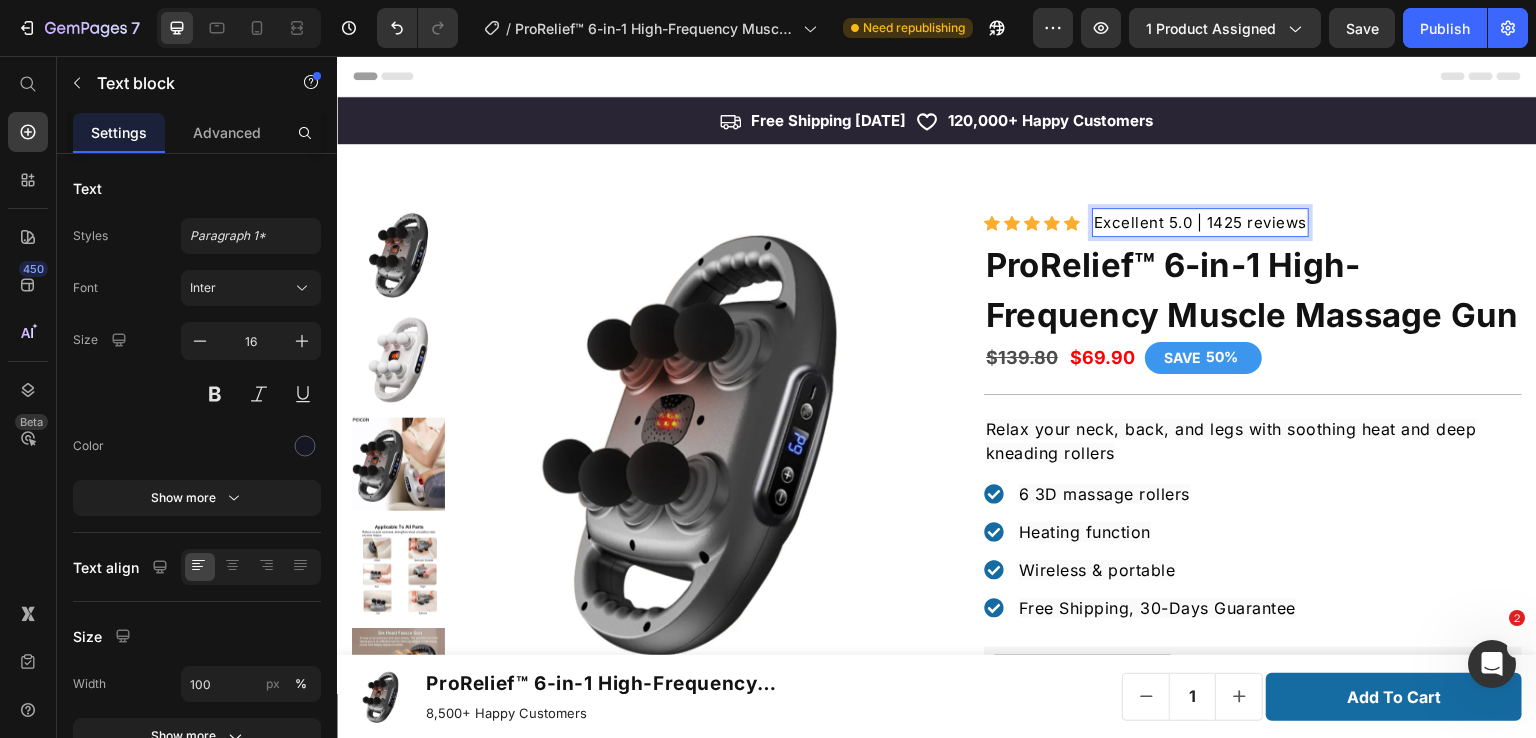 click on "Excellent 5.0 | 1425 reviews" at bounding box center [1200, 222] 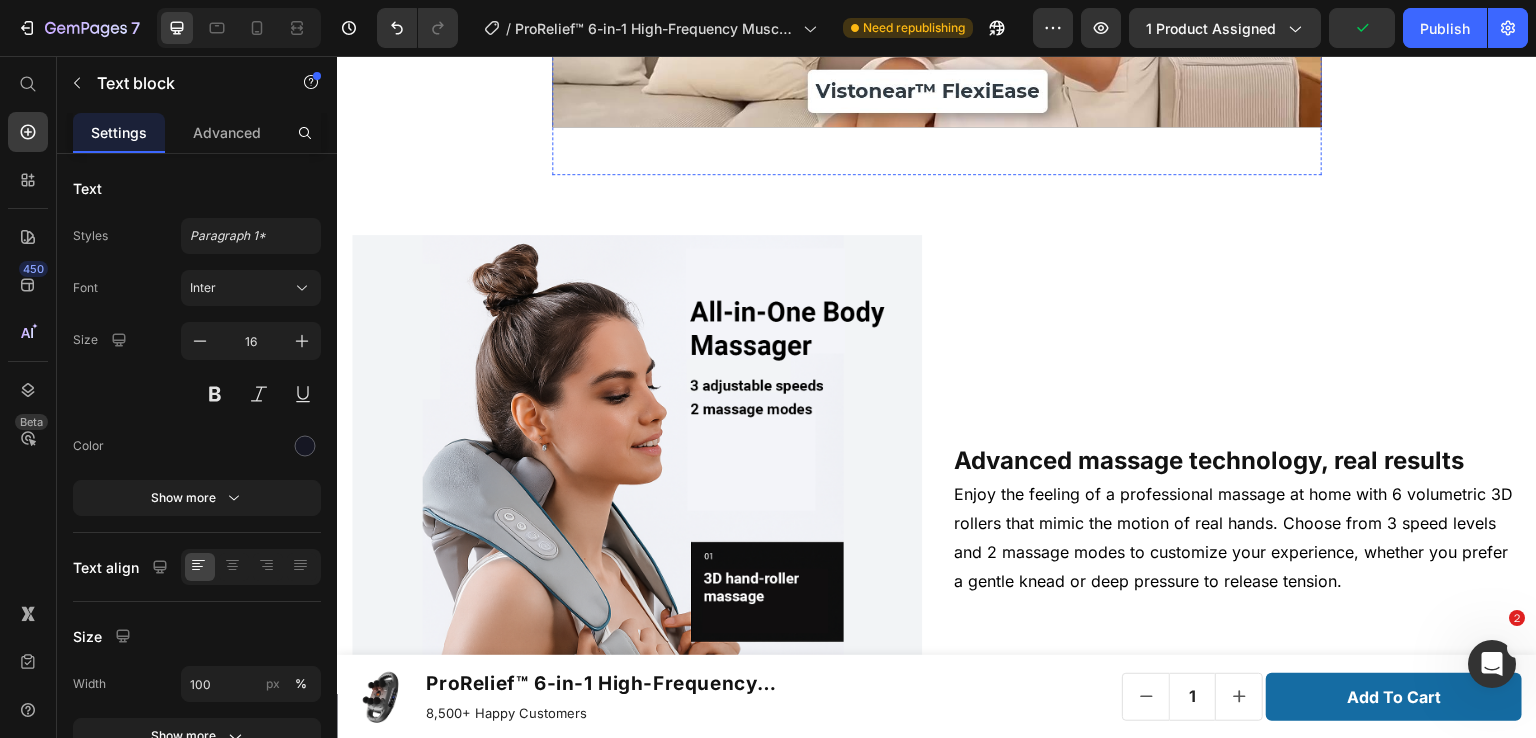 scroll, scrollTop: 1800, scrollLeft: 0, axis: vertical 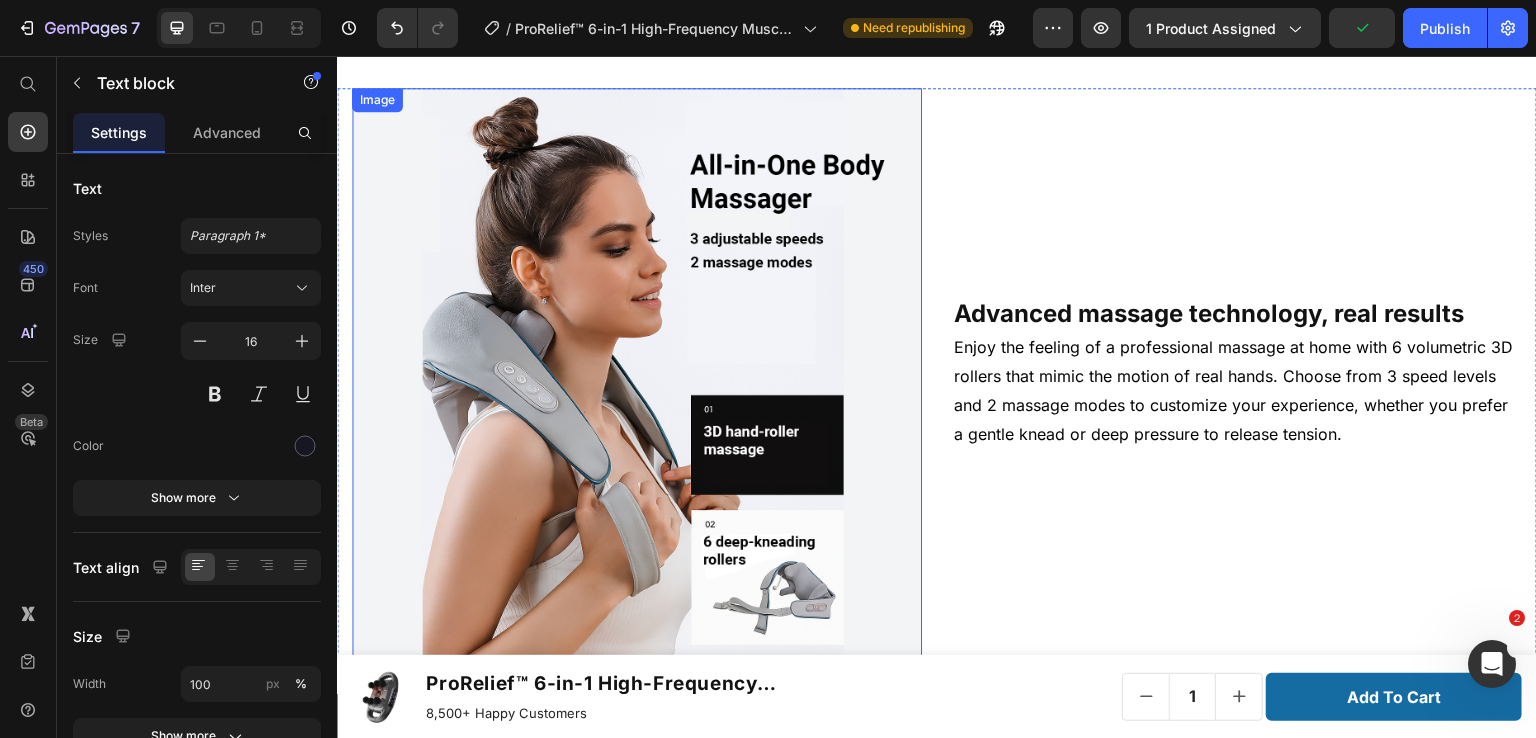 click at bounding box center [637, 373] 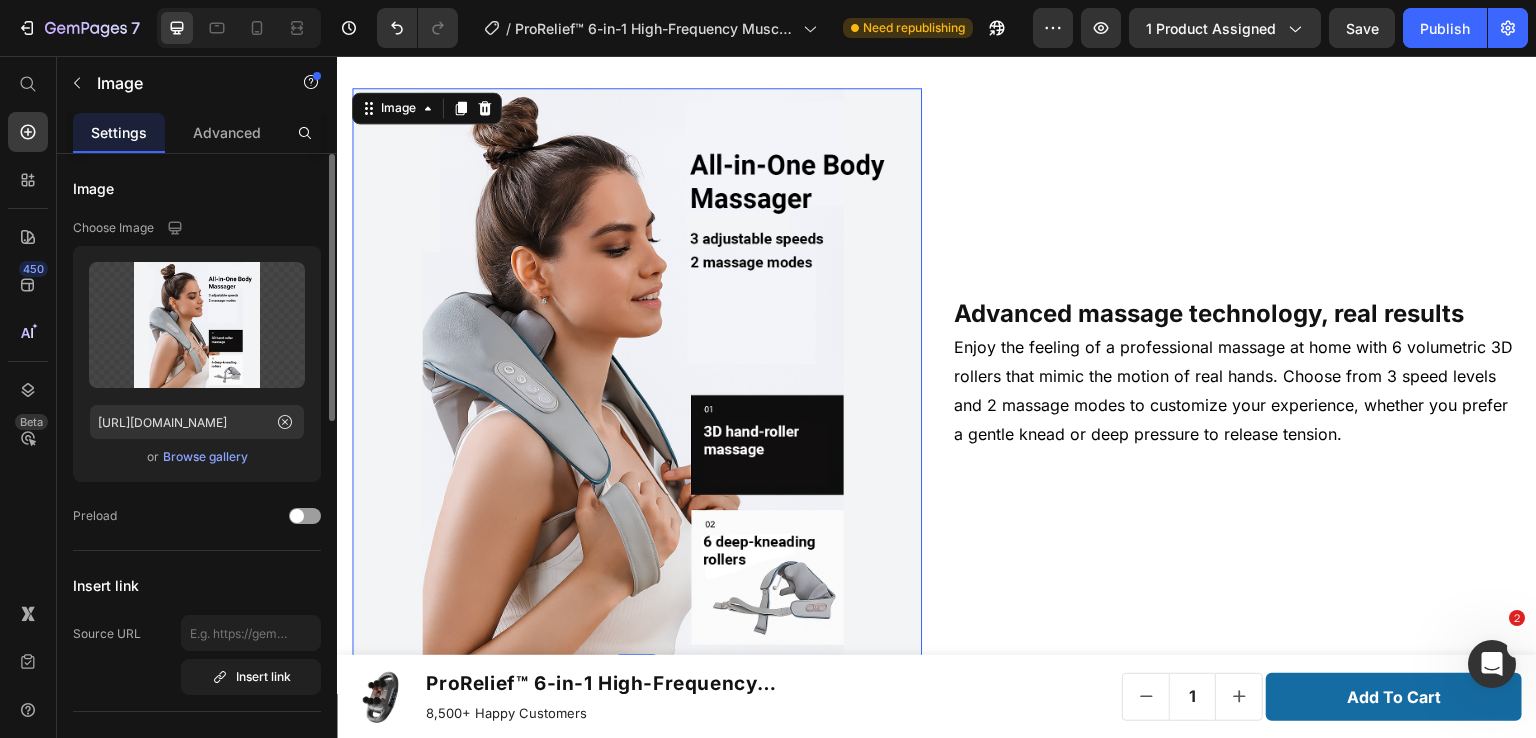 drag, startPoint x: 282, startPoint y: 422, endPoint x: 320, endPoint y: 373, distance: 62.008064 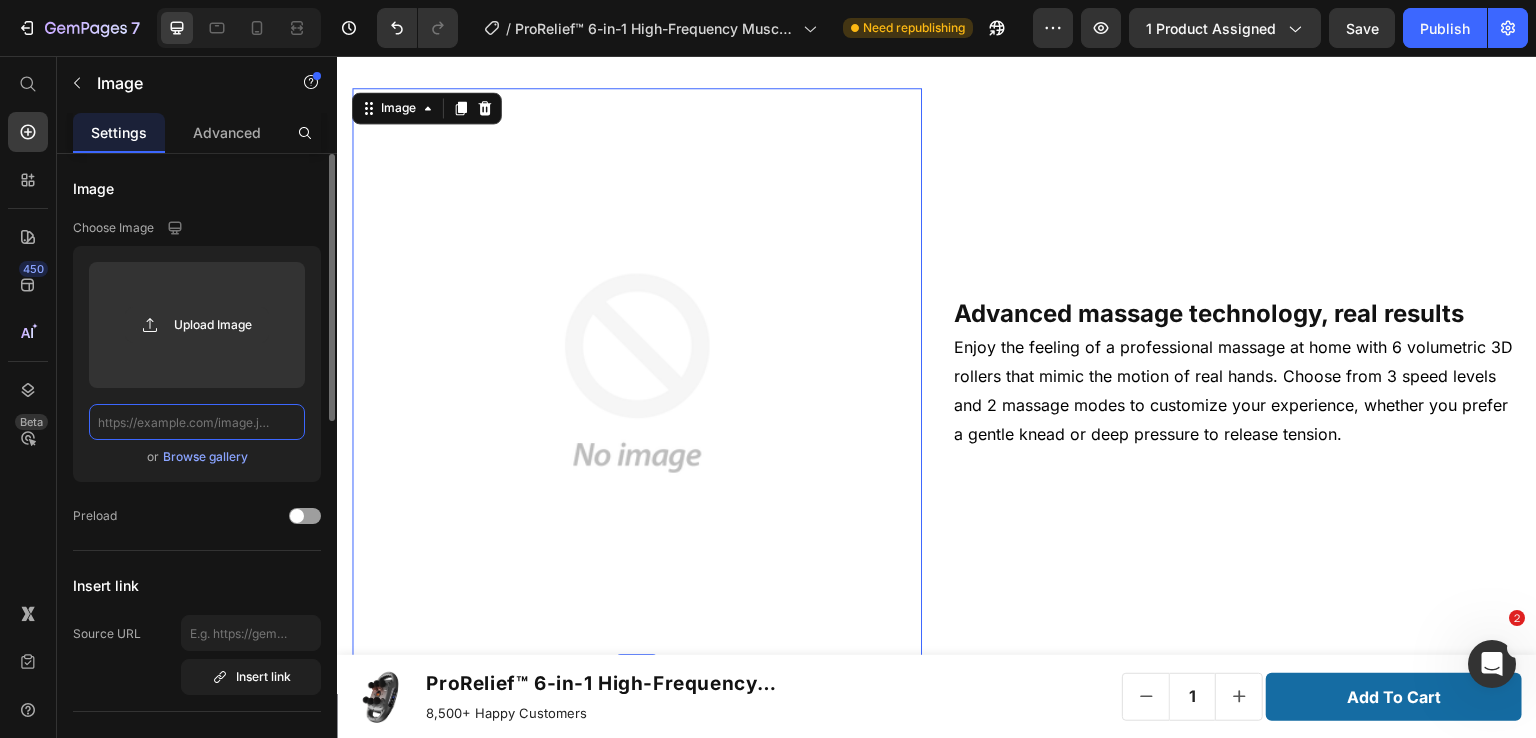 scroll, scrollTop: 0, scrollLeft: 0, axis: both 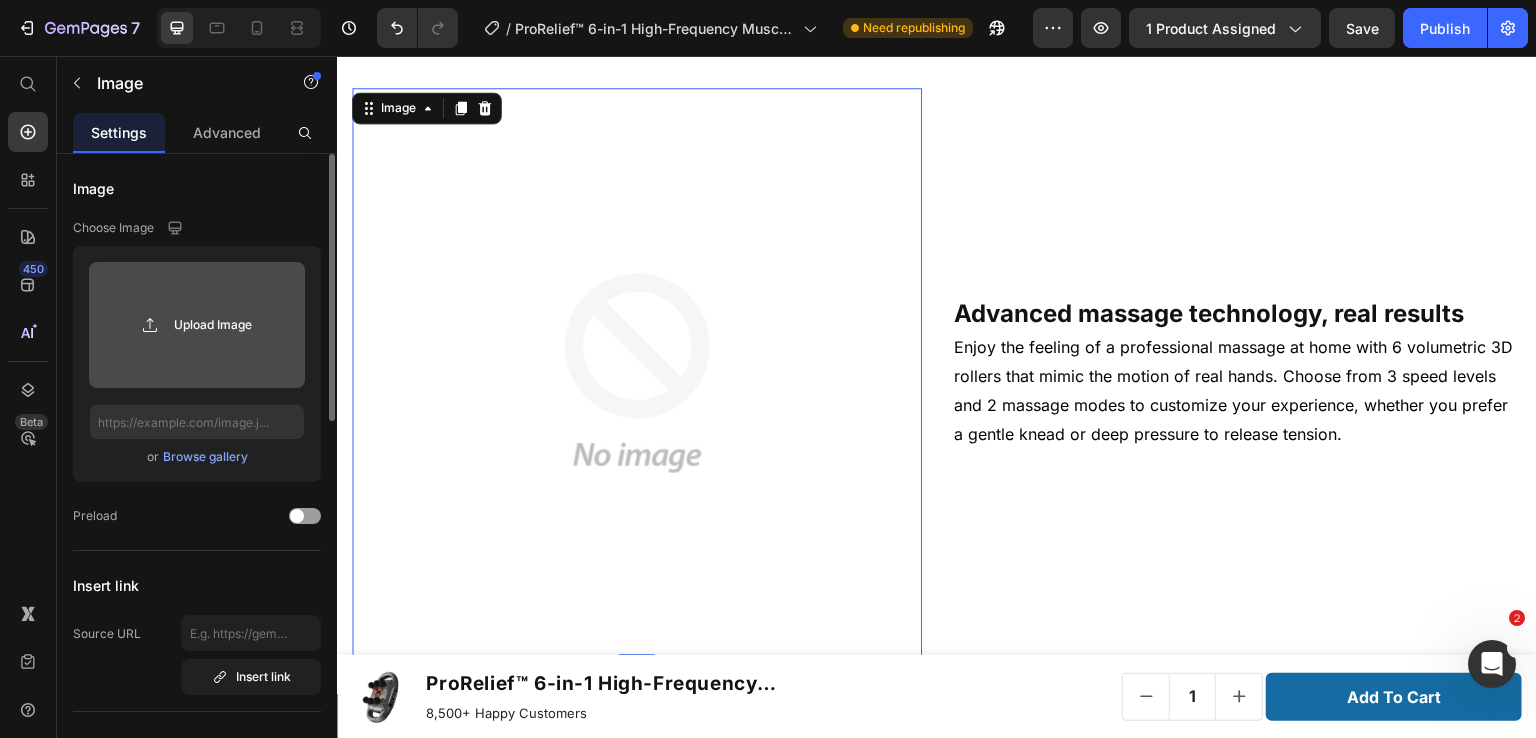 click 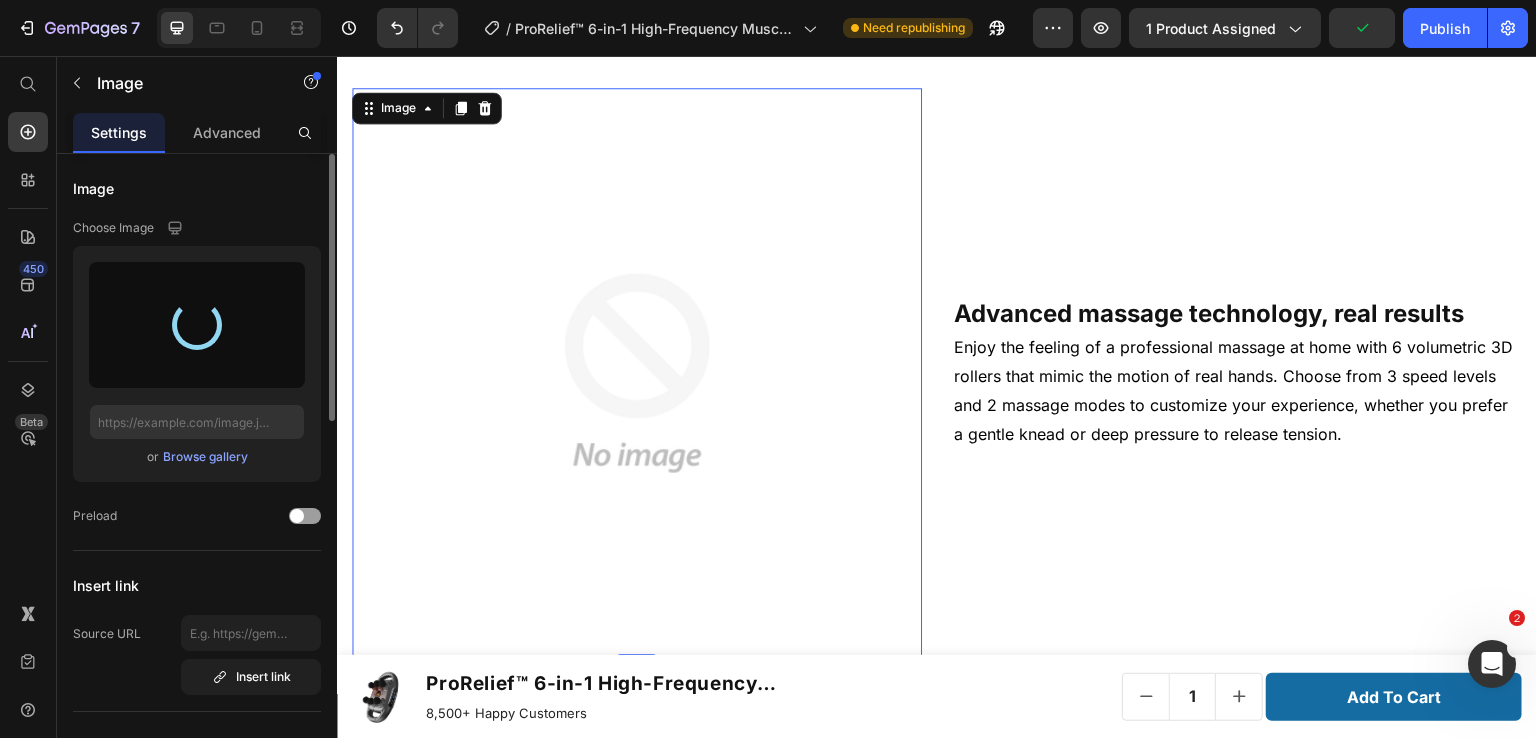 type on "[URL][DOMAIN_NAME]" 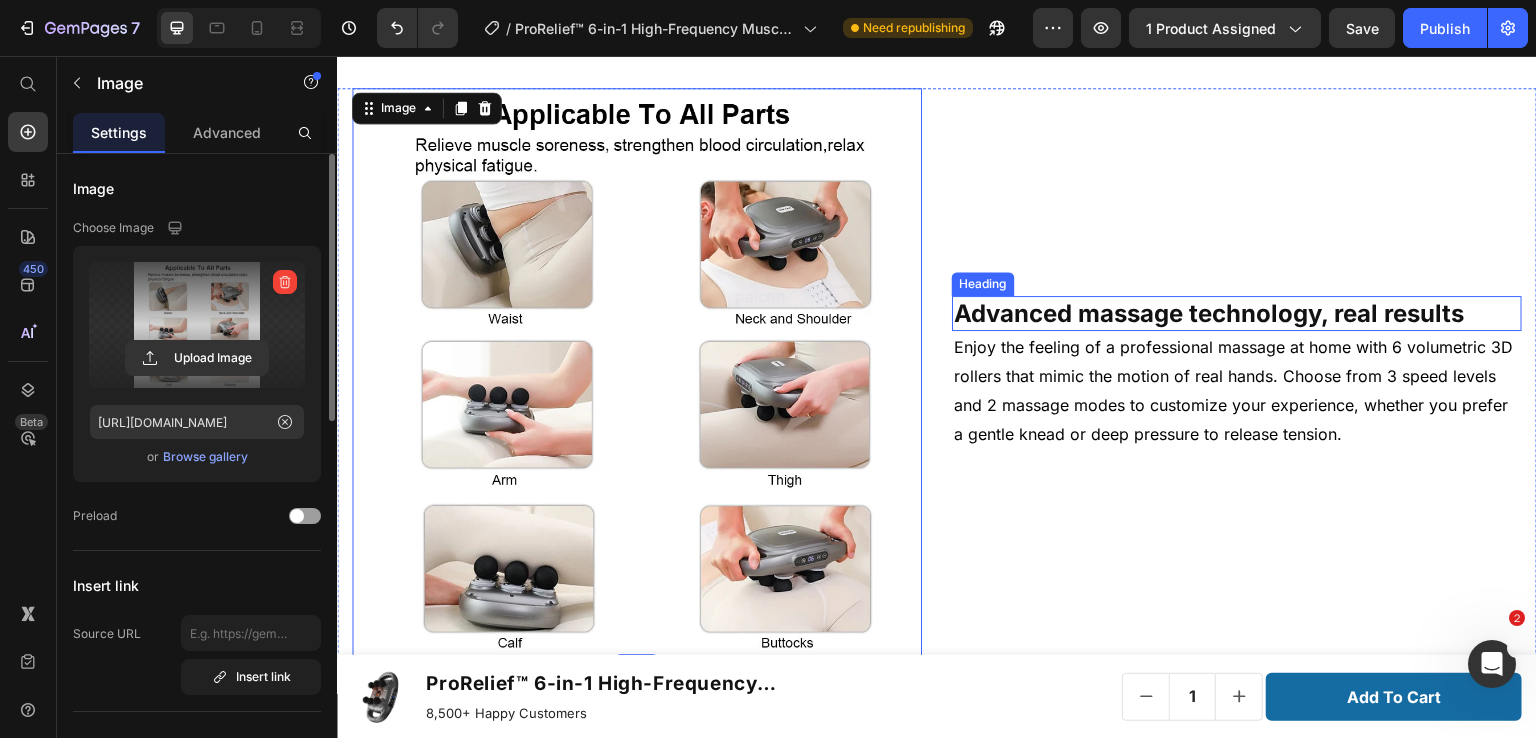 click on "Advanced massage technology, real results" at bounding box center [1237, 313] 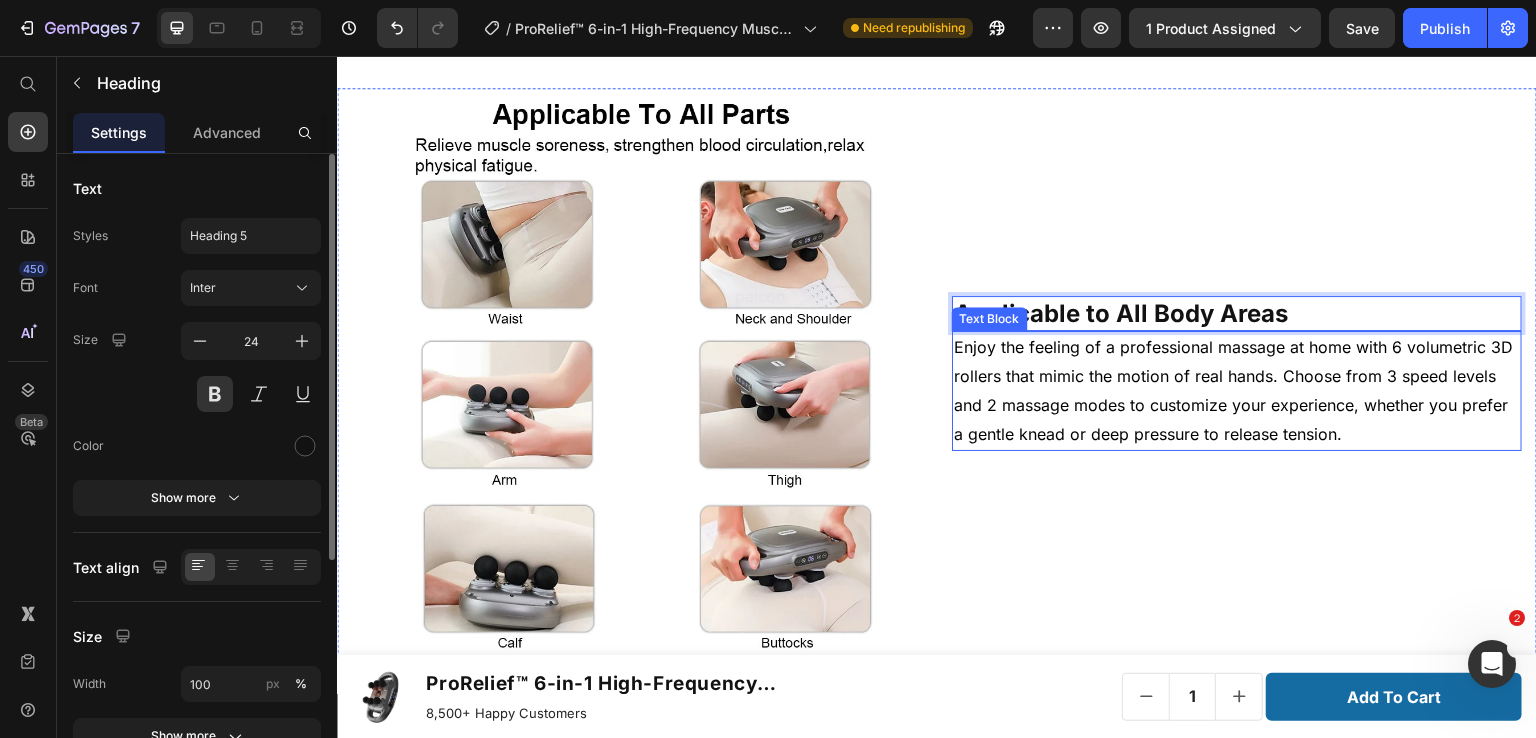 click on "Enjoy the feeling of a professional massage at home with 6 volumetric 3D rollers that mimic the motion of real hands. Choose from 3 speed levels and 2 massage modes to customize your experience, whether you prefer a gentle knead or deep pressure to release tension." at bounding box center (1233, 390) 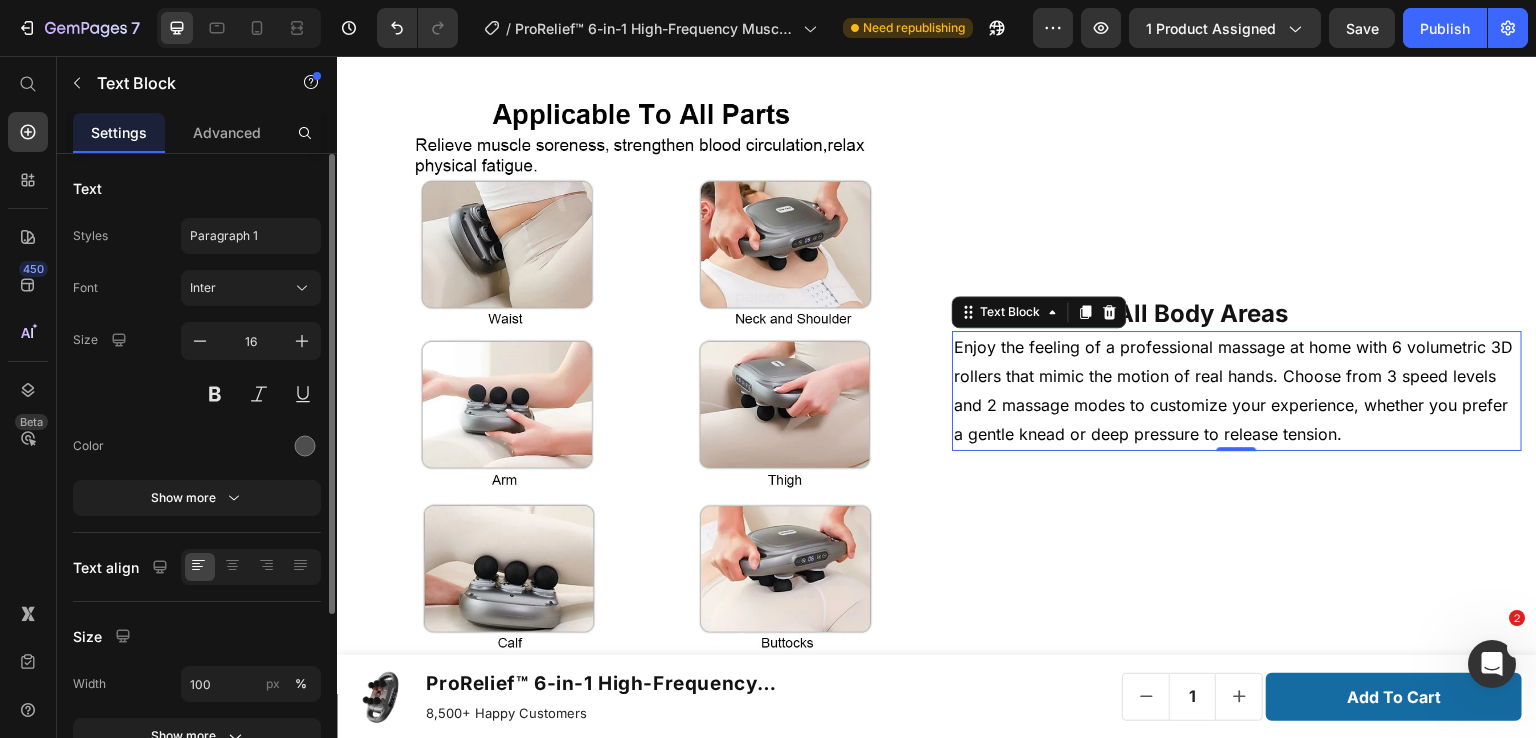 click on "Enjoy the feeling of a professional massage at home with 6 volumetric 3D rollers that mimic the motion of real hands. Choose from 3 speed levels and 2 massage modes to customize your experience, whether you prefer a gentle knead or deep pressure to release tension." at bounding box center [1233, 390] 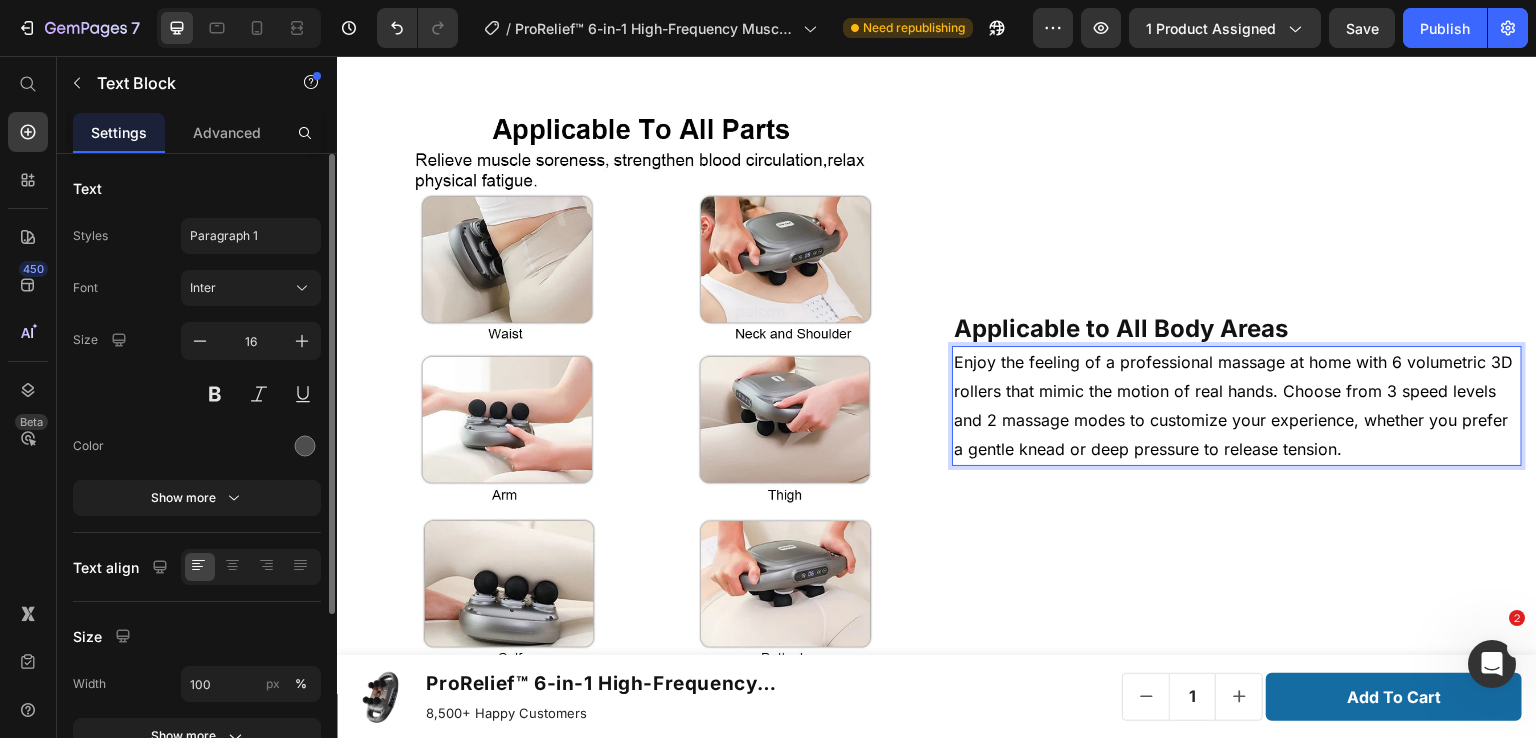 scroll, scrollTop: 1800, scrollLeft: 0, axis: vertical 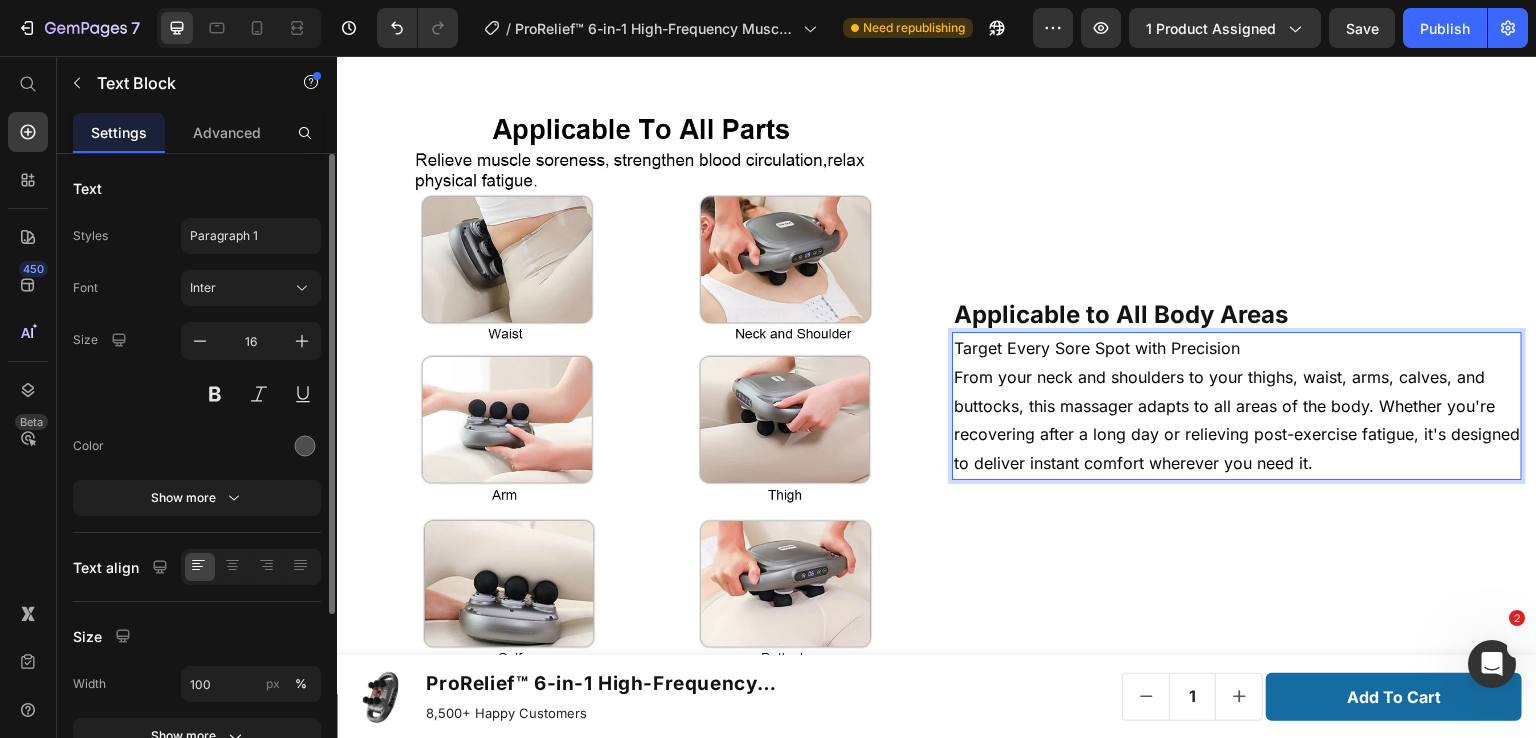 click on "From your neck and shoulders to your thighs, waist, arms, calves, and buttocks, this massager adapts to all areas of the body. Whether you're recovering after a long day or relieving post-exercise fatigue, it's designed to deliver instant comfort wherever you need it." at bounding box center (1237, 420) 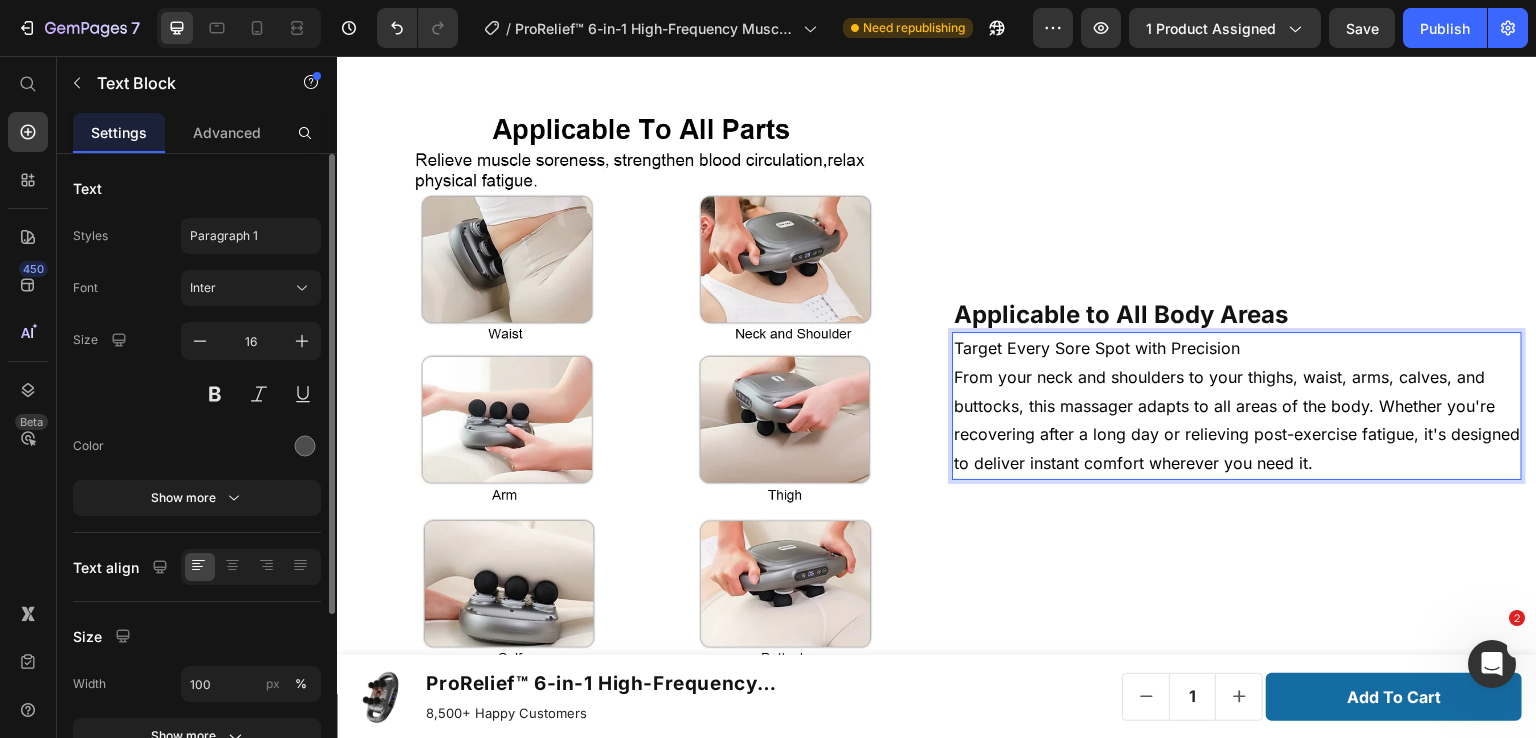 click on "From your neck and shoulders to your thighs, waist, arms, calves, and buttocks, this massager adapts to all areas of the body. Whether you're recovering after a long day or relieving post-exercise fatigue, it's designed to deliver instant comfort wherever you need it." at bounding box center (1237, 420) 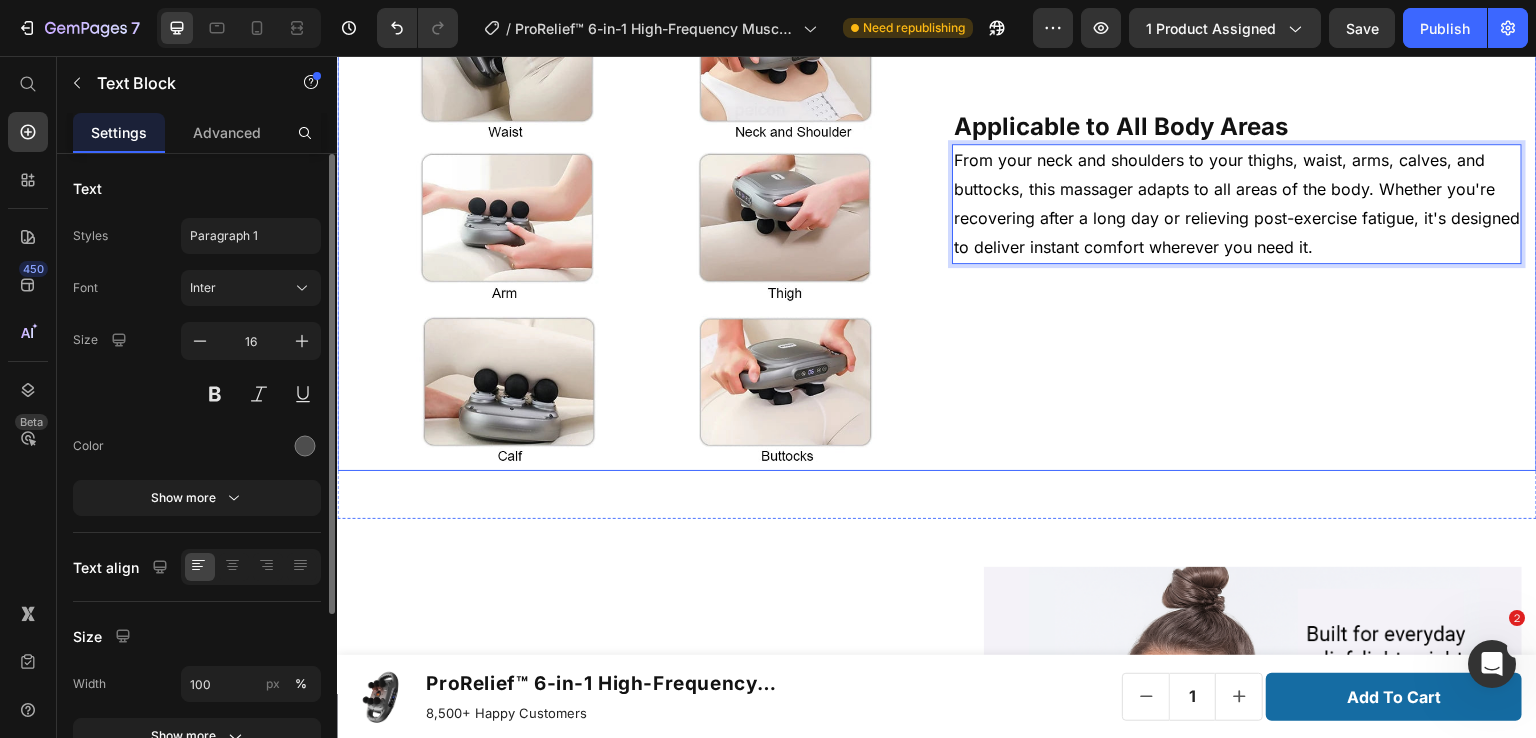 scroll, scrollTop: 2285, scrollLeft: 0, axis: vertical 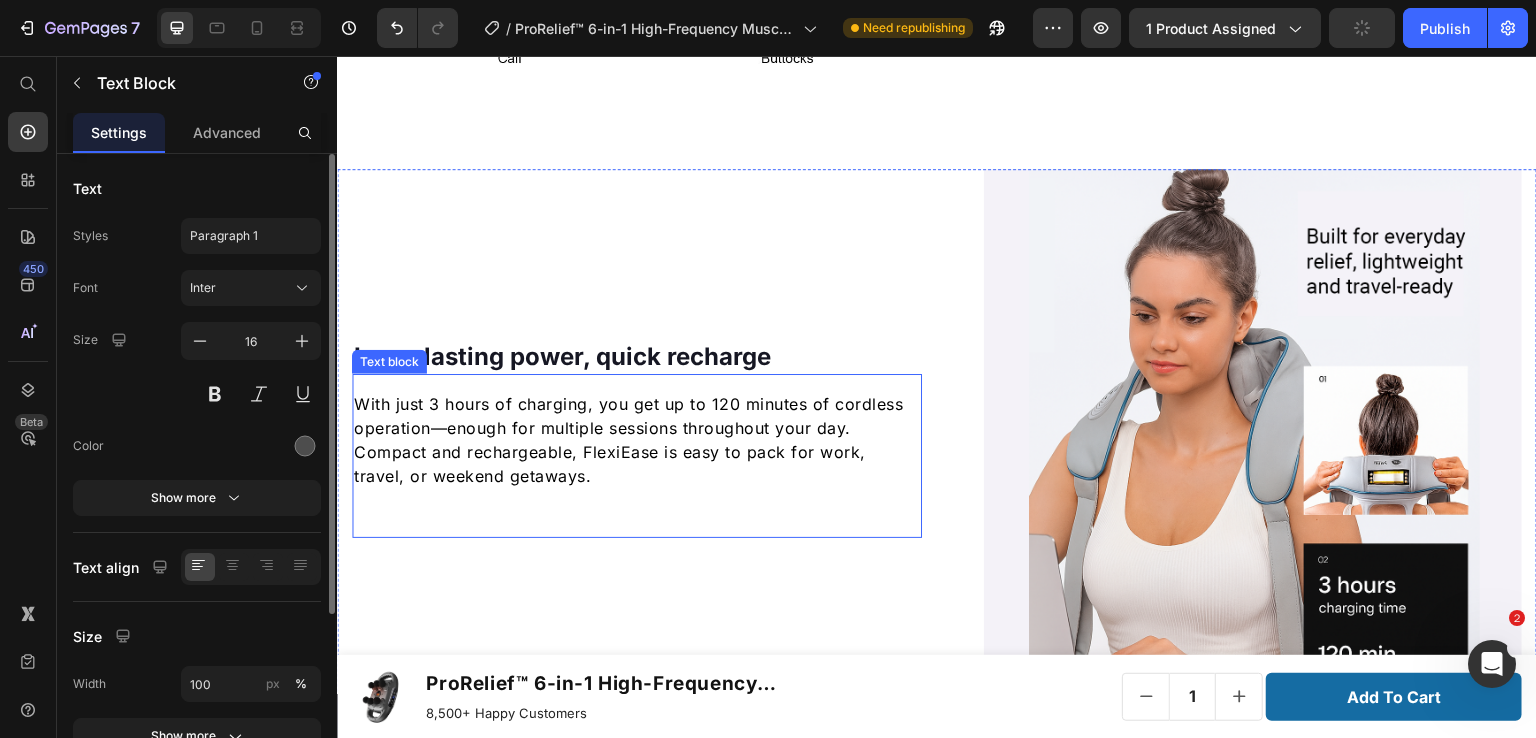 click on "Long-lasting power, quick recharge" at bounding box center [562, 356] 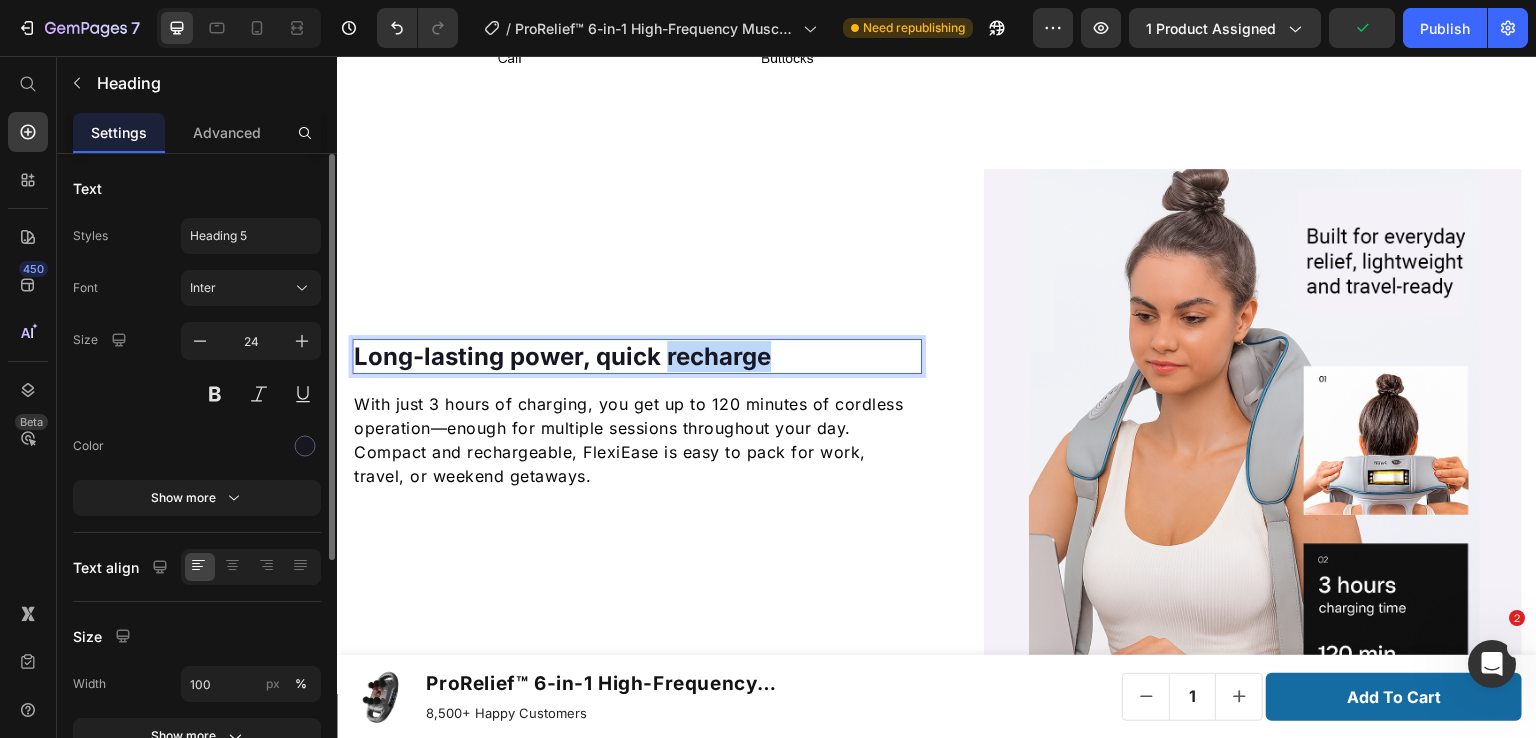 click on "Long-lasting power, quick recharge" at bounding box center [562, 356] 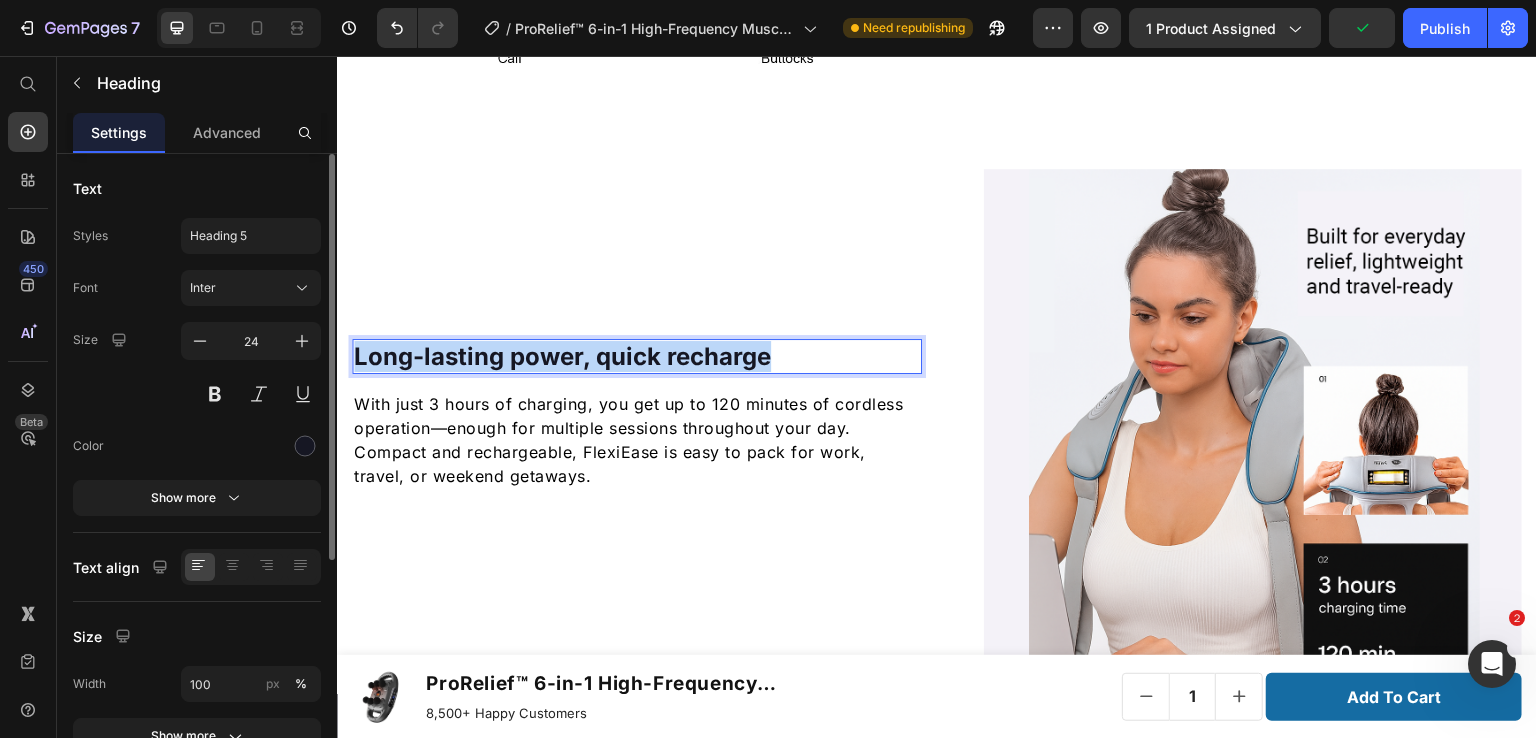 click on "Long-lasting power, quick recharge" at bounding box center (562, 356) 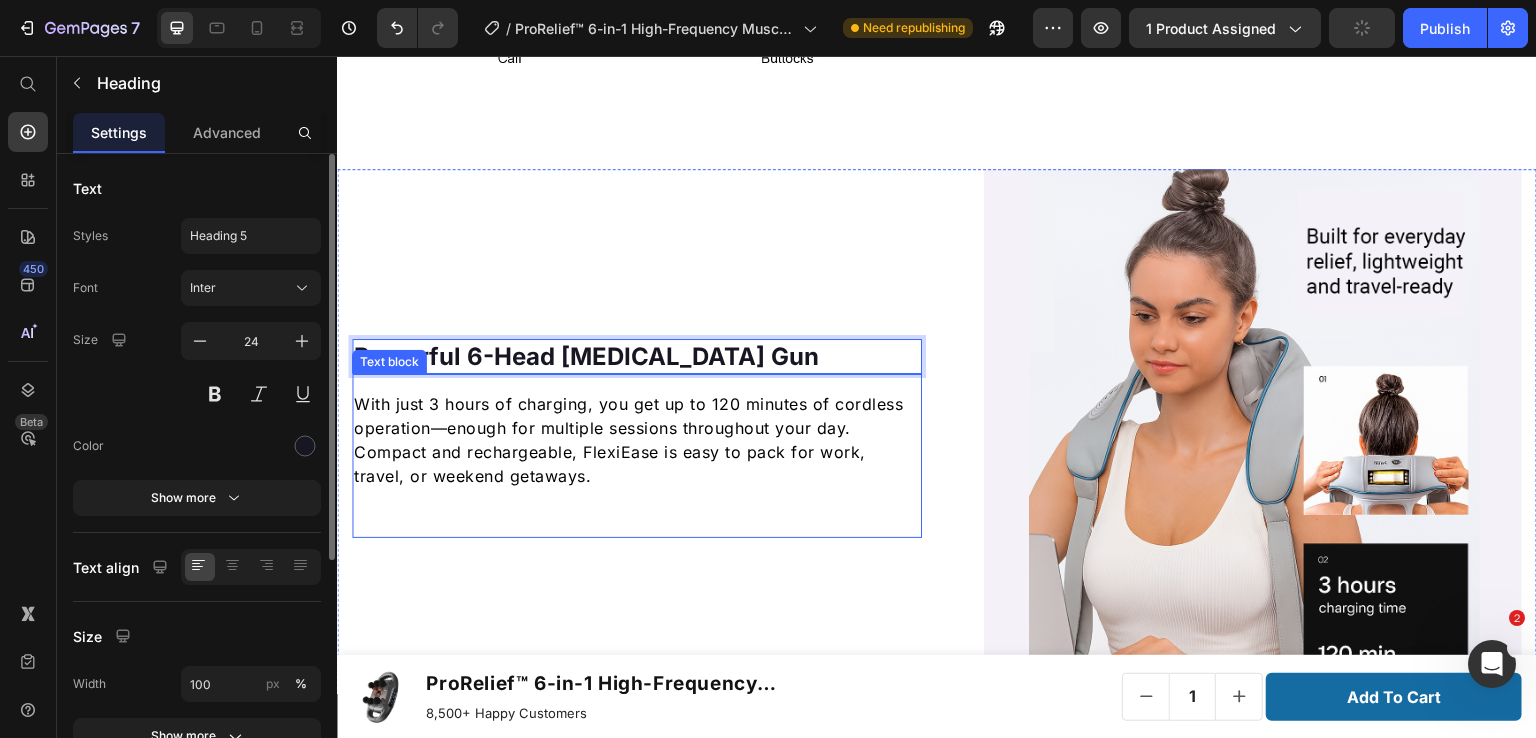 click on "With just 3 hours of charging, you get up to 120 minutes of cordless operation—enough for multiple sessions throughout your day. Compact and rechargeable, FlexiEase is easy to pack for work, travel, or weekend getaways." at bounding box center (628, 440) 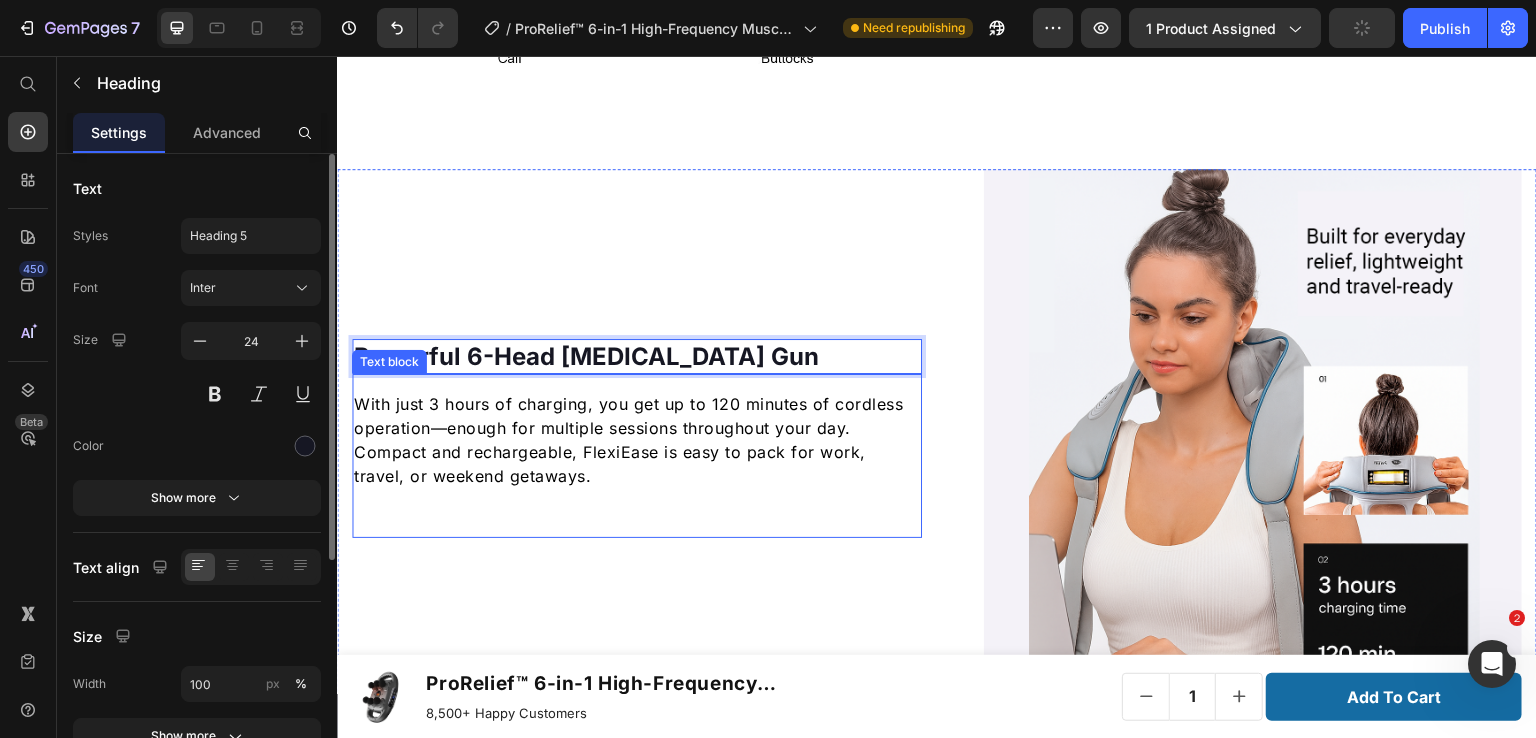 click on "With just 3 hours of charging, you get up to 120 minutes of cordless operation—enough for multiple sessions throughout your day. Compact and rechargeable, FlexiEase is easy to pack for work, travel, or weekend getaways." at bounding box center [628, 440] 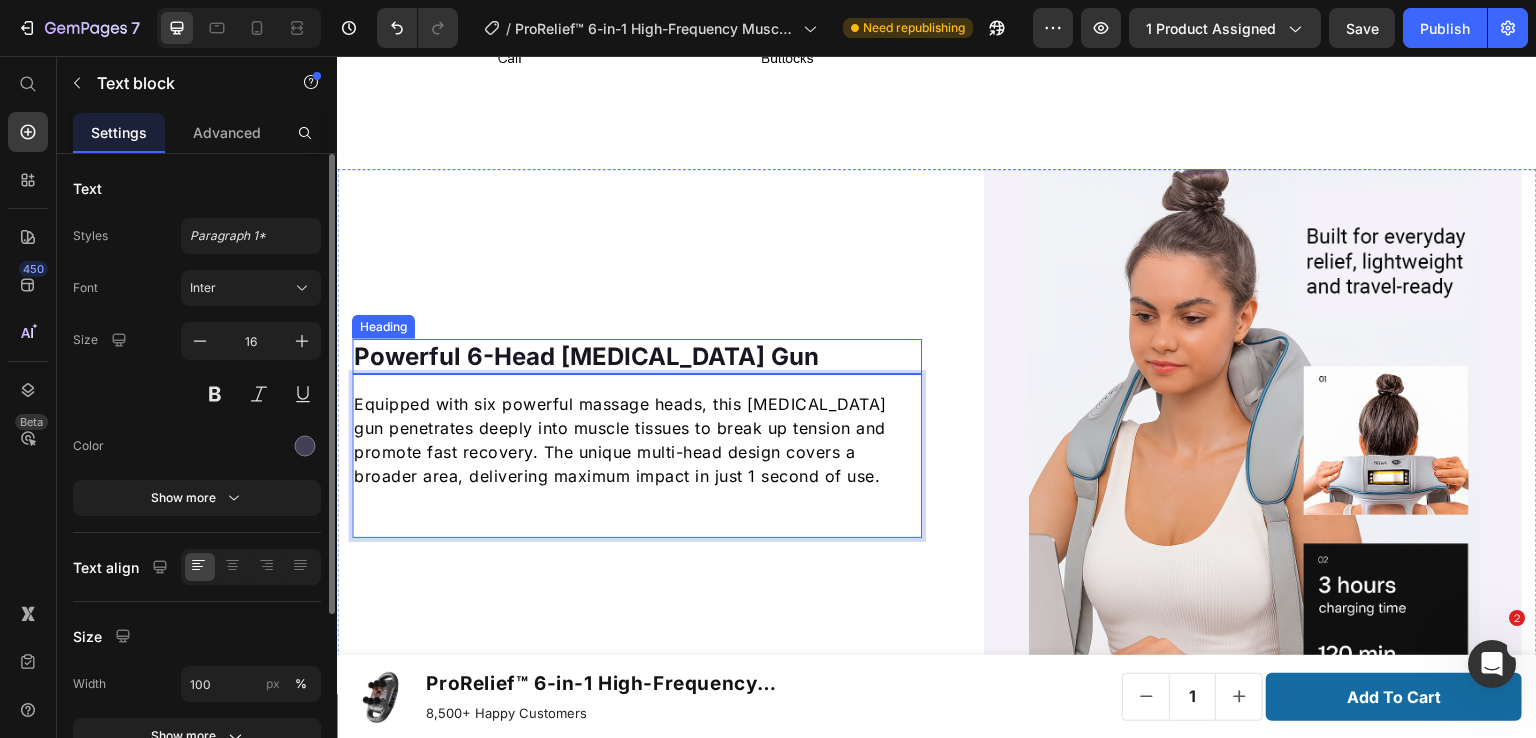 click on "Powerful 6-Head [MEDICAL_DATA] Gun" at bounding box center [586, 356] 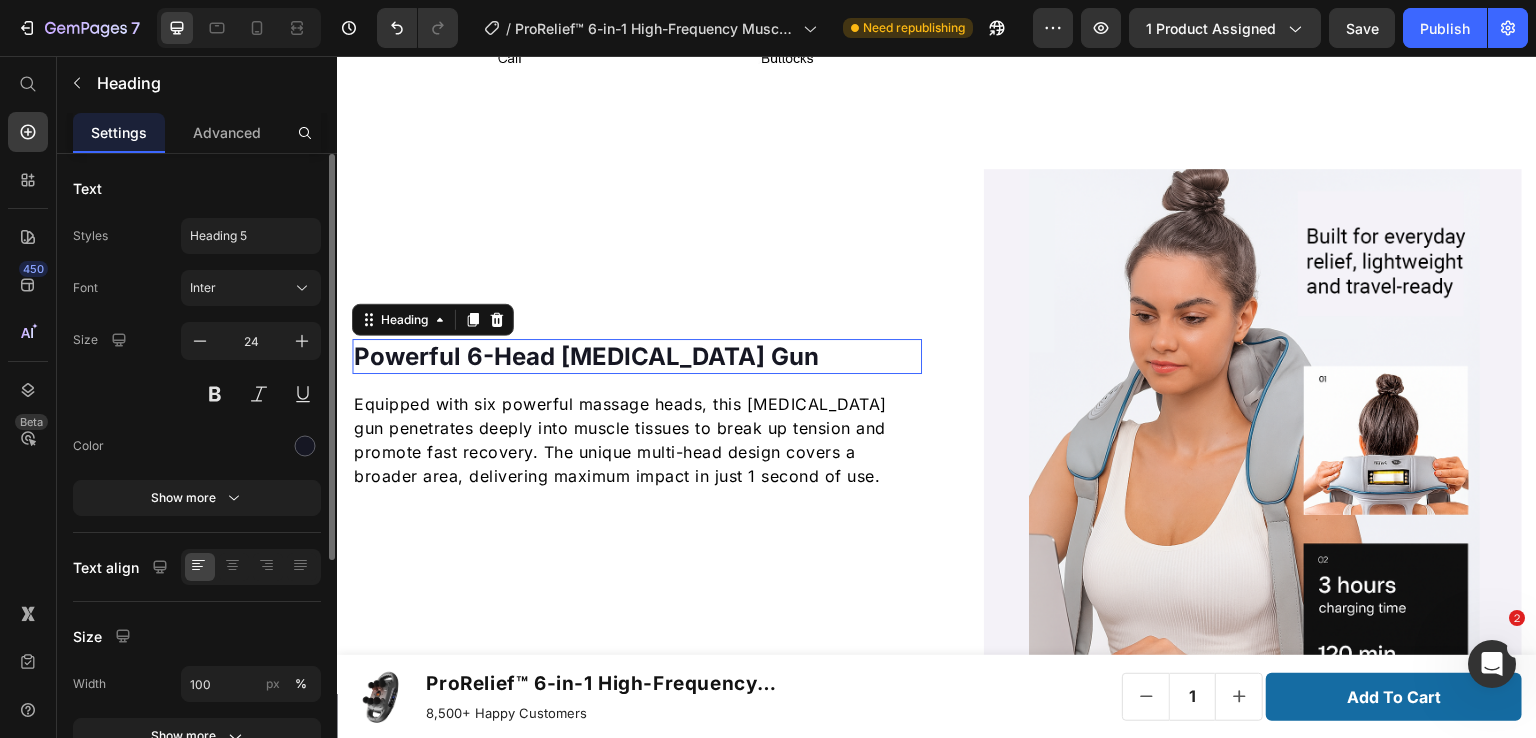 click on "Powerful 6-Head [MEDICAL_DATA] Gun" at bounding box center [586, 356] 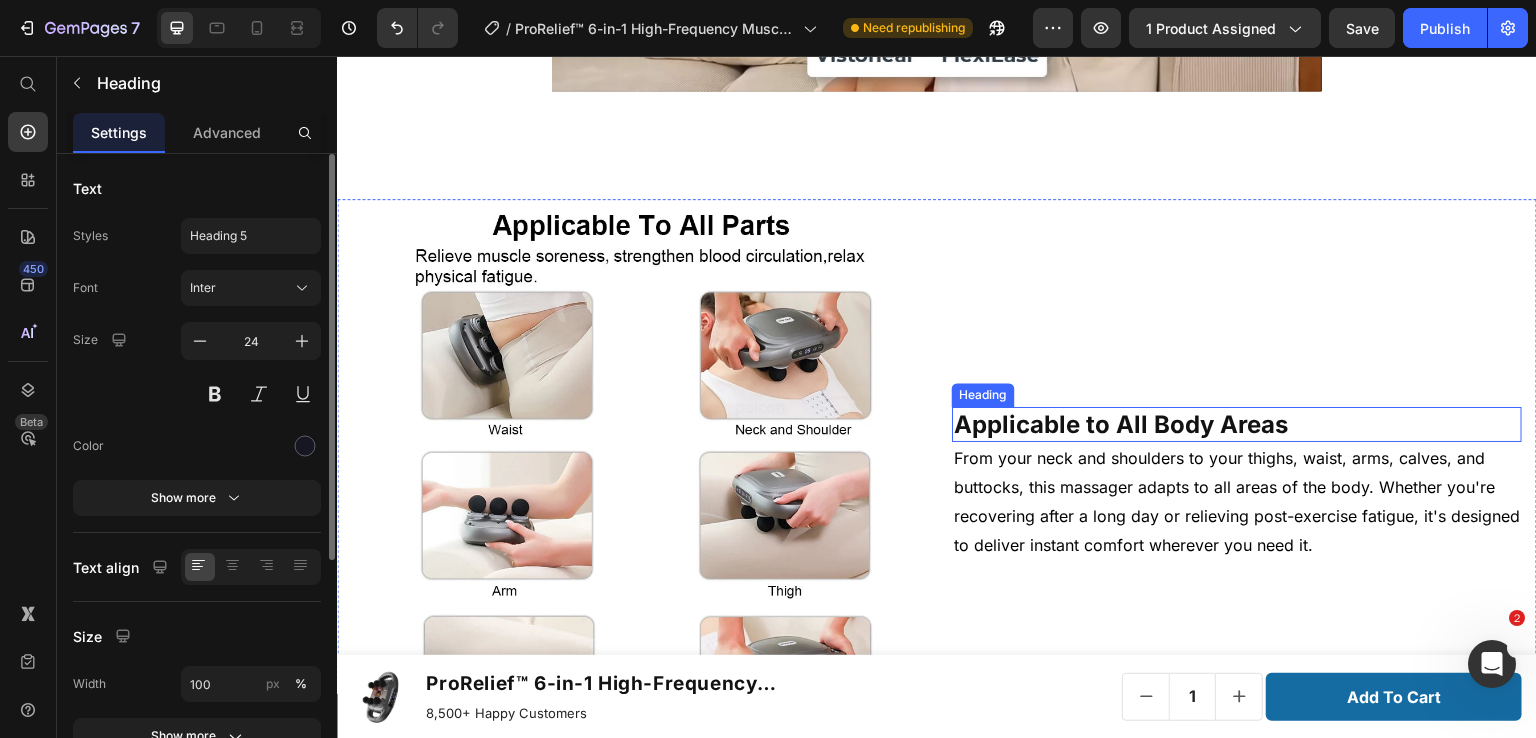 scroll, scrollTop: 1685, scrollLeft: 0, axis: vertical 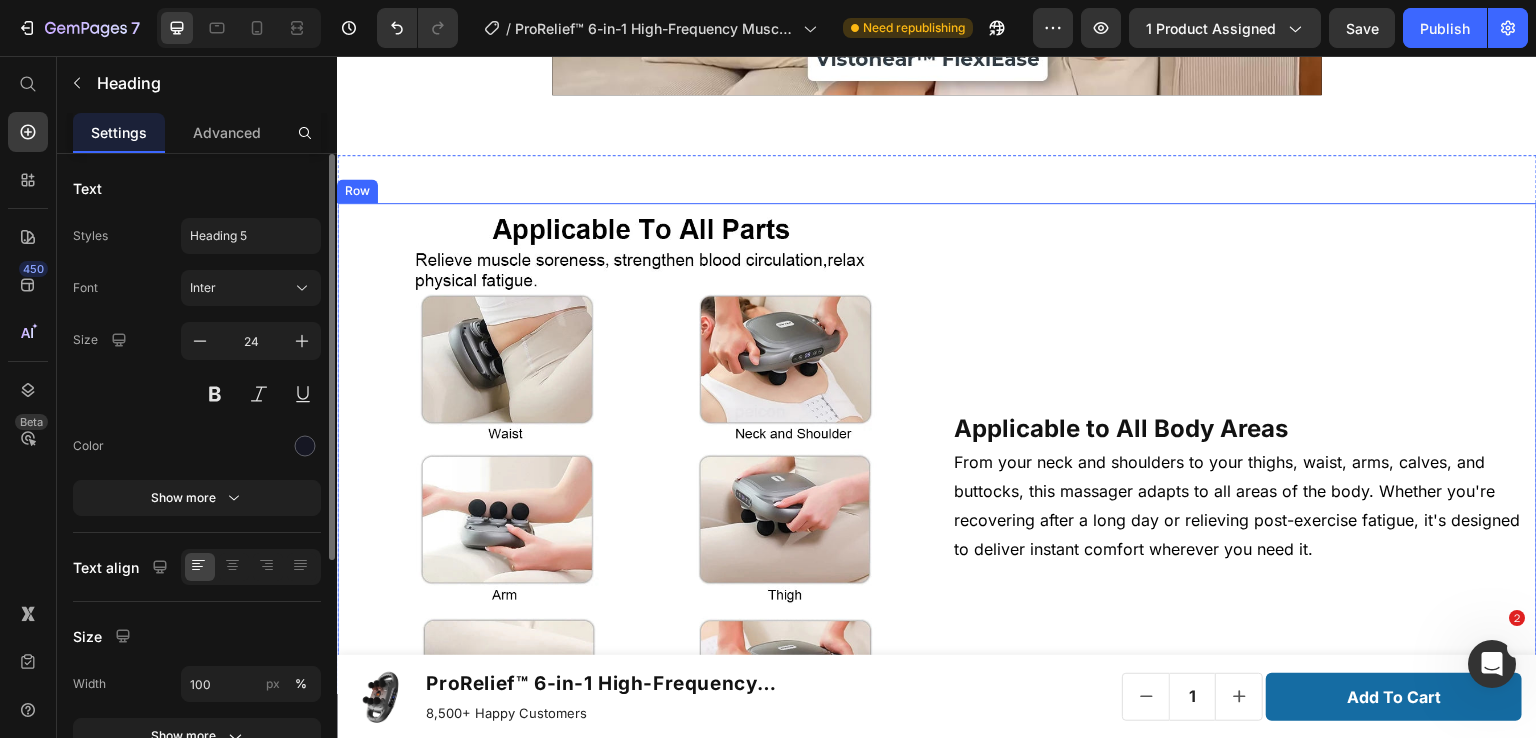 click on "Applicable to All Body Areas" at bounding box center [1237, 428] 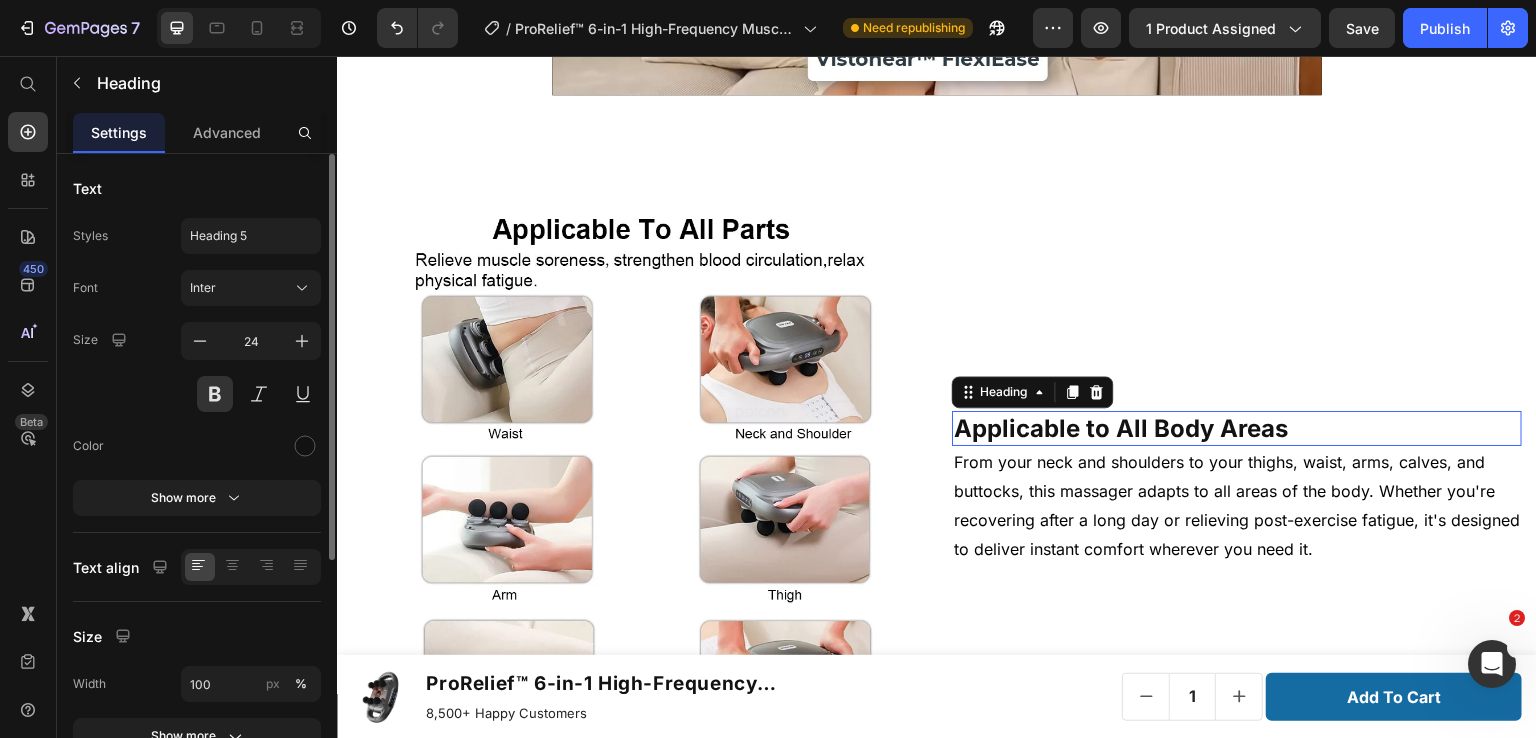 click on "Applicable to All Body Areas" at bounding box center (1237, 428) 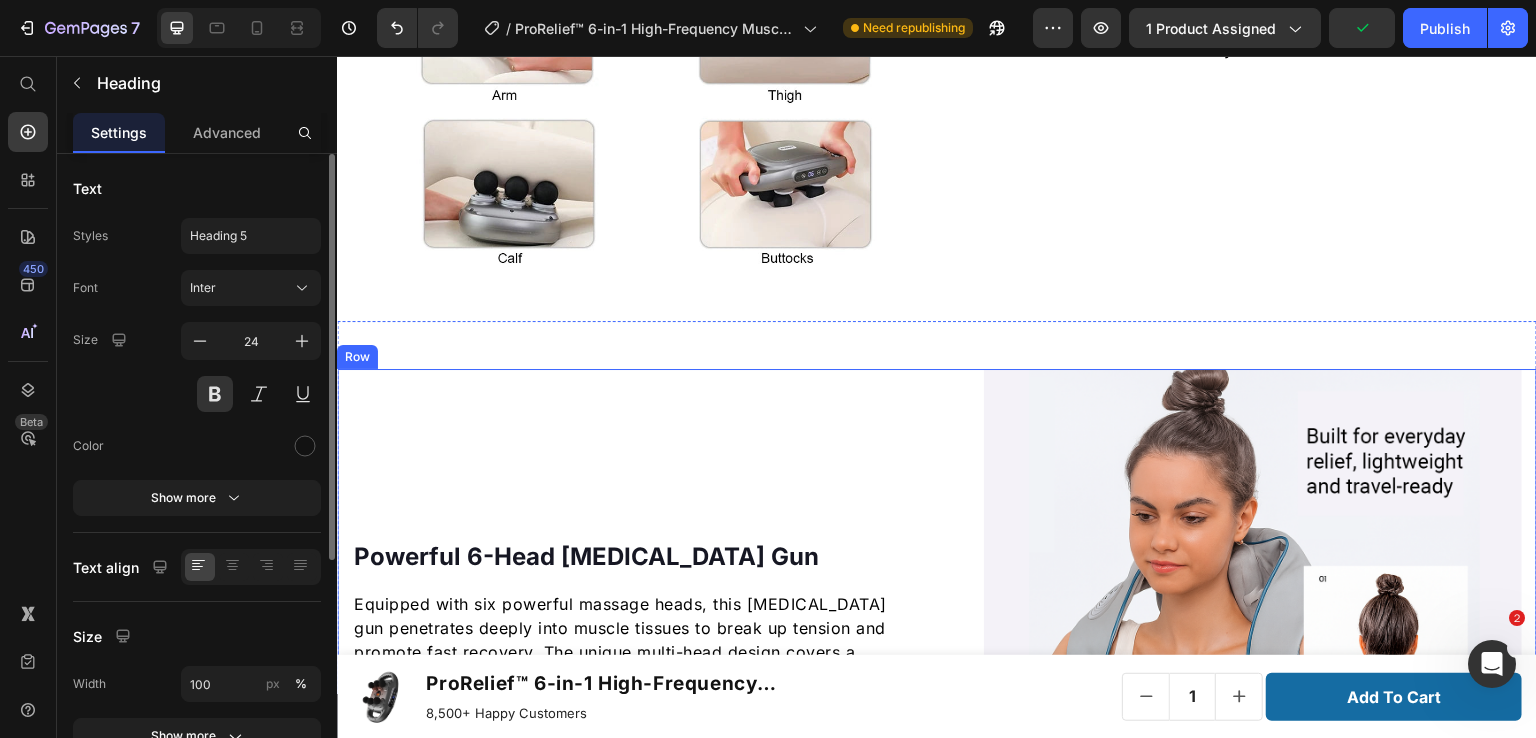 scroll, scrollTop: 2285, scrollLeft: 0, axis: vertical 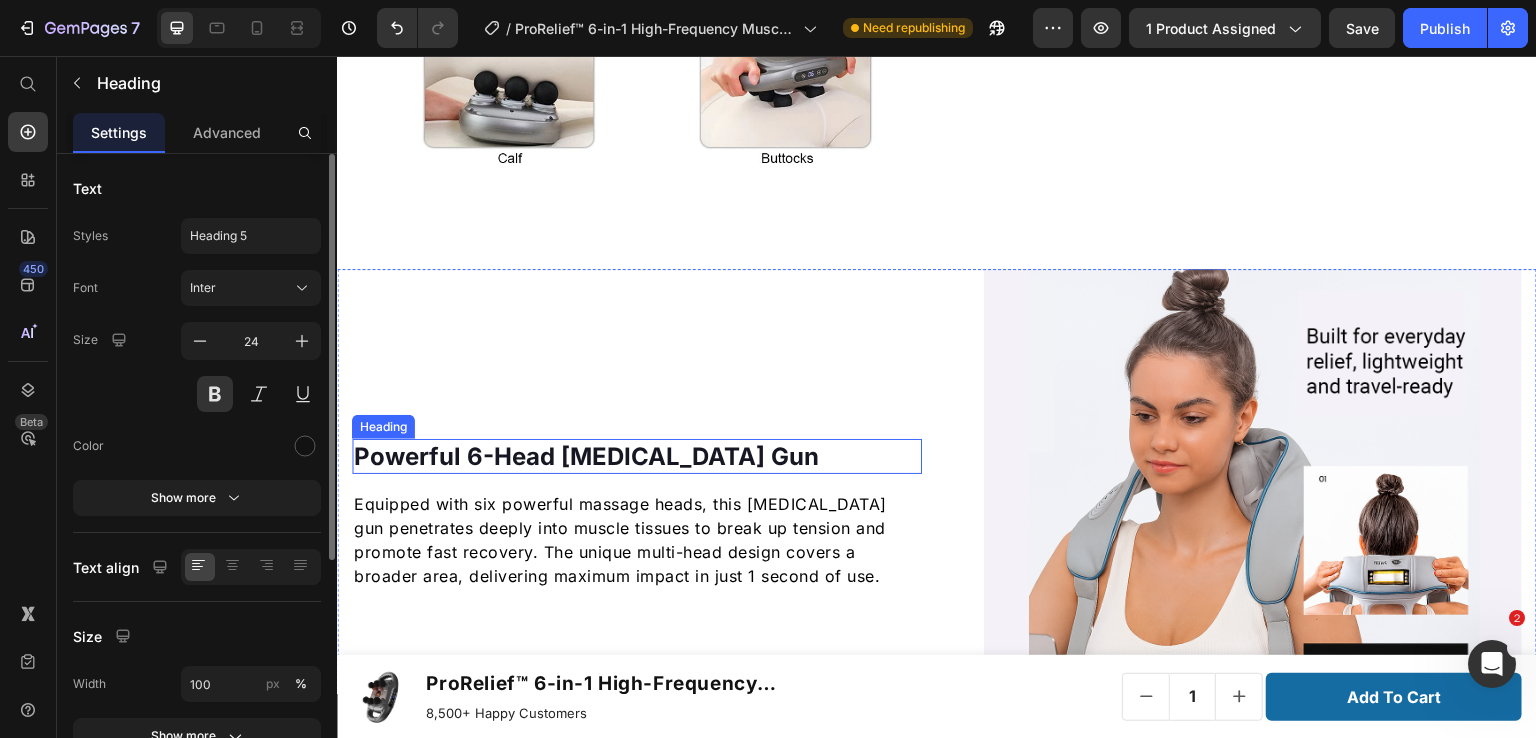 click on "Powerful 6-Head [MEDICAL_DATA] Gun" at bounding box center [586, 456] 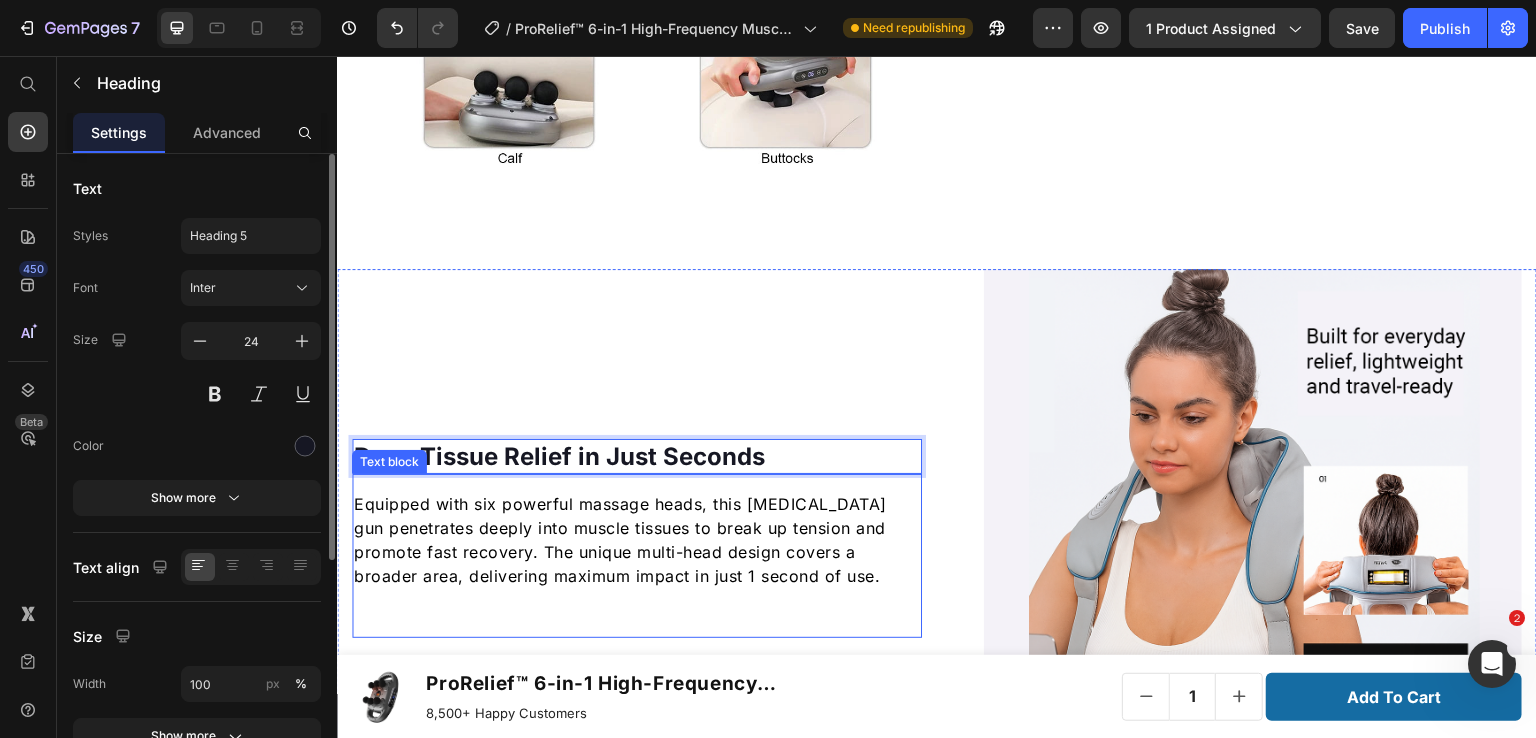 click on "Equipped with six powerful massage heads, this [MEDICAL_DATA] gun penetrates deeply into muscle tissues to break up tension and promote fast recovery. The unique multi-head design covers a broader area, delivering maximum impact in just 1 second of use." at bounding box center [620, 540] 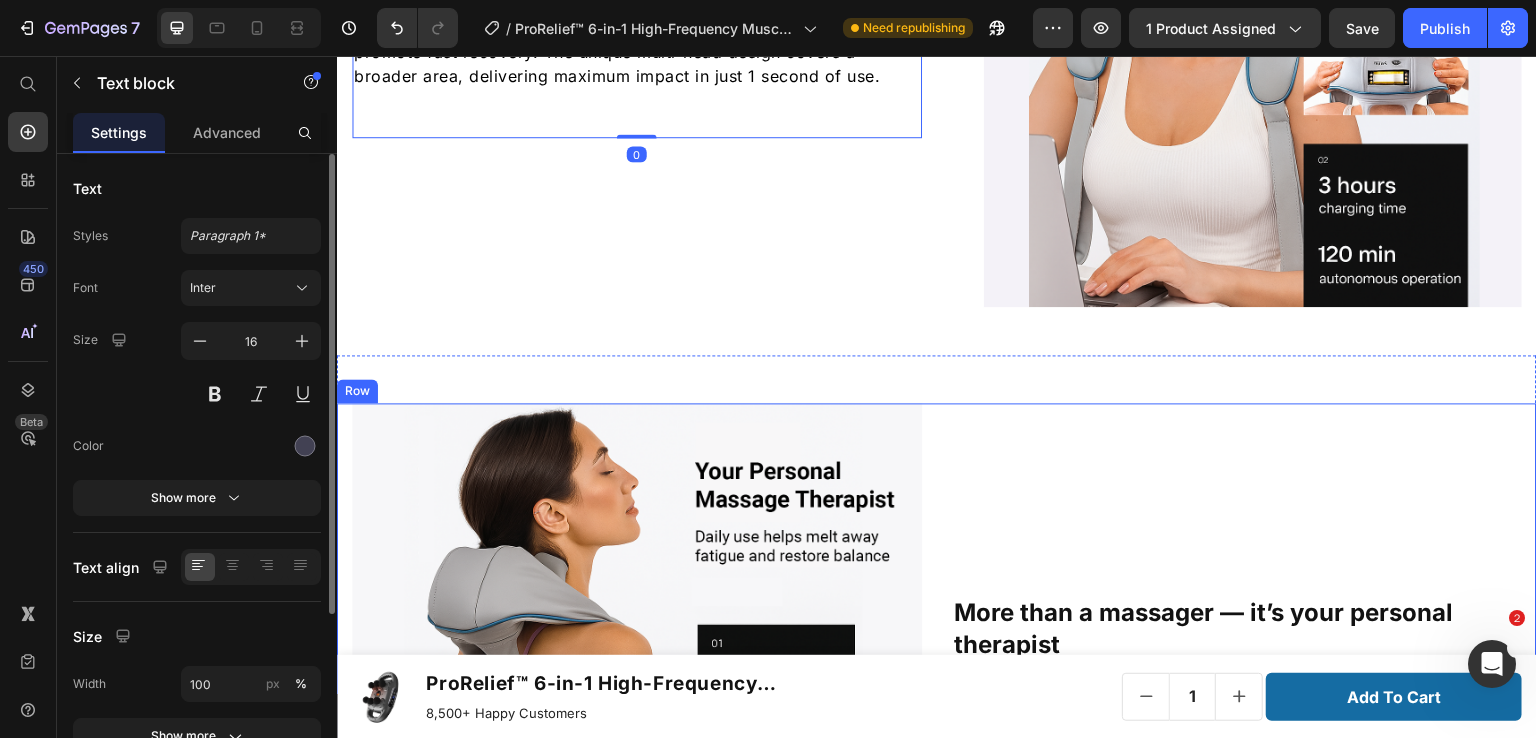 scroll, scrollTop: 2585, scrollLeft: 0, axis: vertical 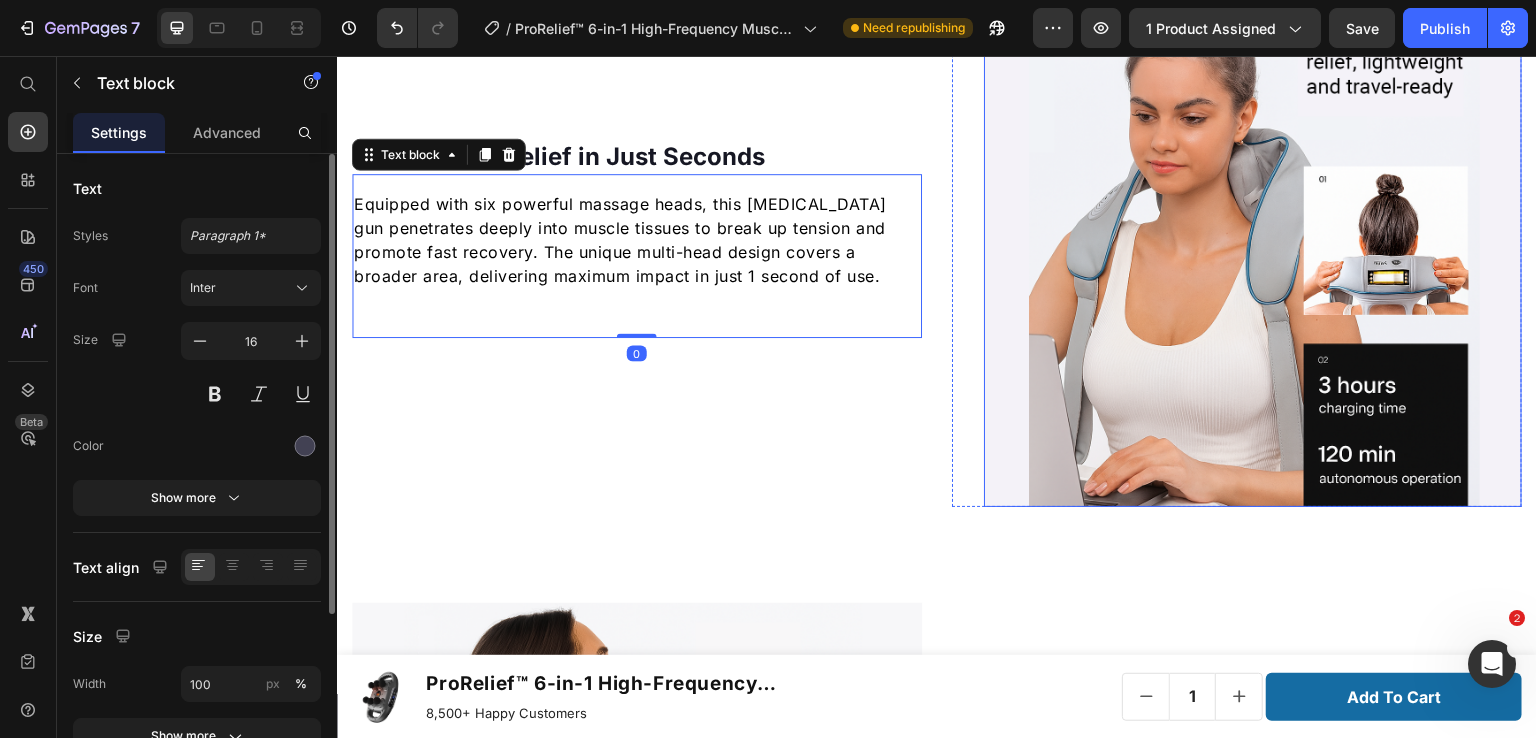 click at bounding box center [1253, 238] 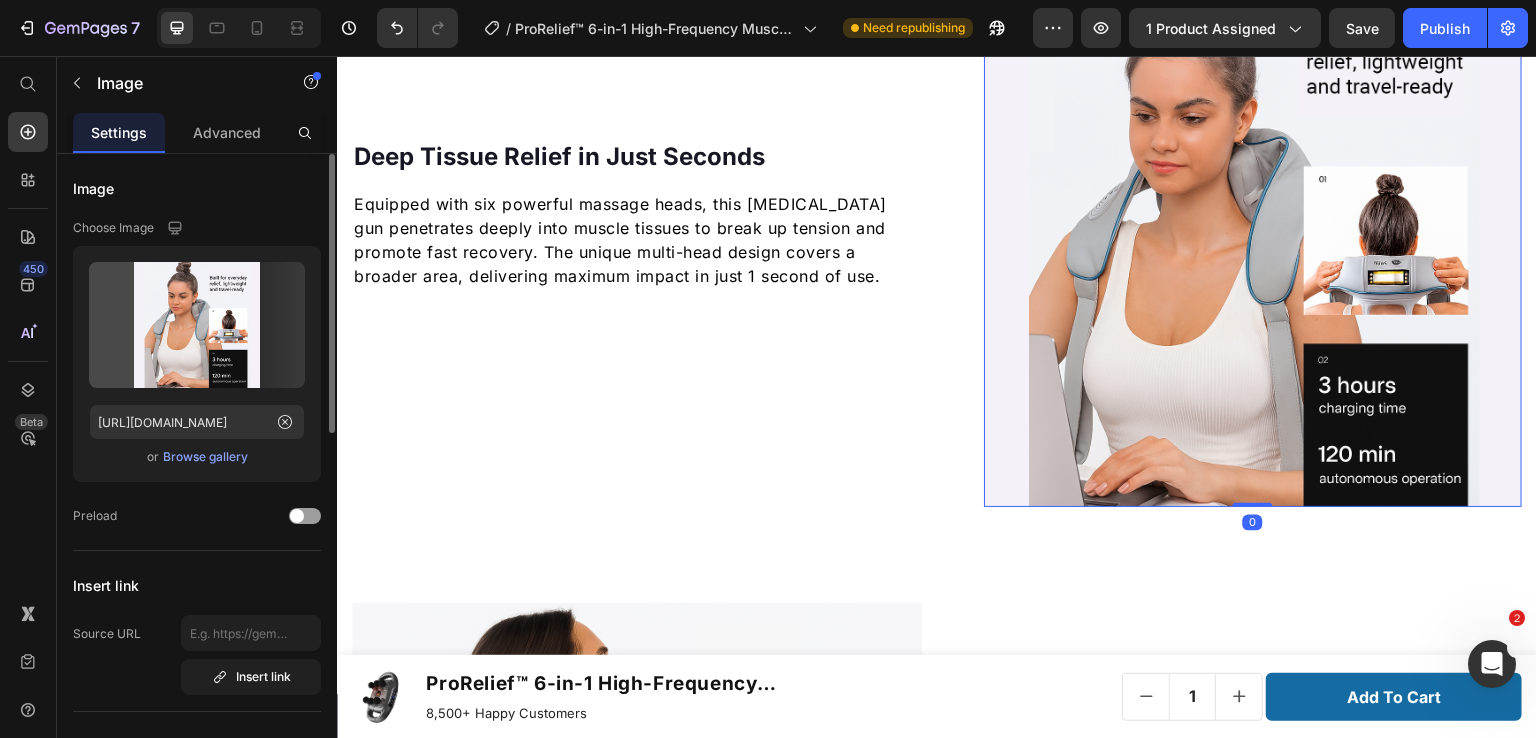 click on "Browse gallery" at bounding box center [205, 457] 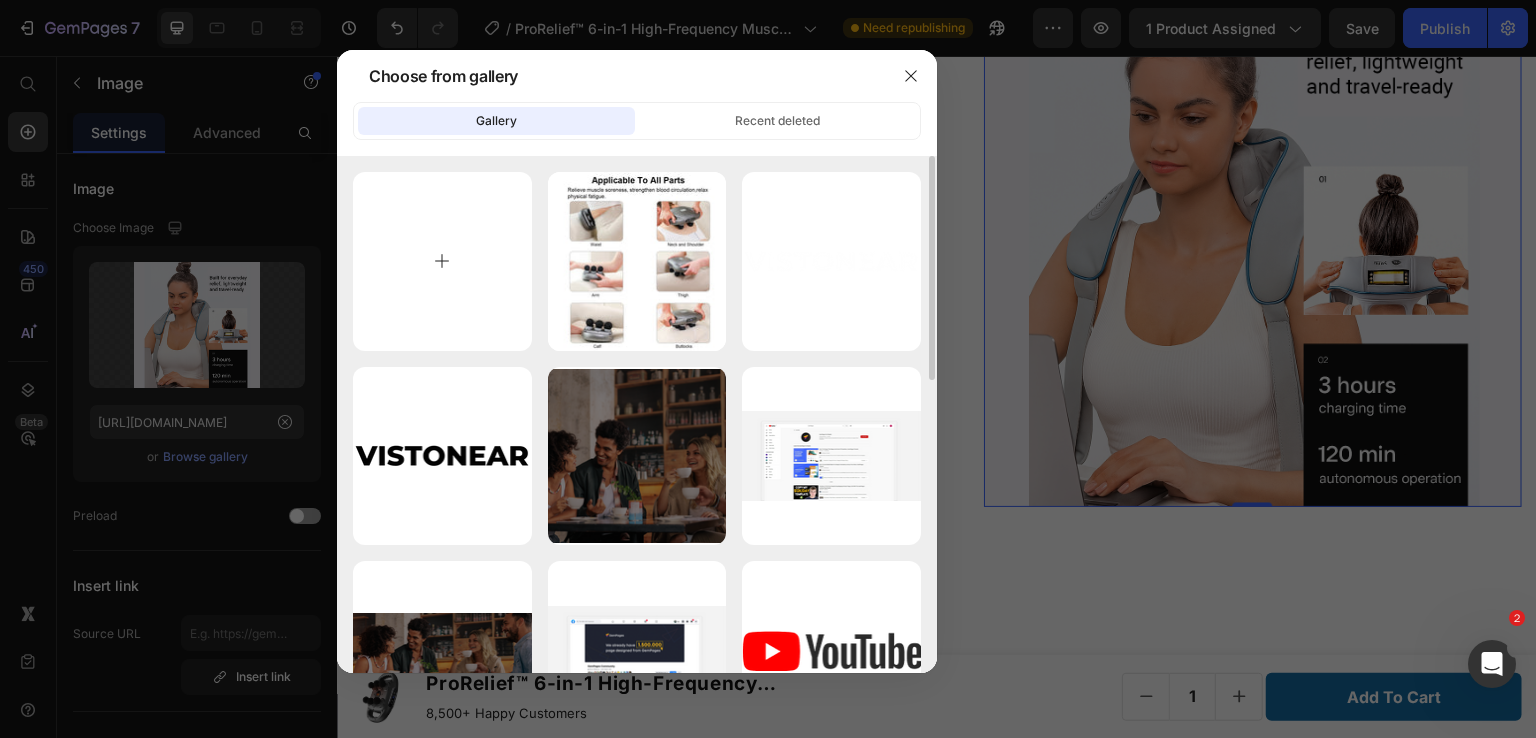 click at bounding box center (442, 261) 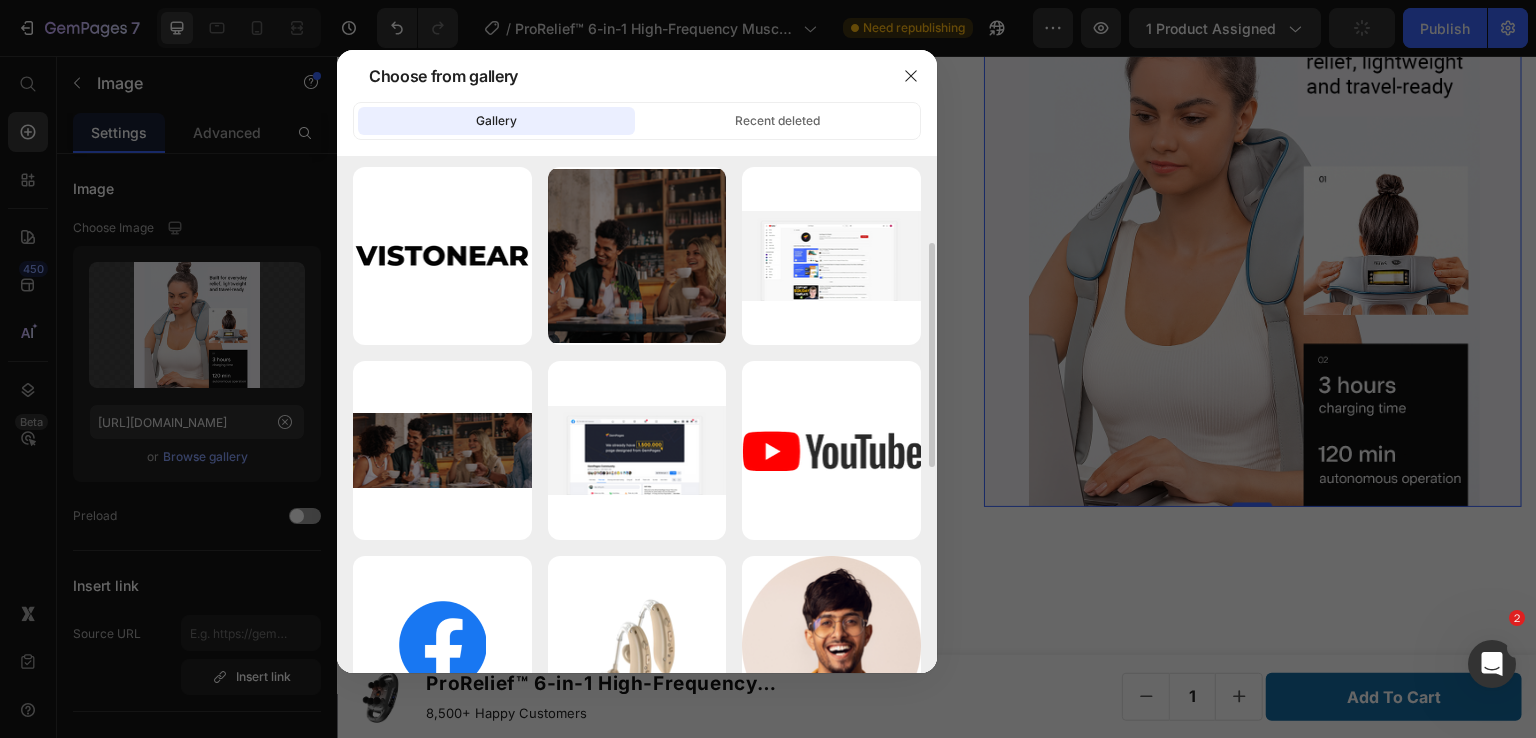 scroll, scrollTop: 0, scrollLeft: 0, axis: both 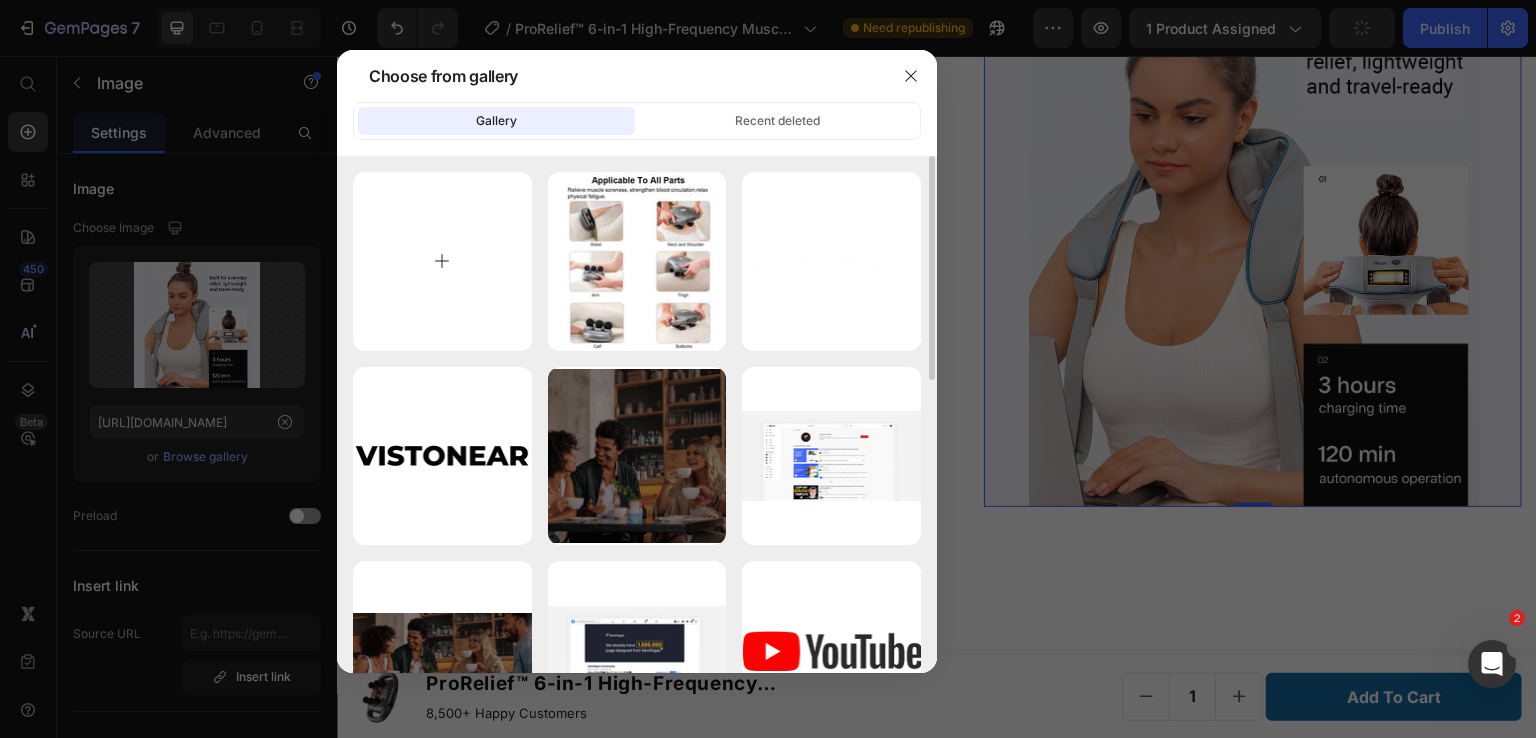 click at bounding box center (442, 261) 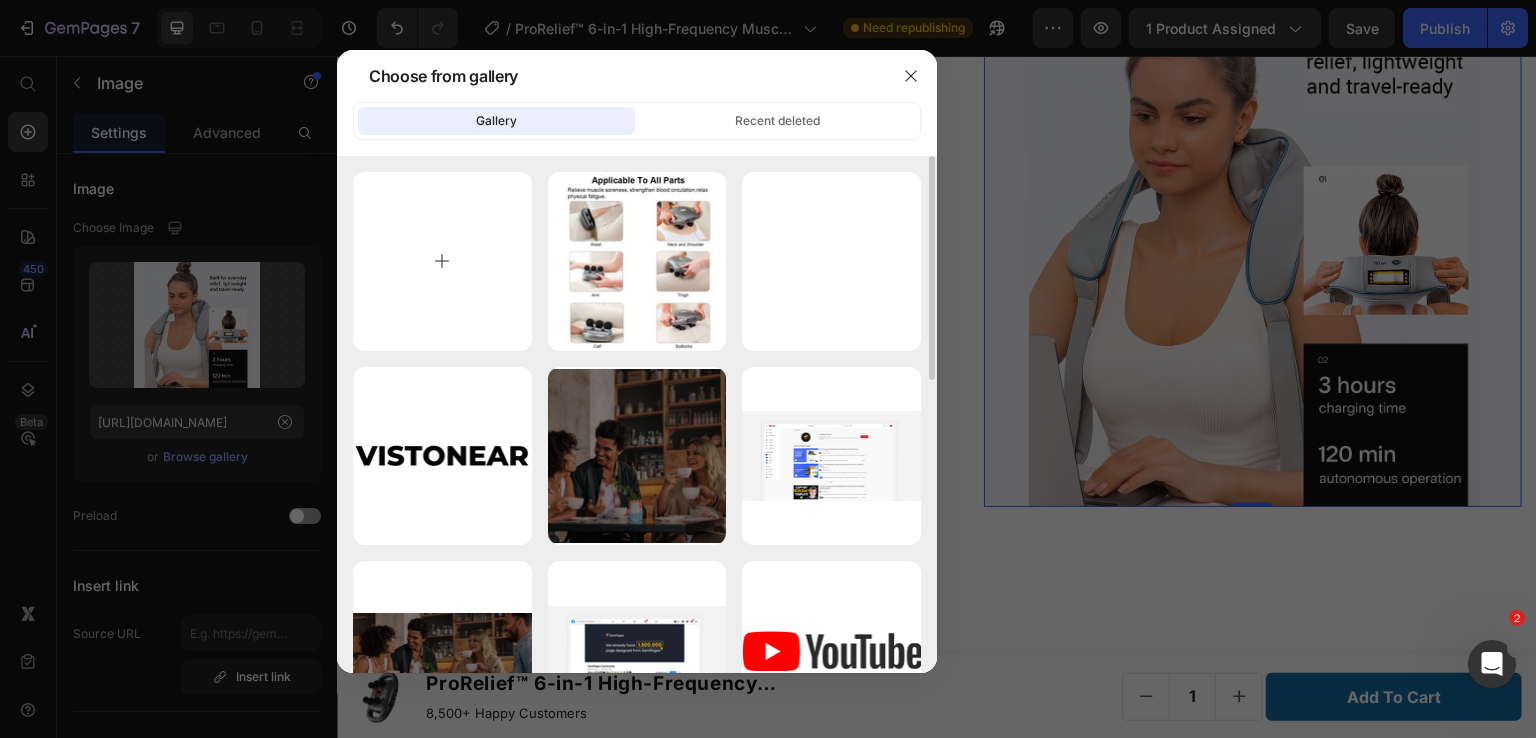 type on "C:\fakepath\3.jpg" 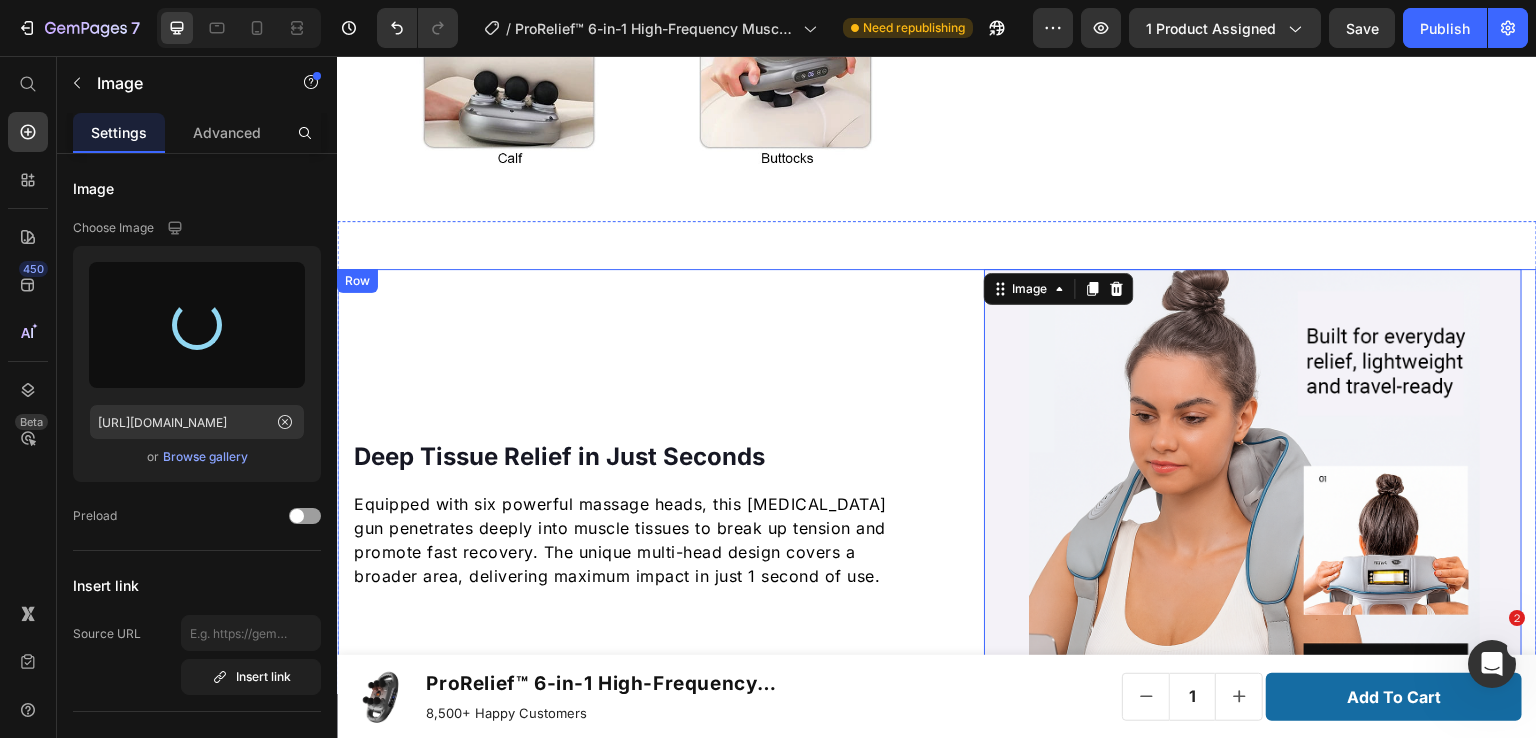 scroll, scrollTop: 2585, scrollLeft: 0, axis: vertical 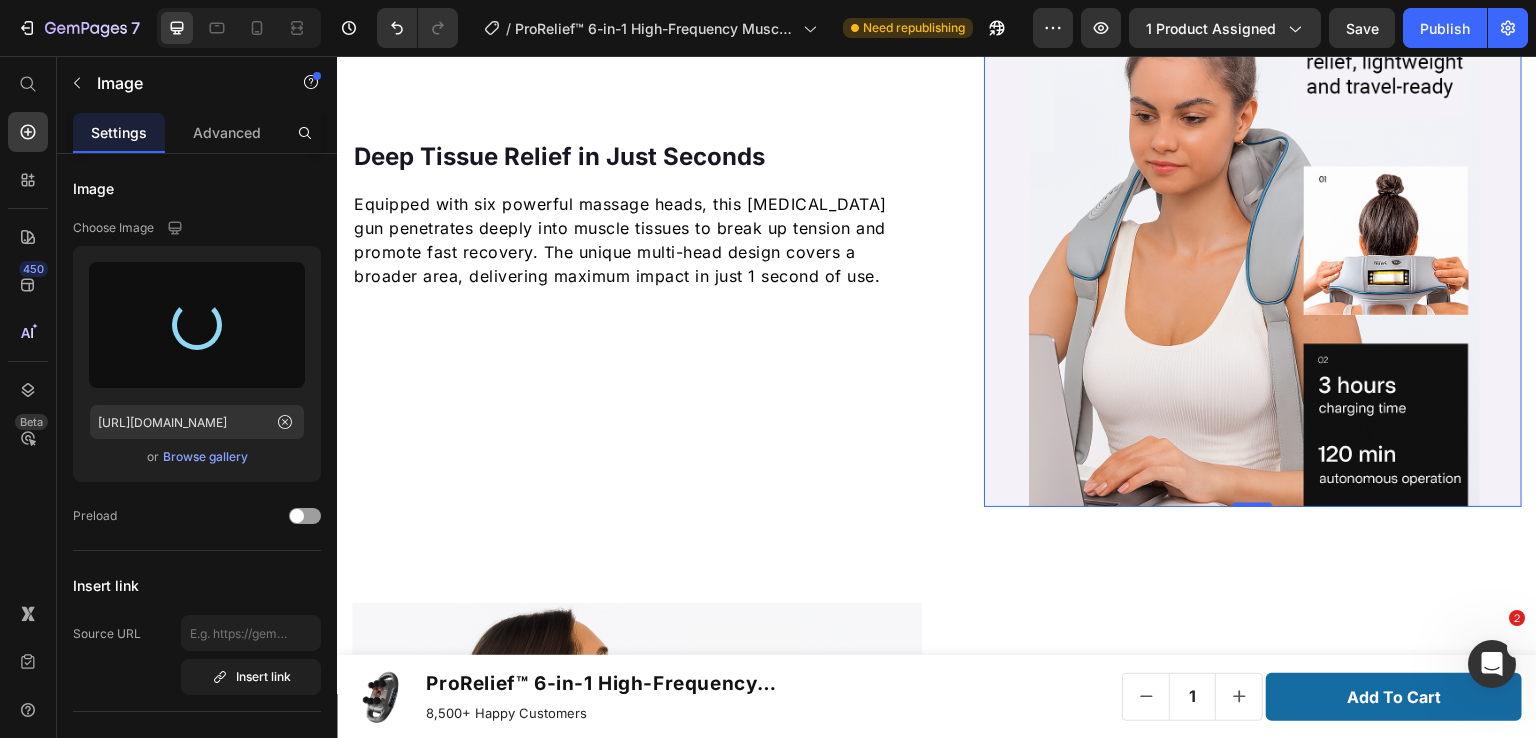 type on "[URL][DOMAIN_NAME]" 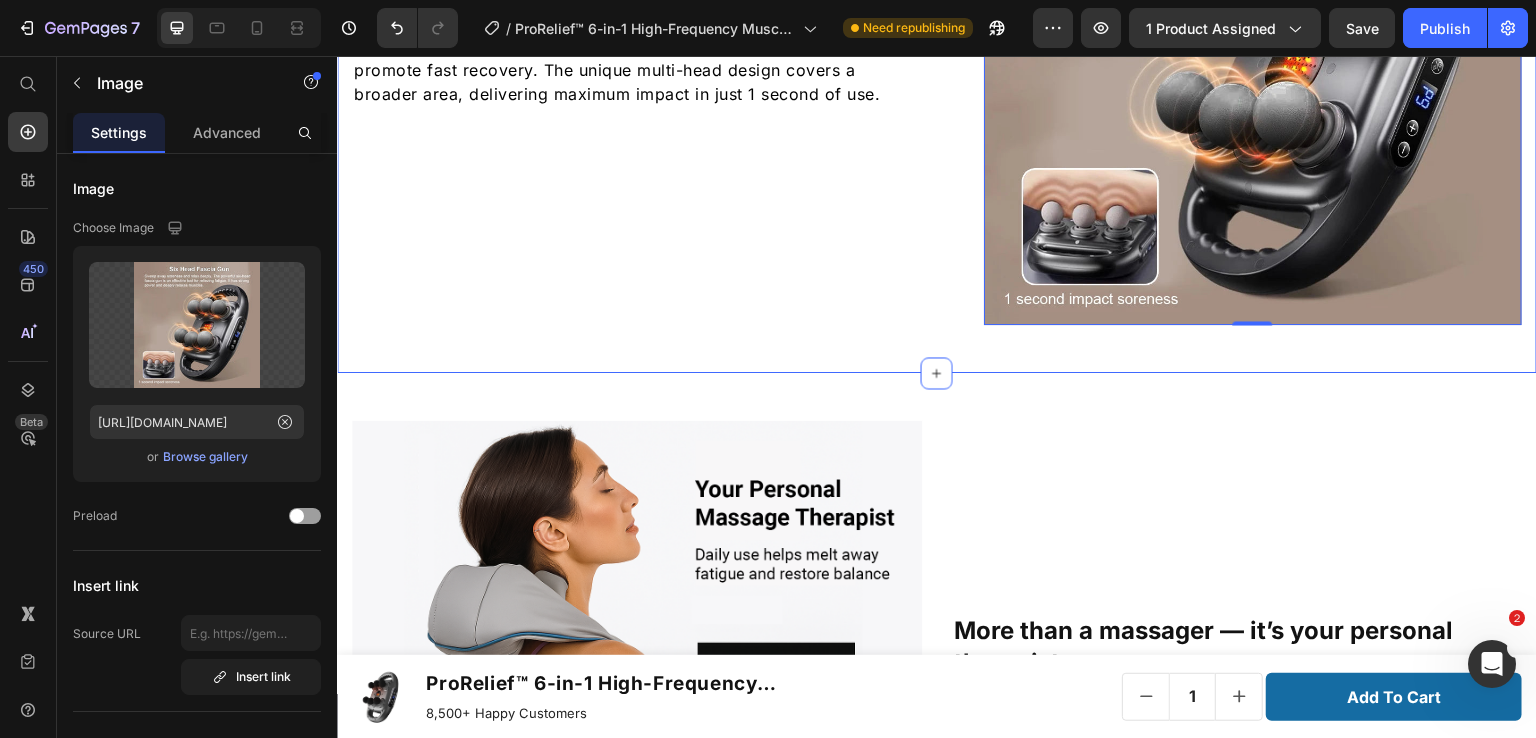 scroll, scrollTop: 2885, scrollLeft: 0, axis: vertical 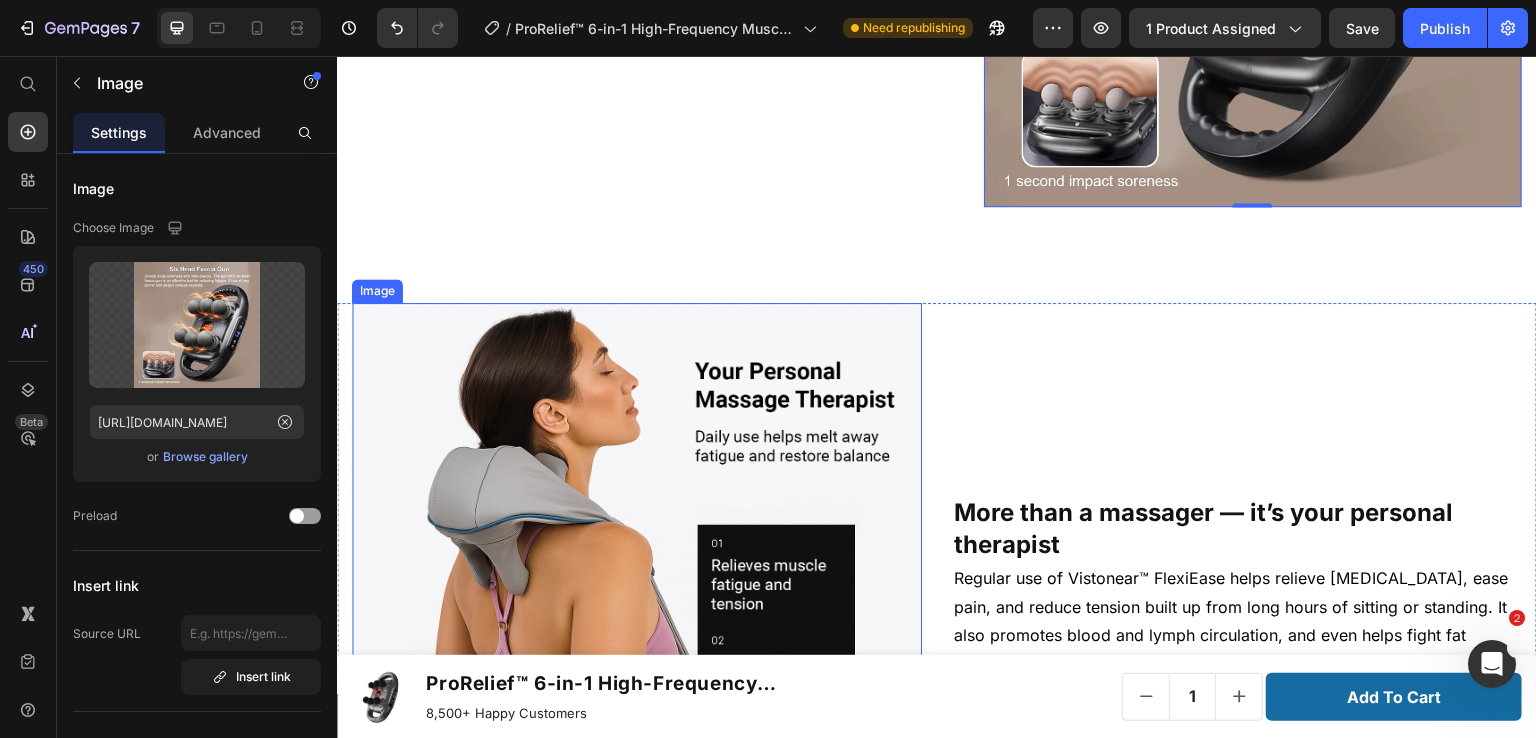 click at bounding box center [637, 588] 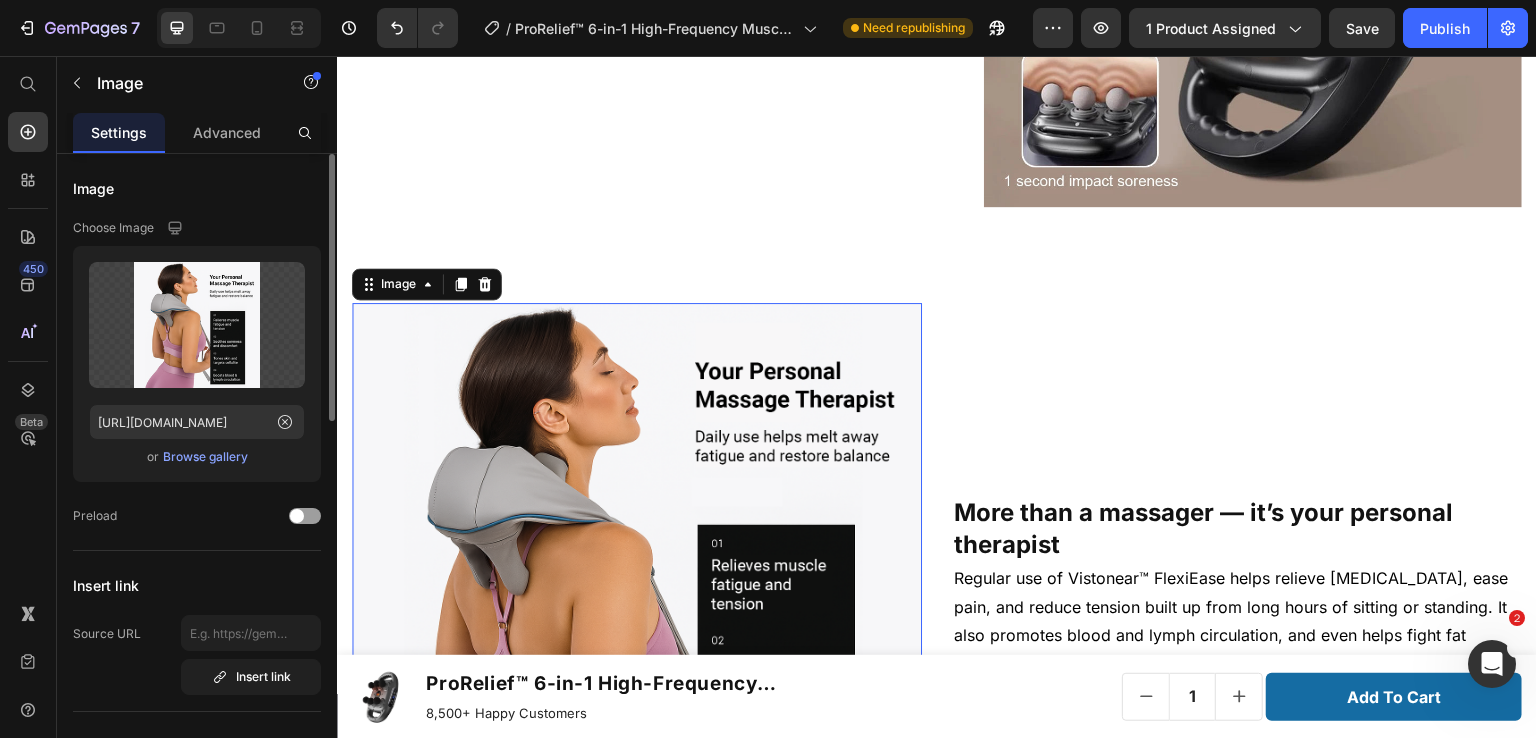 click on "Browse gallery" at bounding box center (205, 457) 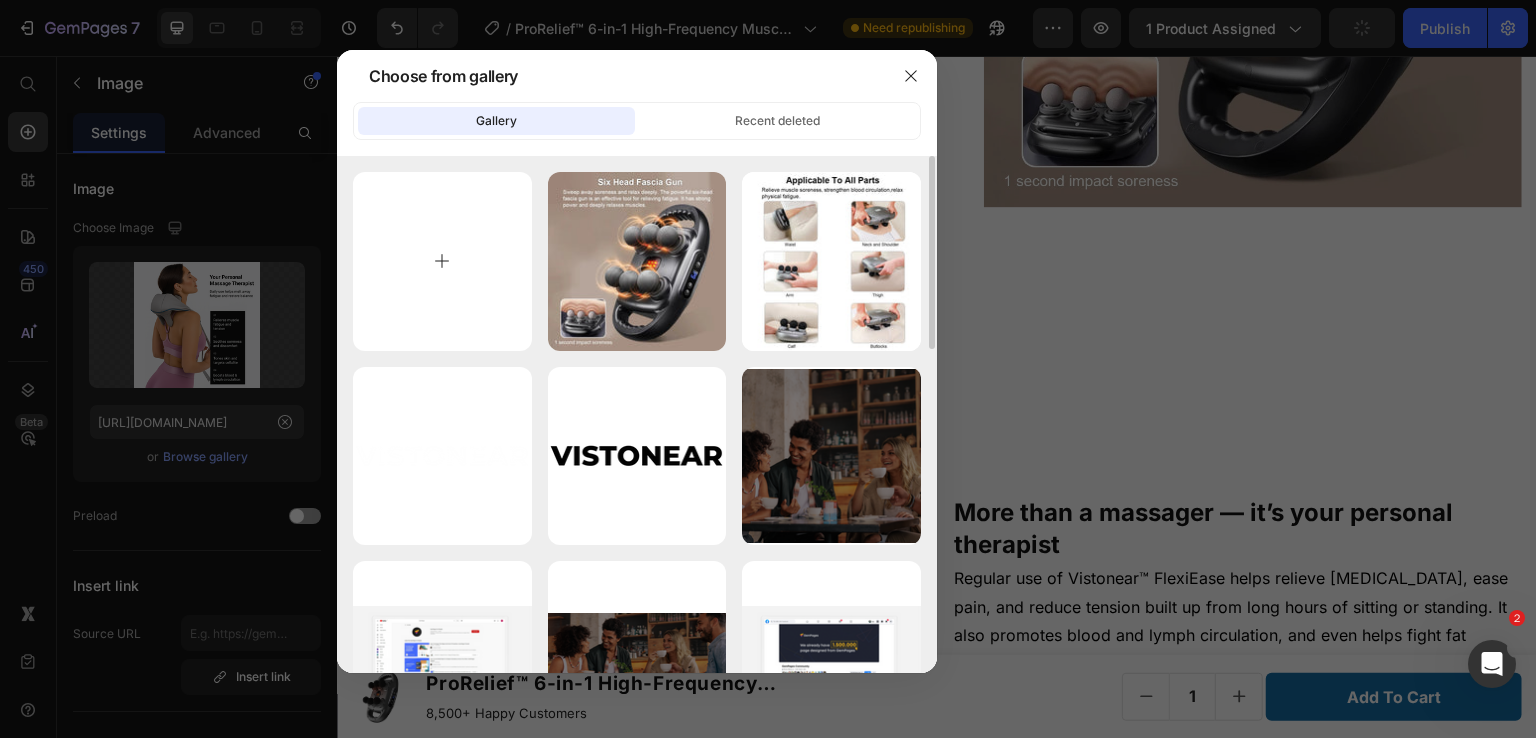 click at bounding box center [442, 261] 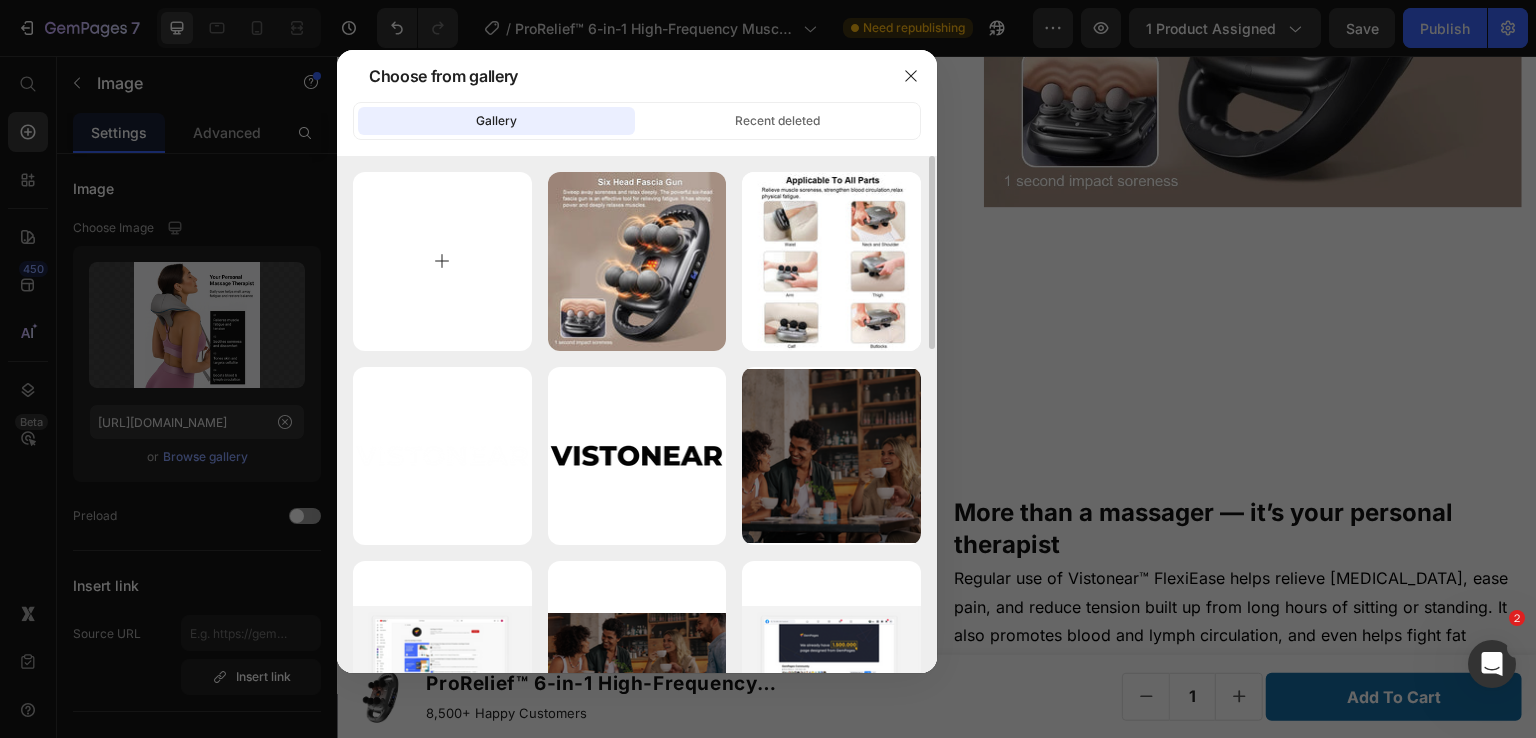 type on "C:\fakepath\4.jpg" 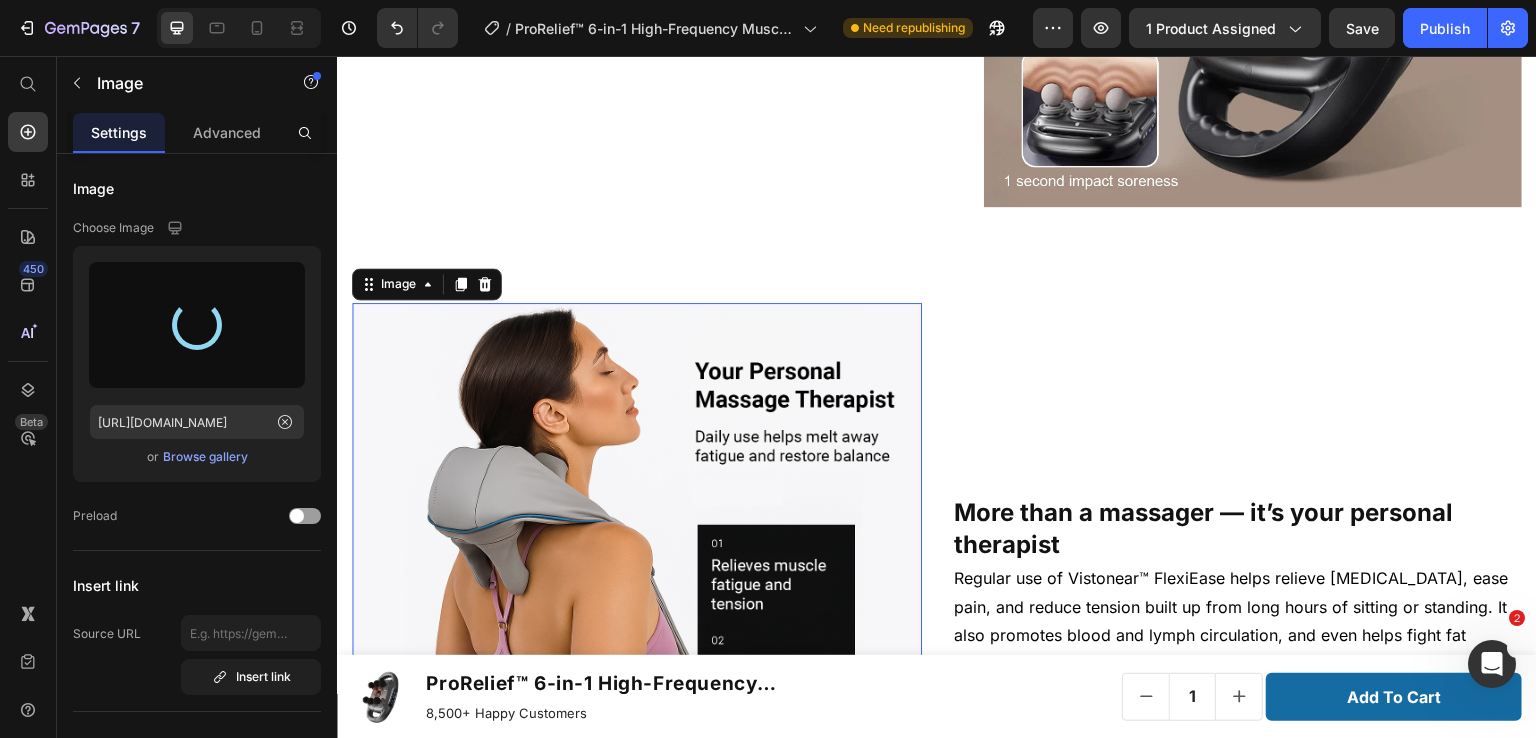 type on "[URL][DOMAIN_NAME]" 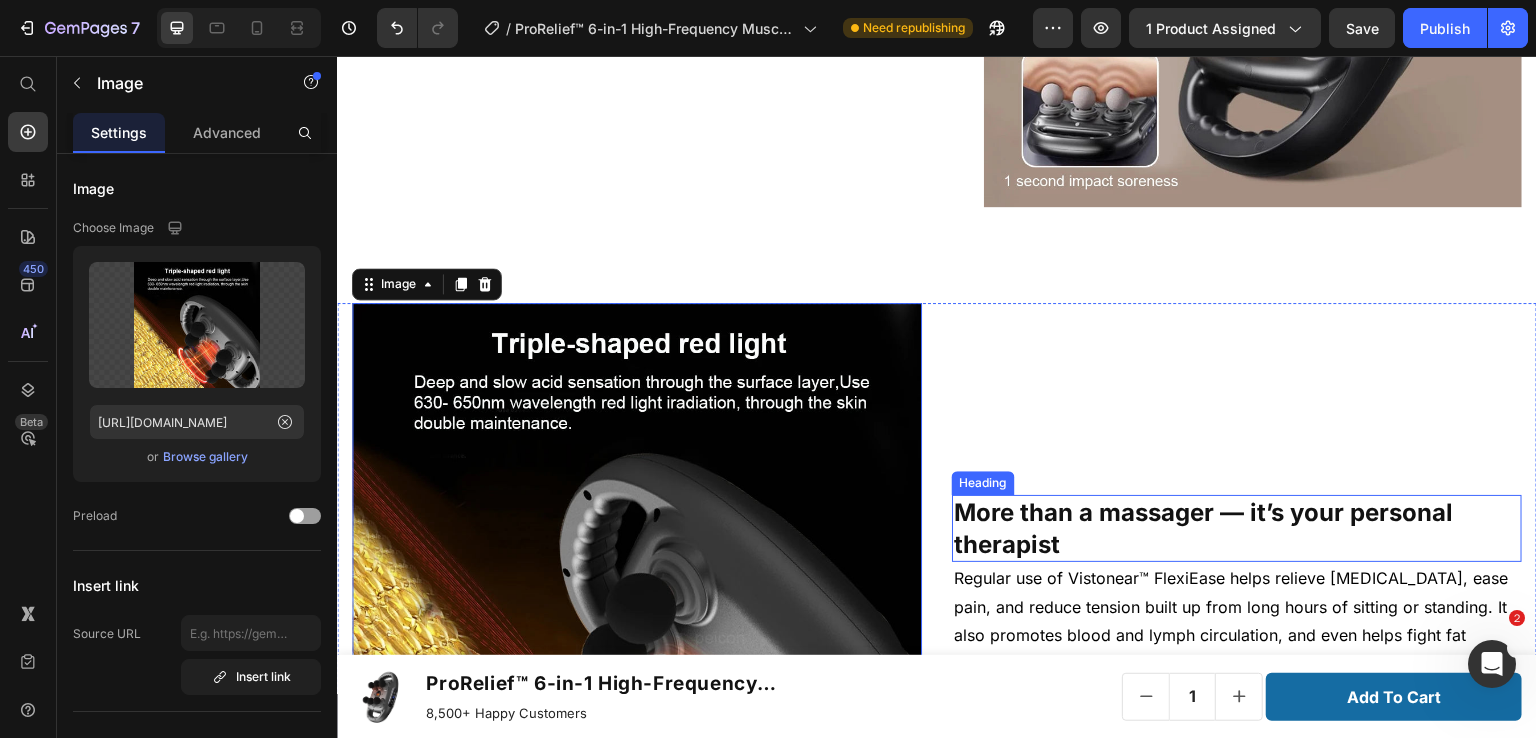 click on "More than a massager — it’s your personal therapist" at bounding box center (1237, 528) 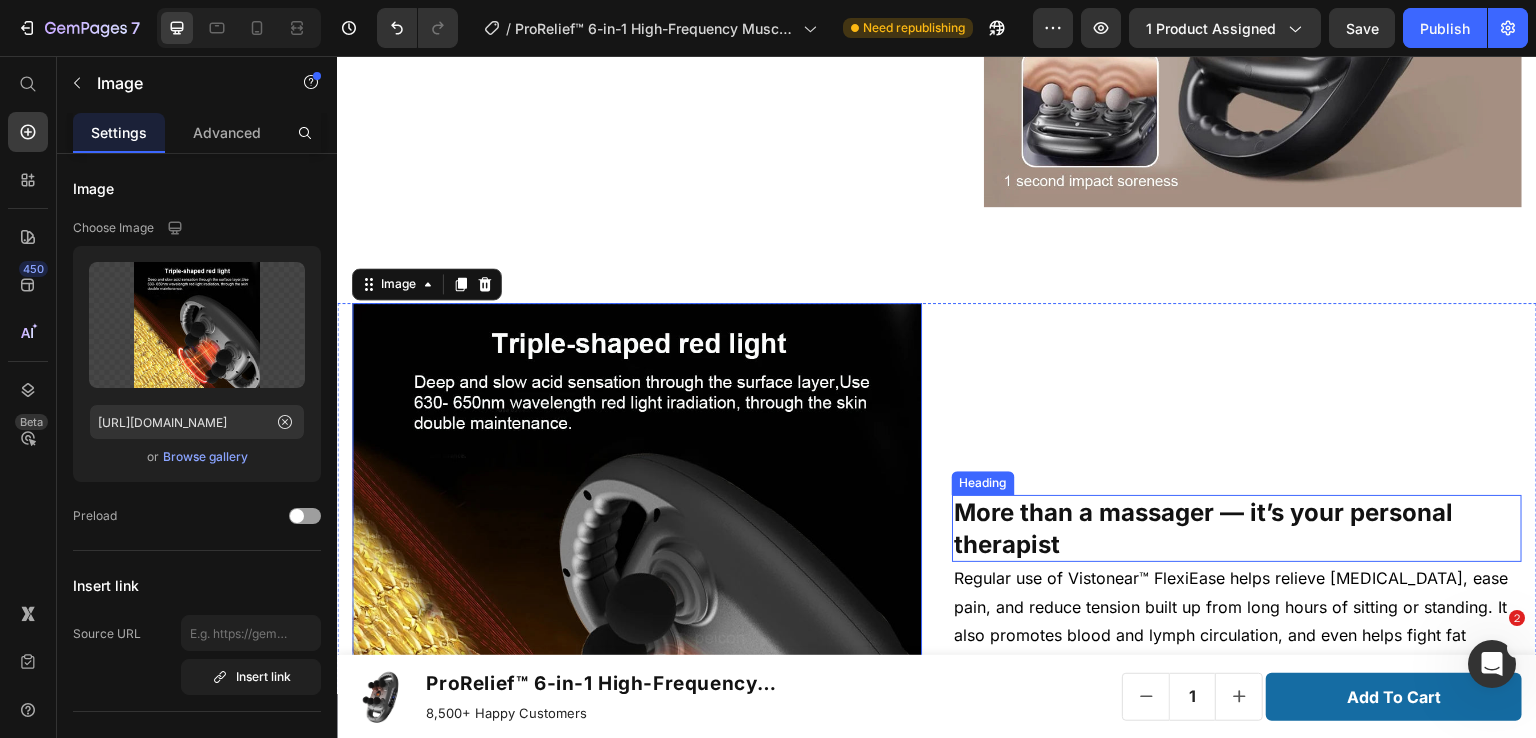 click on "More than a massager — it’s your personal therapist" at bounding box center [1237, 528] 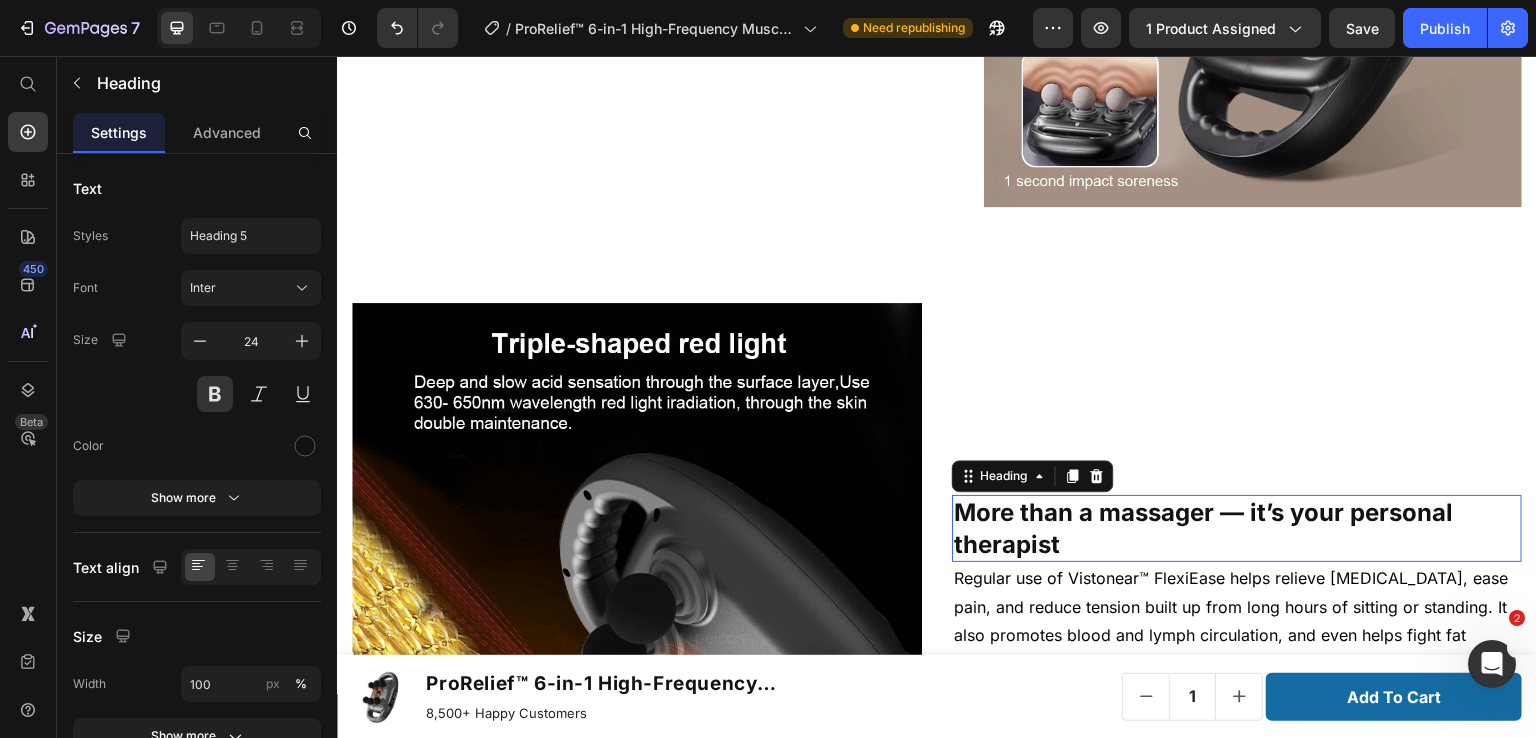 click on "More than a massager — it’s your personal therapist" at bounding box center (1237, 528) 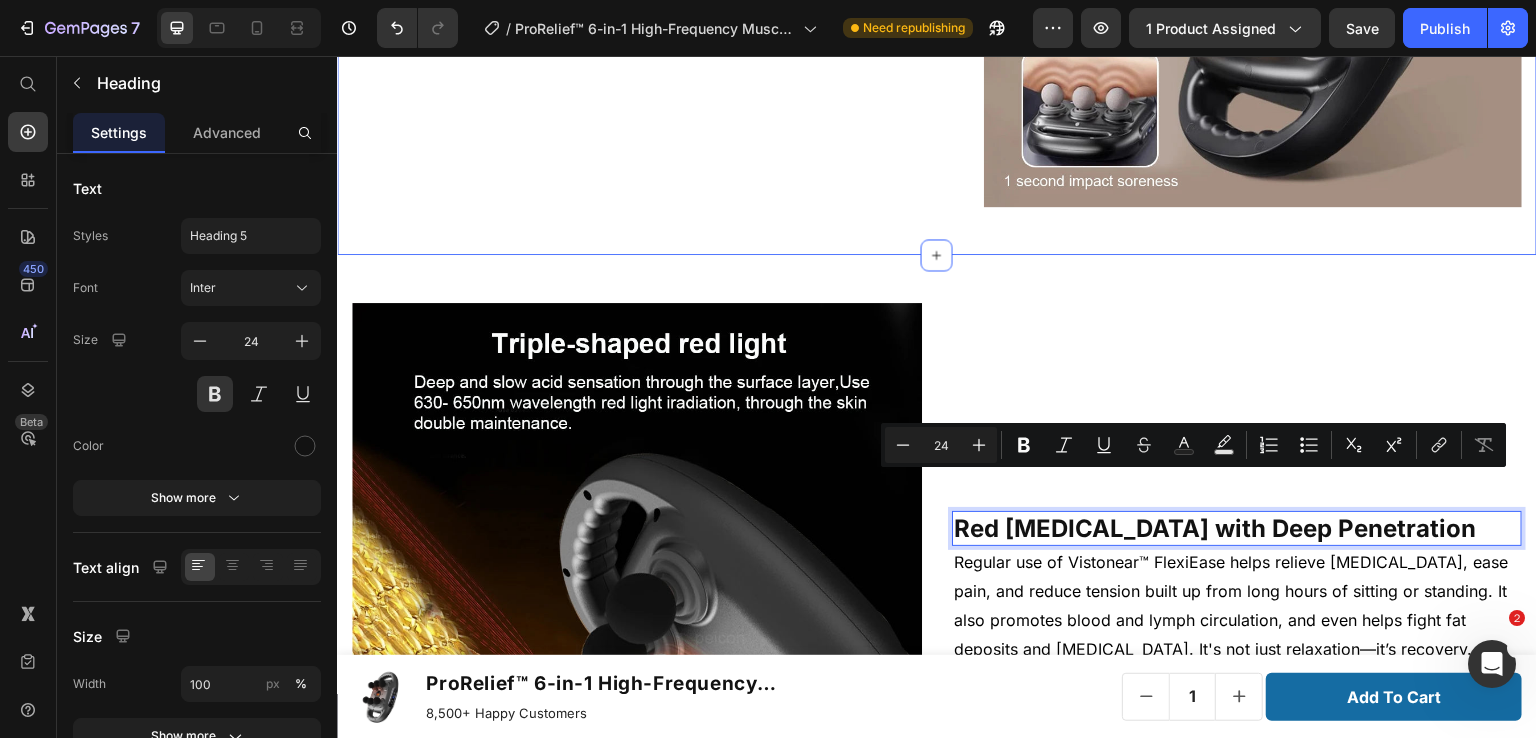 scroll, scrollTop: 2901, scrollLeft: 0, axis: vertical 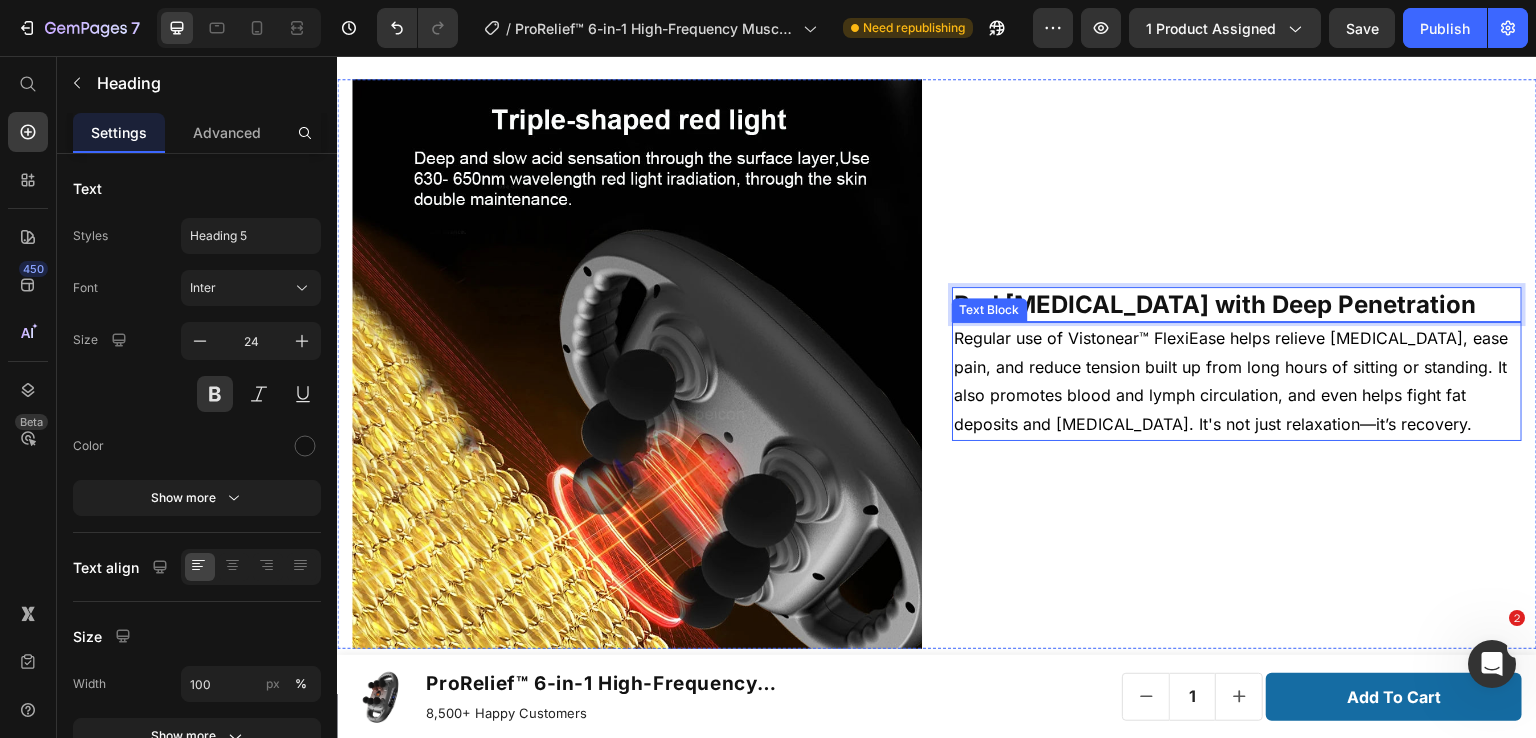 click on "Regular use of Vistonear™ FlexiEase helps relieve [MEDICAL_DATA], ease pain, and reduce tension built up from long hours of sitting or standing. It also promotes blood and lymph circulation, and even helps fight fat deposits and [MEDICAL_DATA]. It's not just relaxation—it’s recovery." at bounding box center (1231, 381) 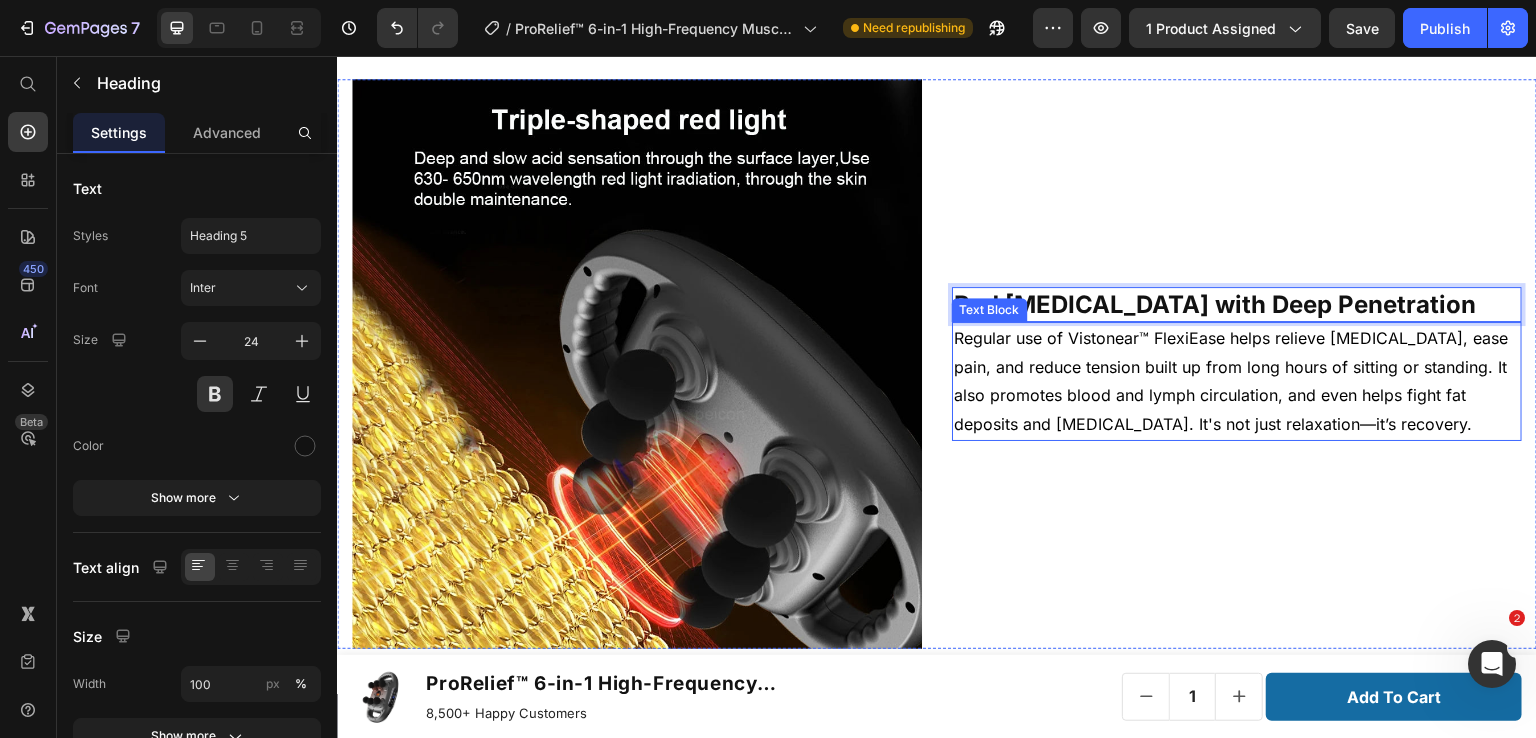 click on "Regular use of Vistonear™ FlexiEase helps relieve [MEDICAL_DATA], ease pain, and reduce tension built up from long hours of sitting or standing. It also promotes blood and lymph circulation, and even helps fight fat deposits and [MEDICAL_DATA]. It's not just relaxation—it’s recovery." at bounding box center (1231, 381) 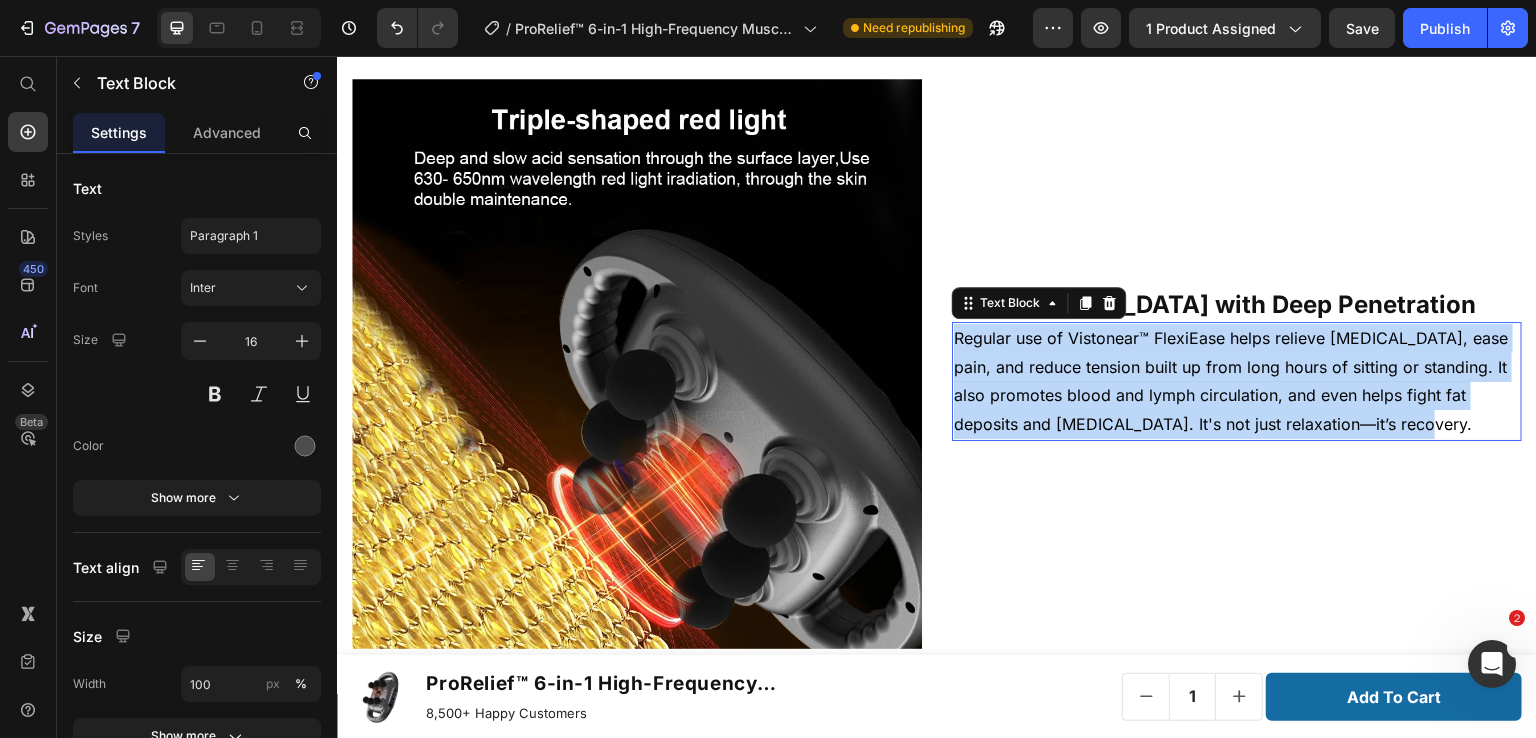 click on "Regular use of Vistonear™ FlexiEase helps relieve [MEDICAL_DATA], ease pain, and reduce tension built up from long hours of sitting or standing. It also promotes blood and lymph circulation, and even helps fight fat deposits and [MEDICAL_DATA]. It's not just relaxation—it’s recovery." at bounding box center (1231, 381) 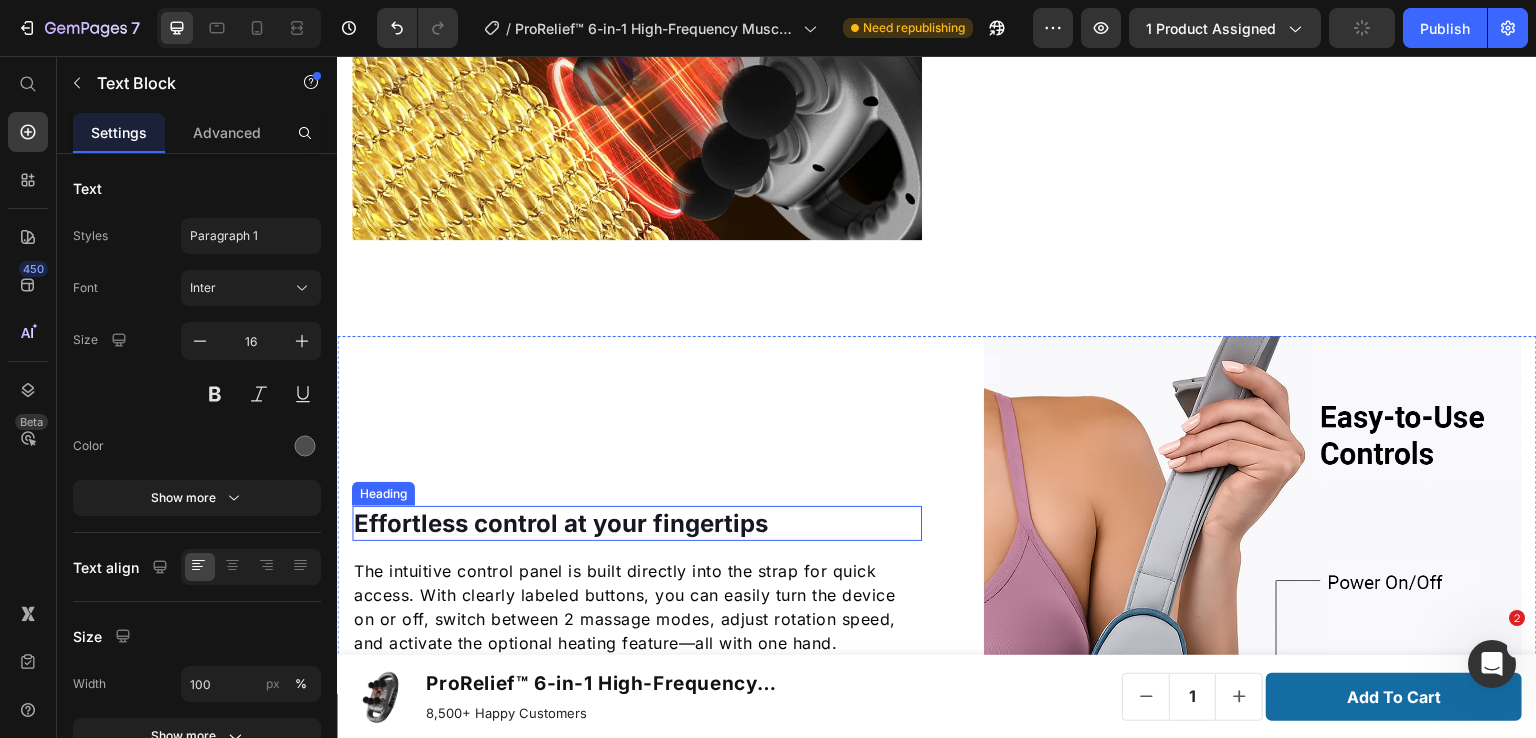 scroll, scrollTop: 3601, scrollLeft: 0, axis: vertical 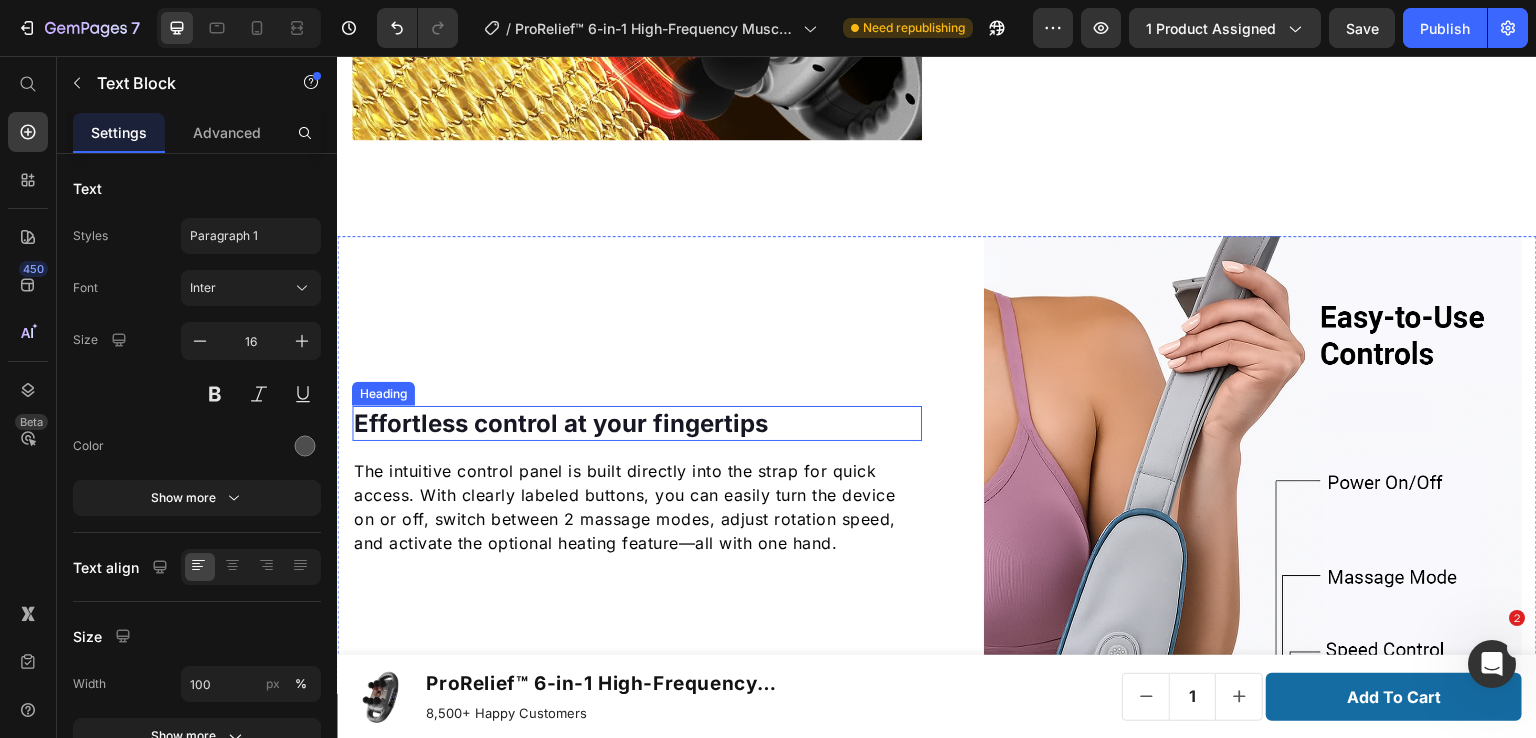 click on "Effortless control at your fingertips" at bounding box center (561, 423) 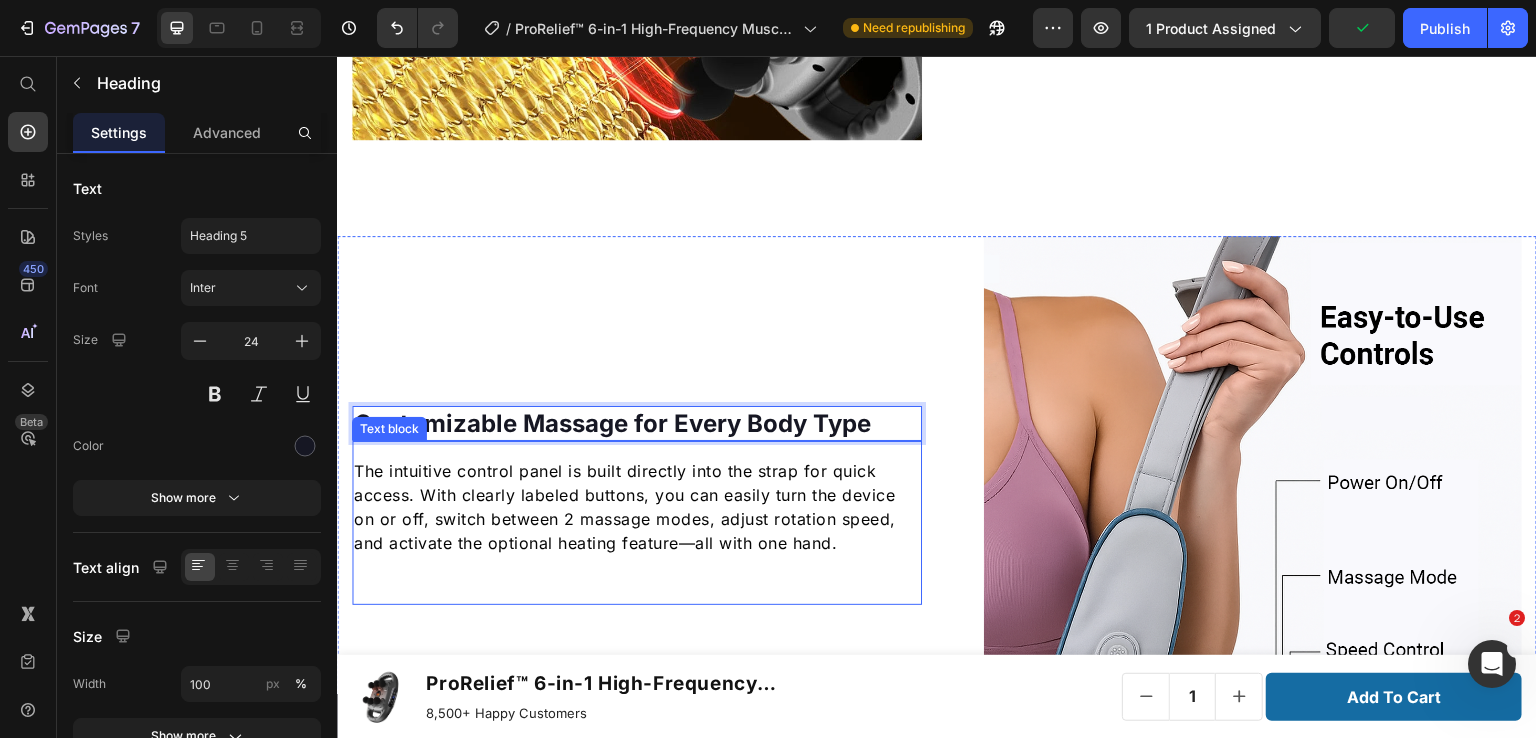 click on "The intuitive control panel is built directly into the strap for quick access. With clearly labeled buttons, you can easily turn the device on or off, switch between 2 massage modes, adjust rotation speed, and activate the optional heating feature—all with one hand." at bounding box center (637, 507) 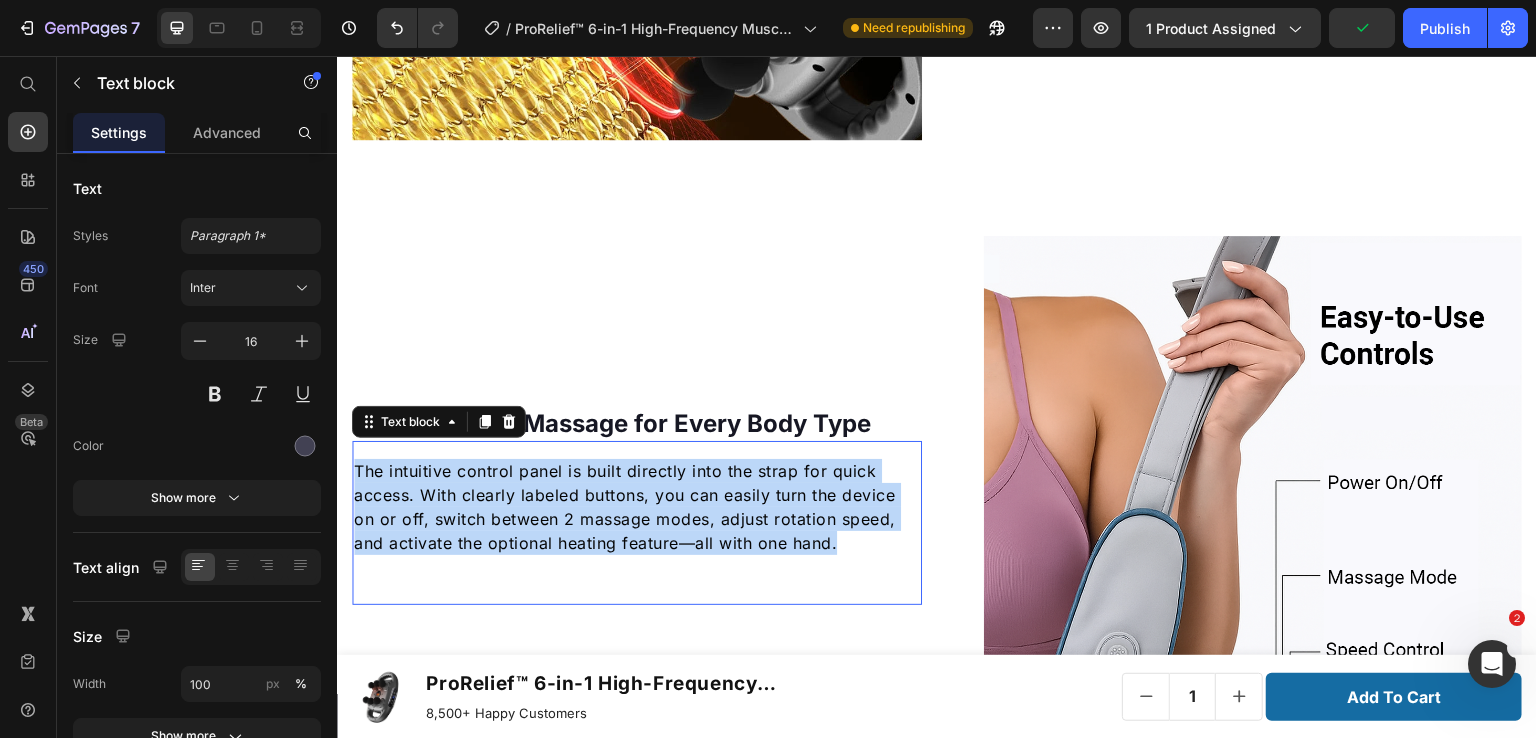 click on "The intuitive control panel is built directly into the strap for quick access. With clearly labeled buttons, you can easily turn the device on or off, switch between 2 massage modes, adjust rotation speed, and activate the optional heating feature—all with one hand." at bounding box center [637, 507] 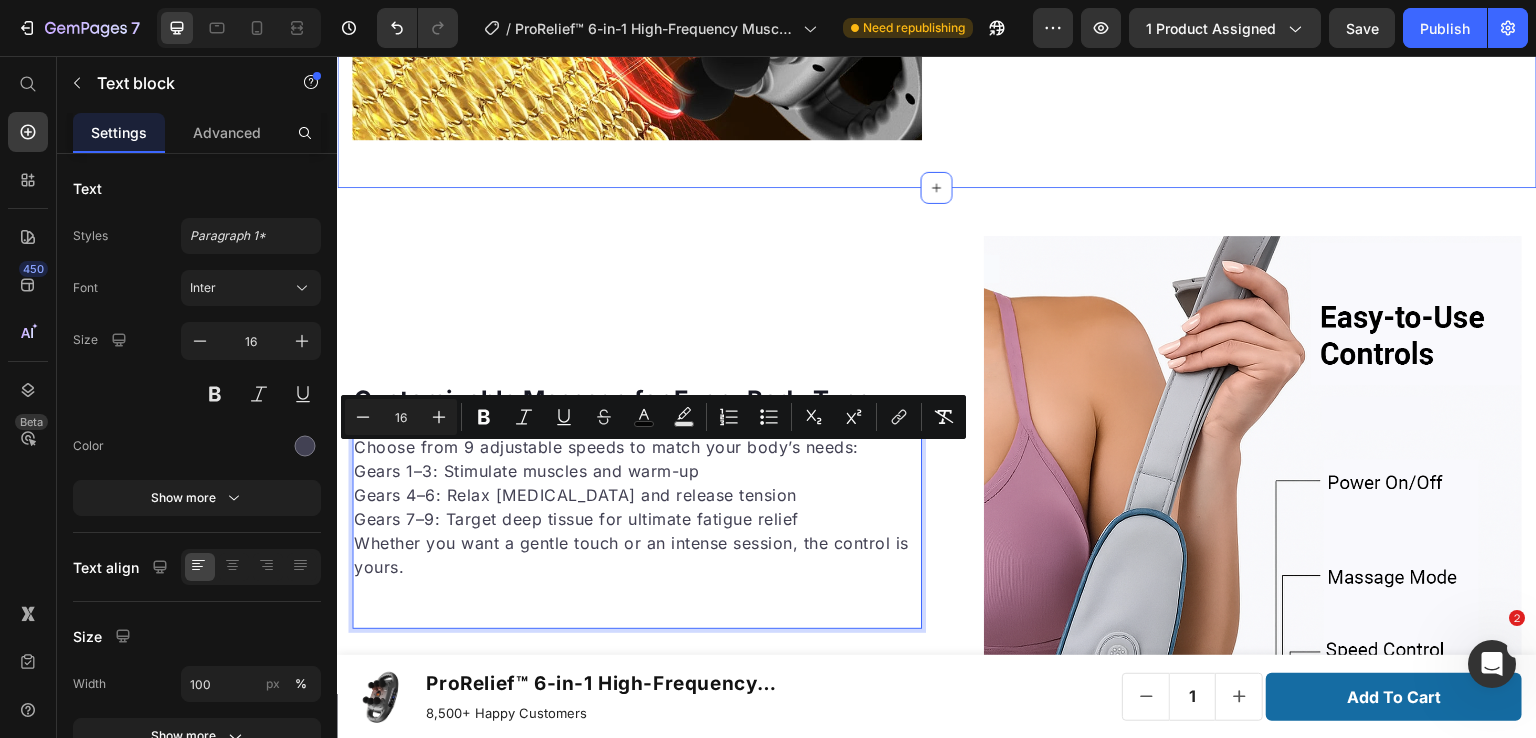 scroll, scrollTop: 3577, scrollLeft: 0, axis: vertical 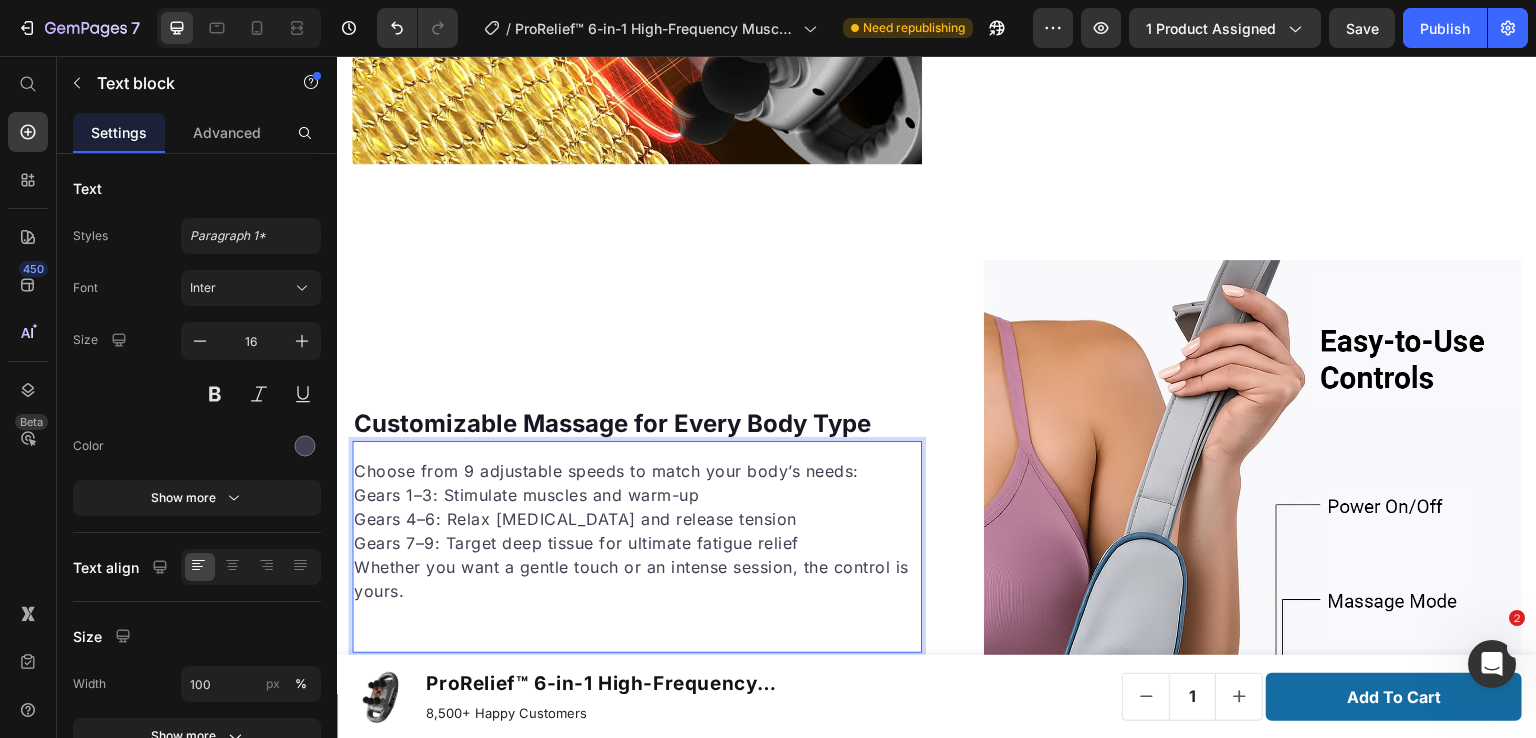 click on "Gears 7–9: Target deep tissue for ultimate fatigue relief Whether you want a gentle touch or an intense session, the control is yours." at bounding box center (637, 567) 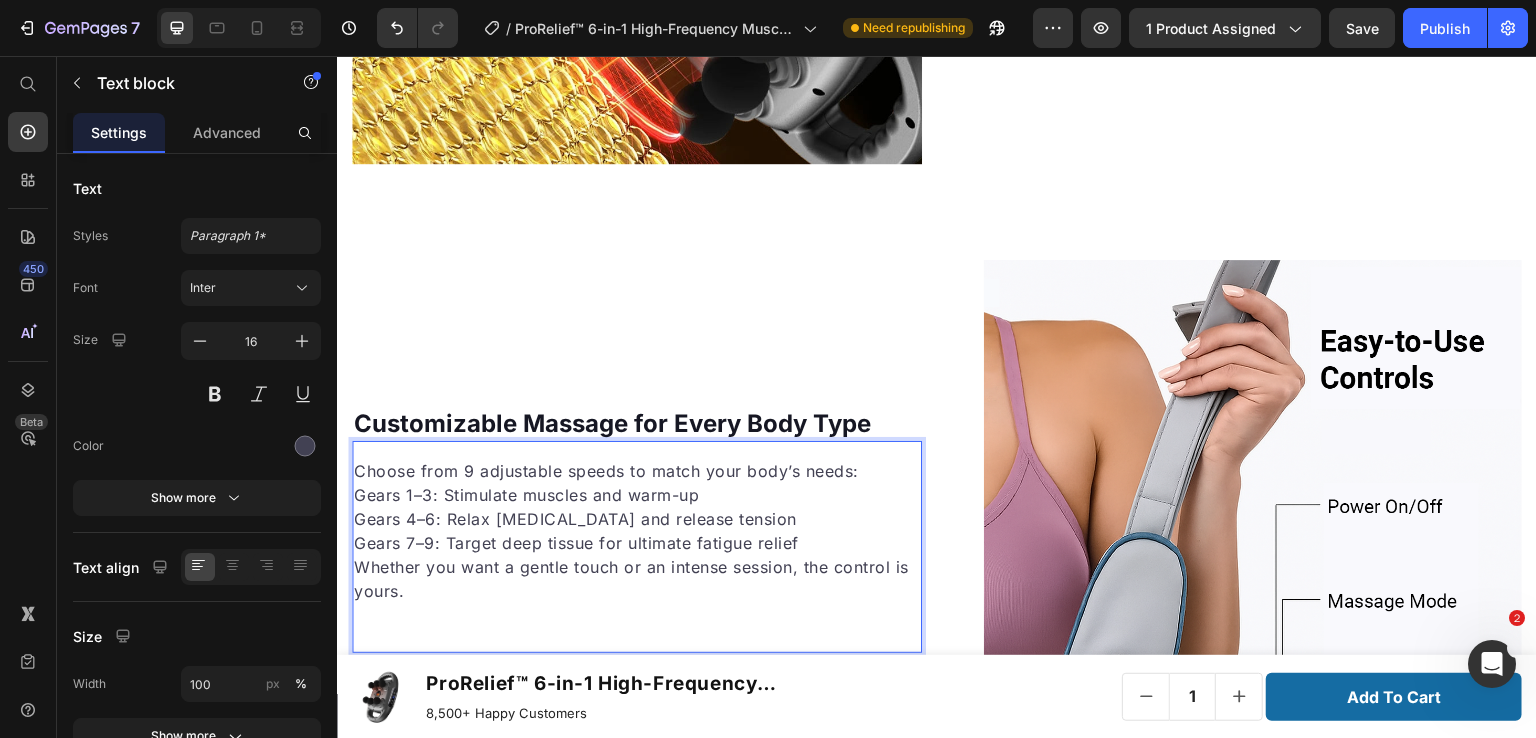 click on "Gears 7–9: Target deep tissue for ultimate fatigue relief Whether you want a gentle touch or an intense session, the control is yours." at bounding box center (637, 567) 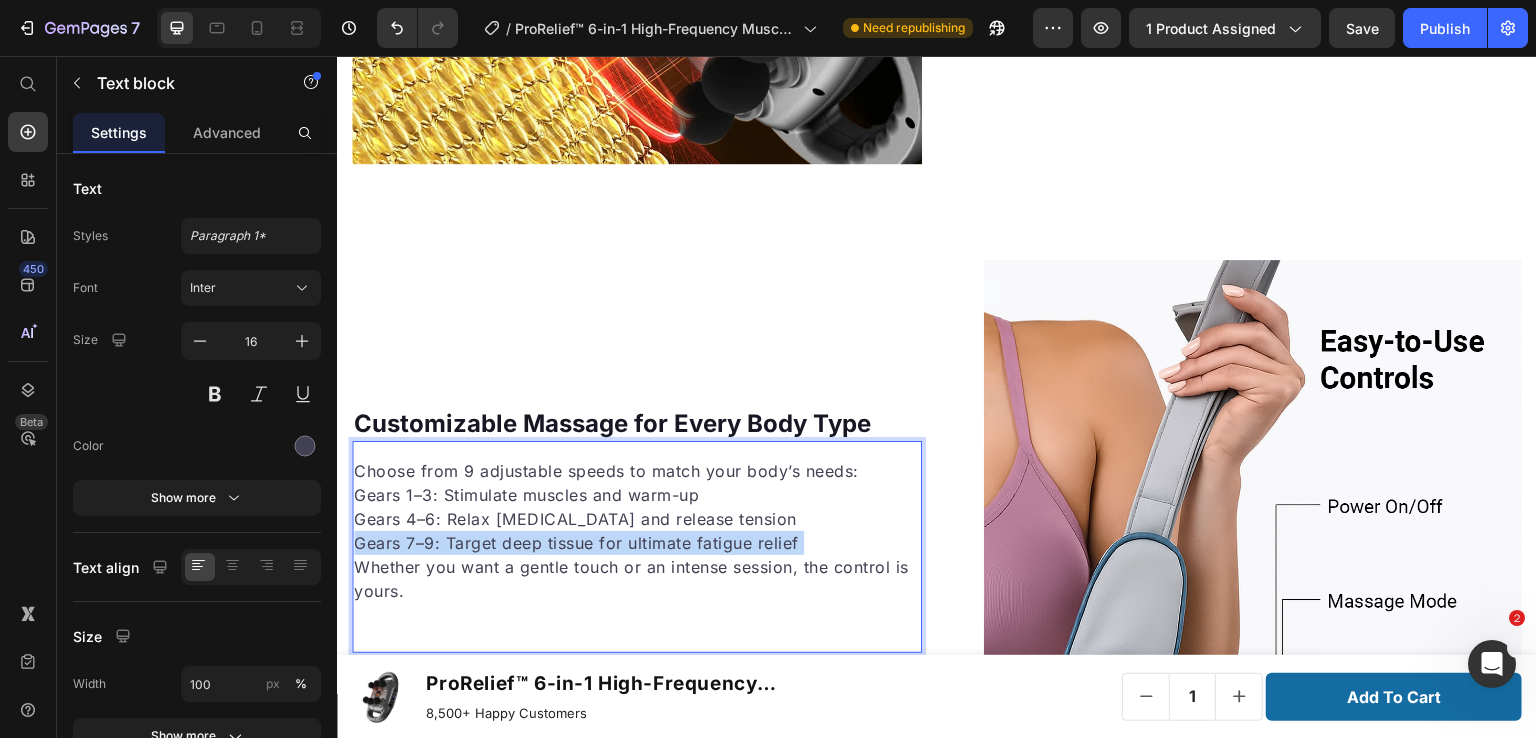 click on "Gears 7–9: Target deep tissue for ultimate fatigue relief Whether you want a gentle touch or an intense session, the control is yours." at bounding box center (637, 567) 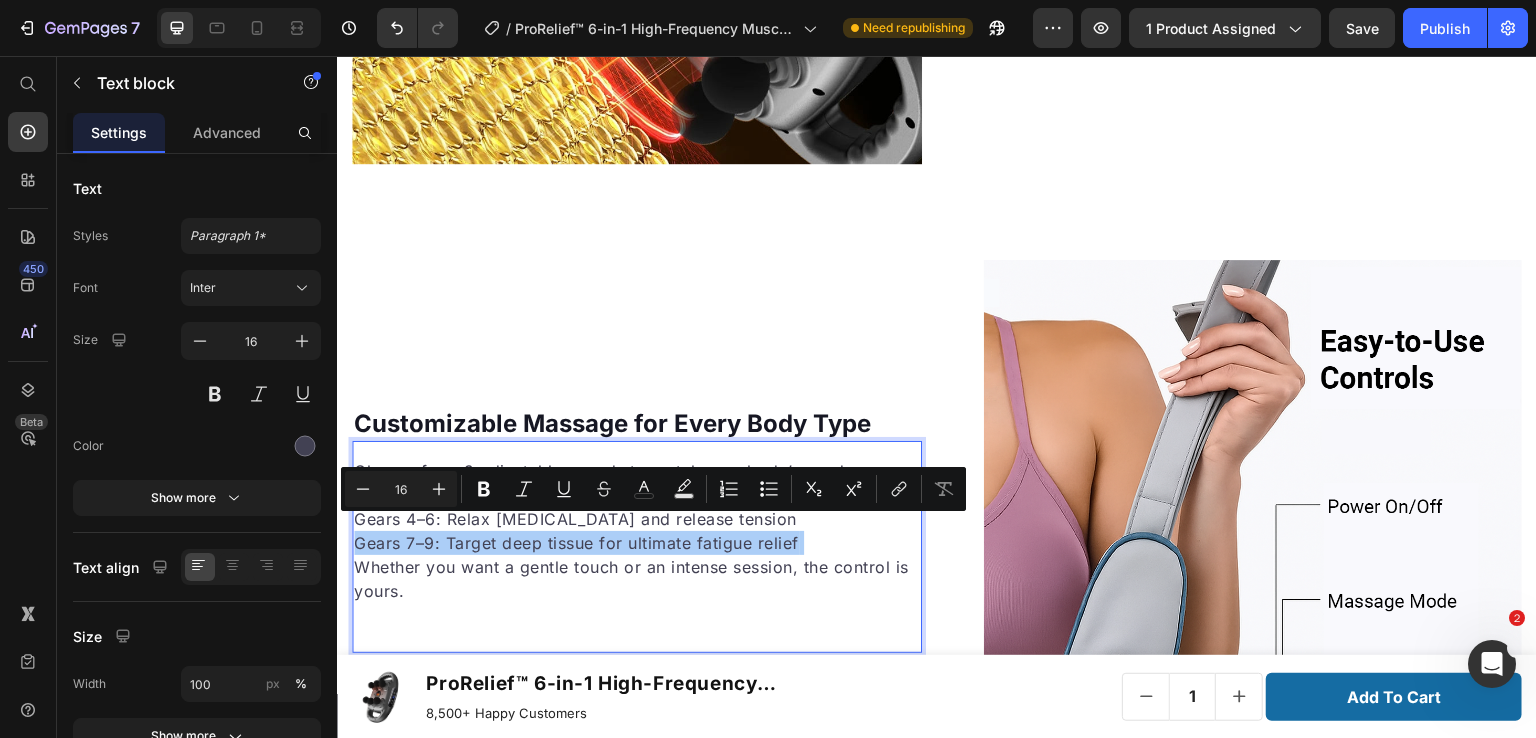 click on "Minus 16 Plus Bold Italic Underline       Strikethrough
color
Text Background Color Numbered List Bulleted List Subscript Superscript       link Remove Format" at bounding box center (653, 489) 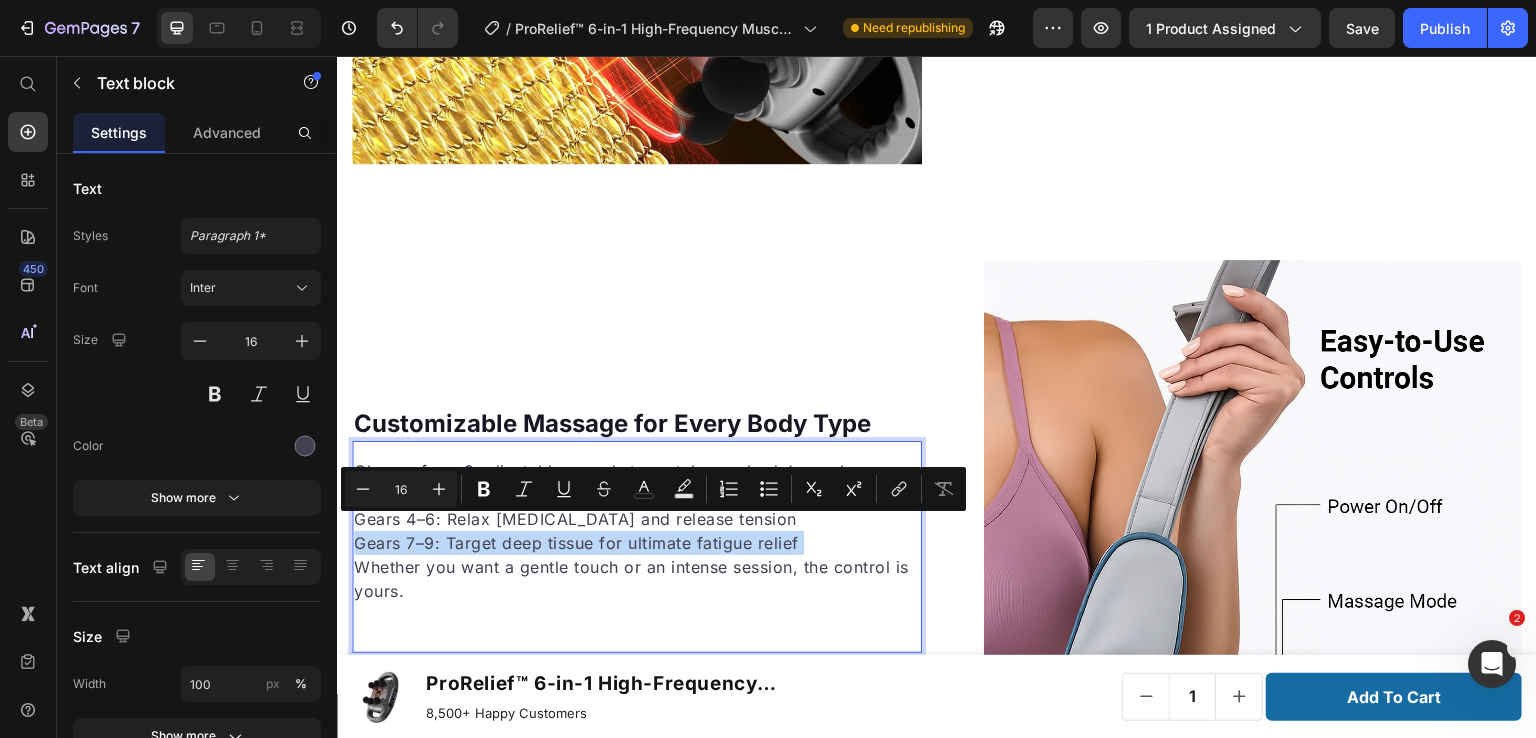 click on "Gears 7–9: Target deep tissue for ultimate fatigue relief Whether you want a gentle touch or an intense session, the control is yours." at bounding box center (637, 567) 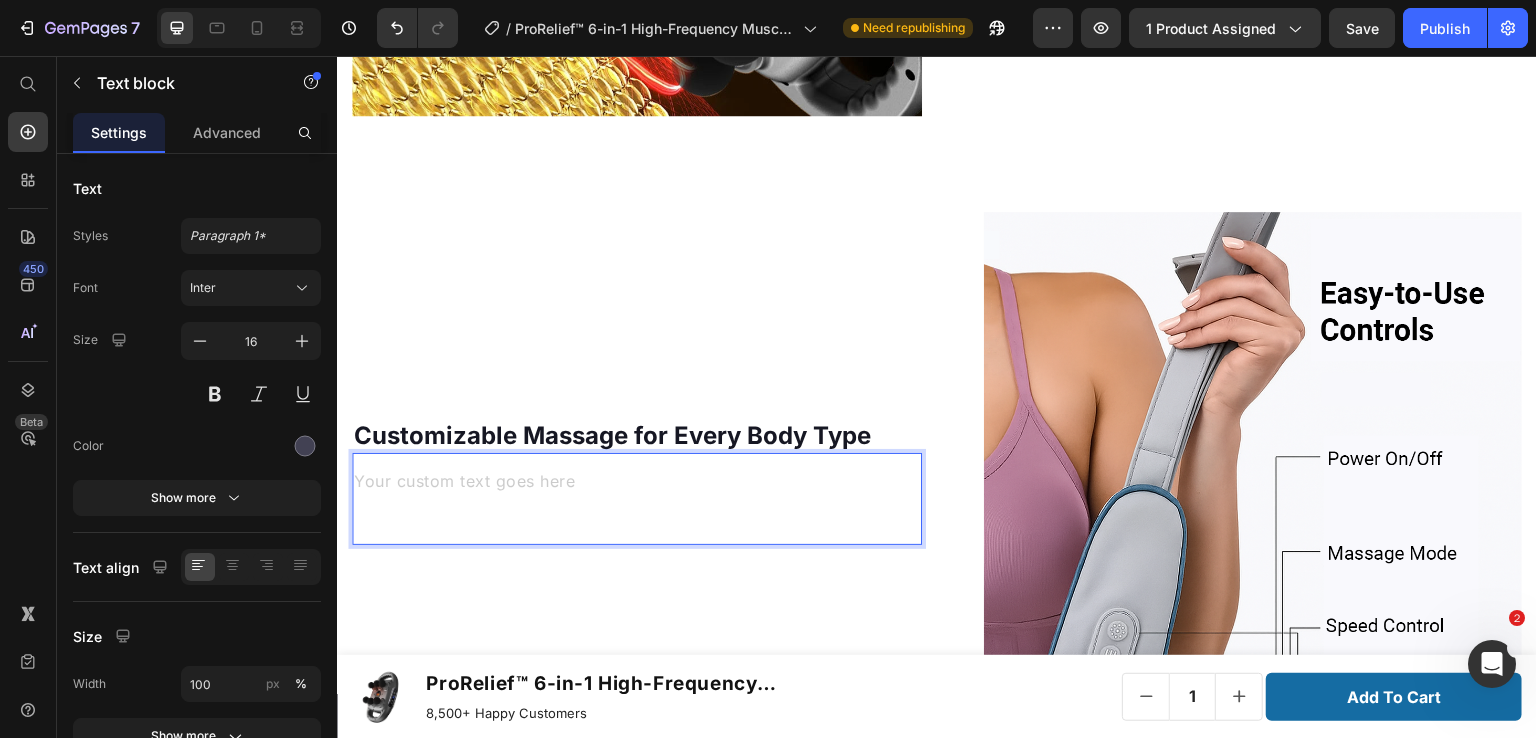 scroll, scrollTop: 3565, scrollLeft: 0, axis: vertical 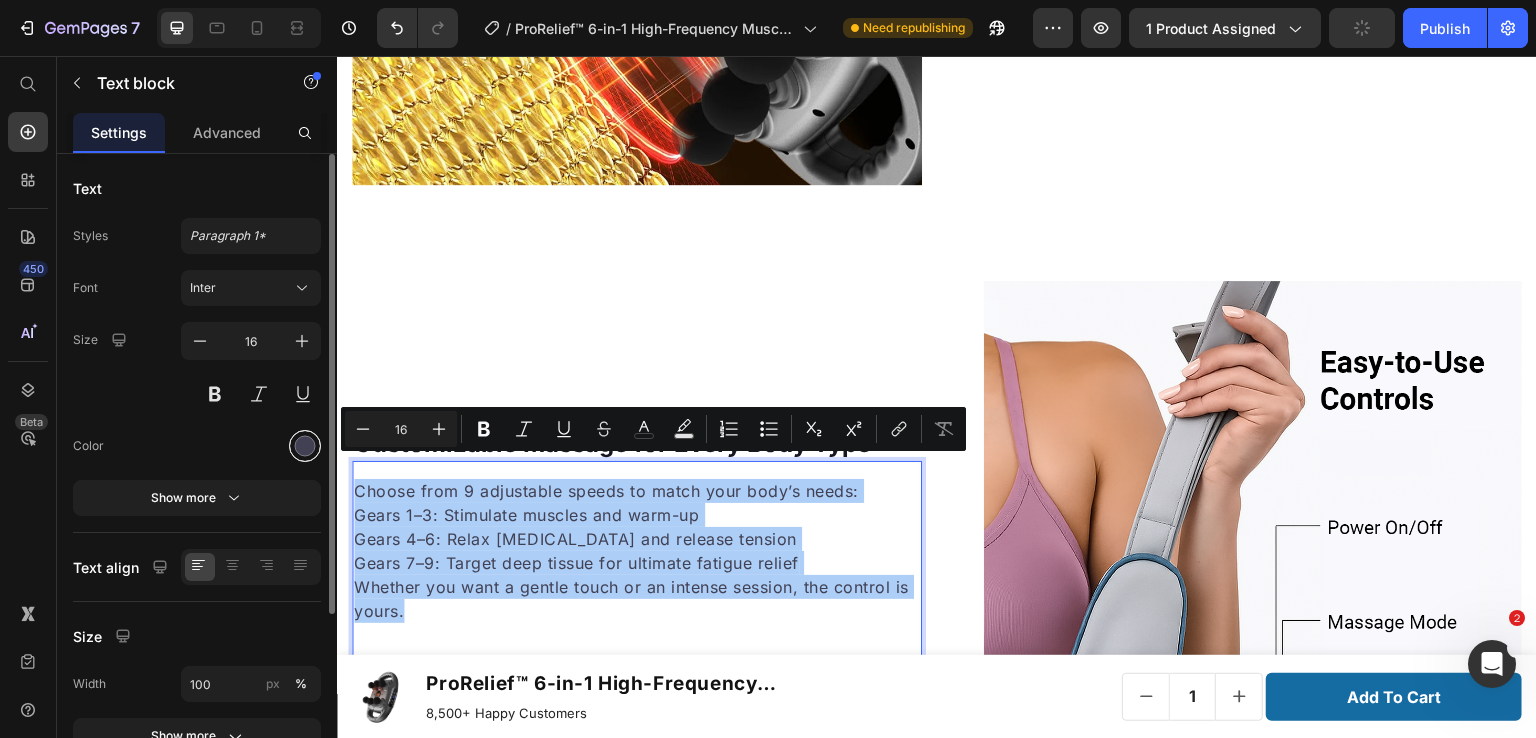 click at bounding box center (305, 446) 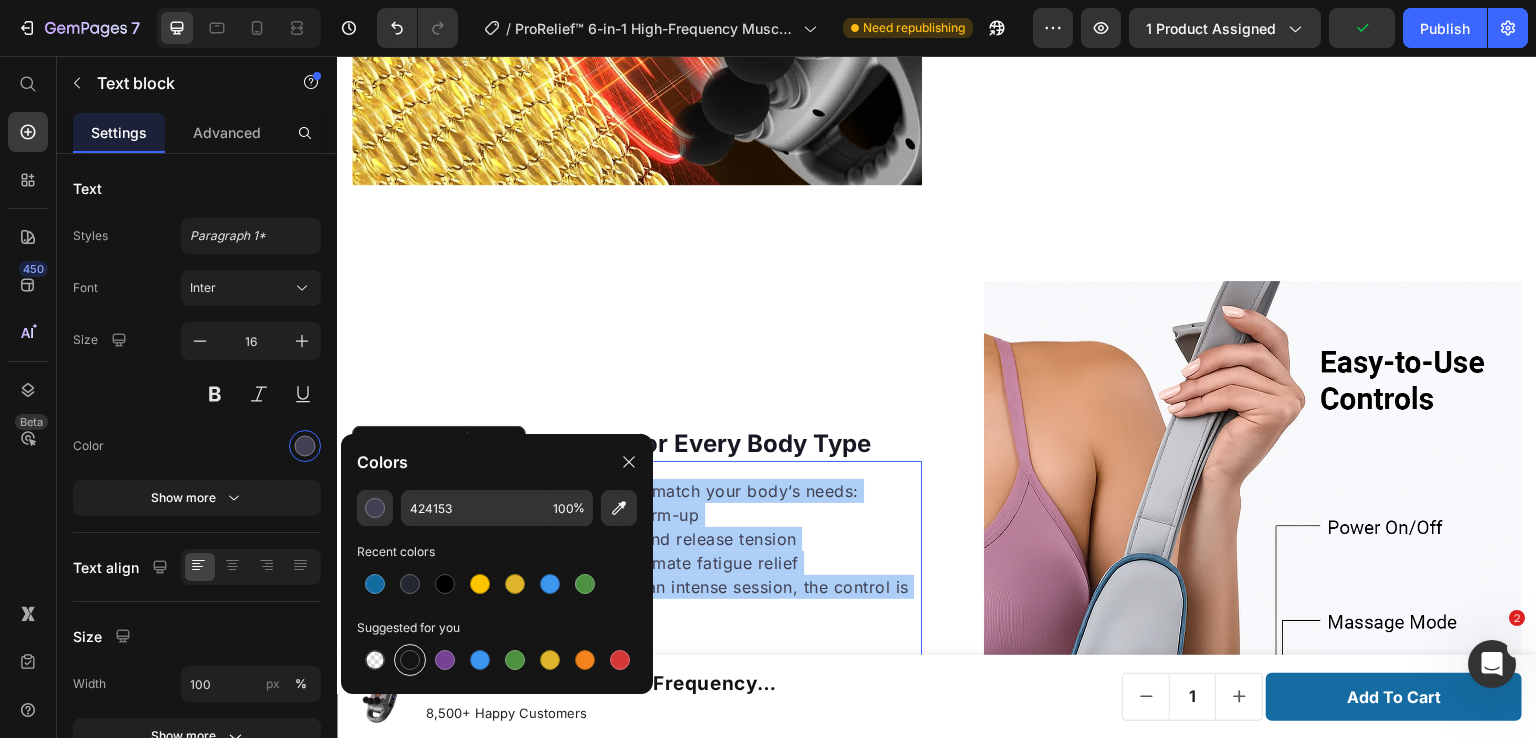 click at bounding box center [410, 660] 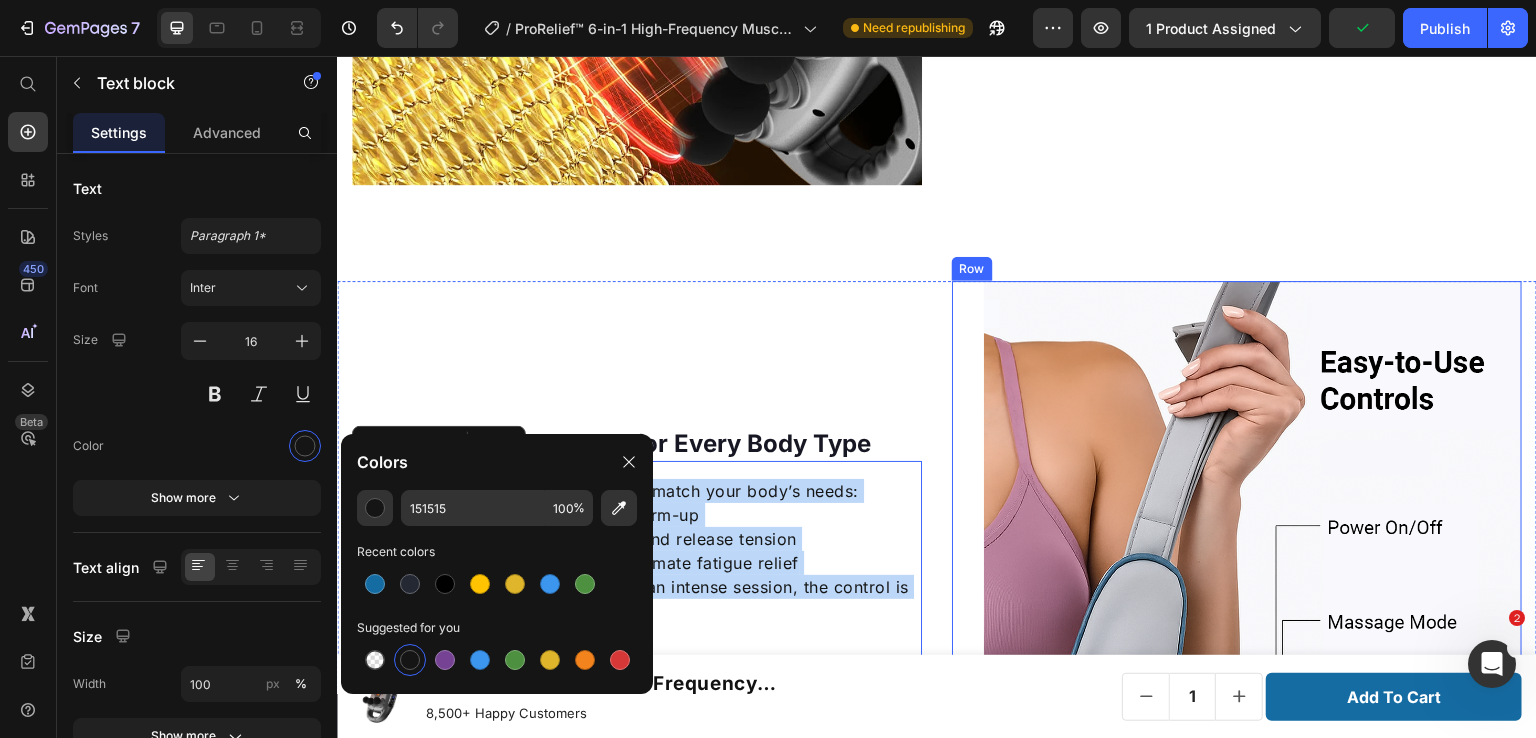 click on "Image Row" at bounding box center [1237, 550] 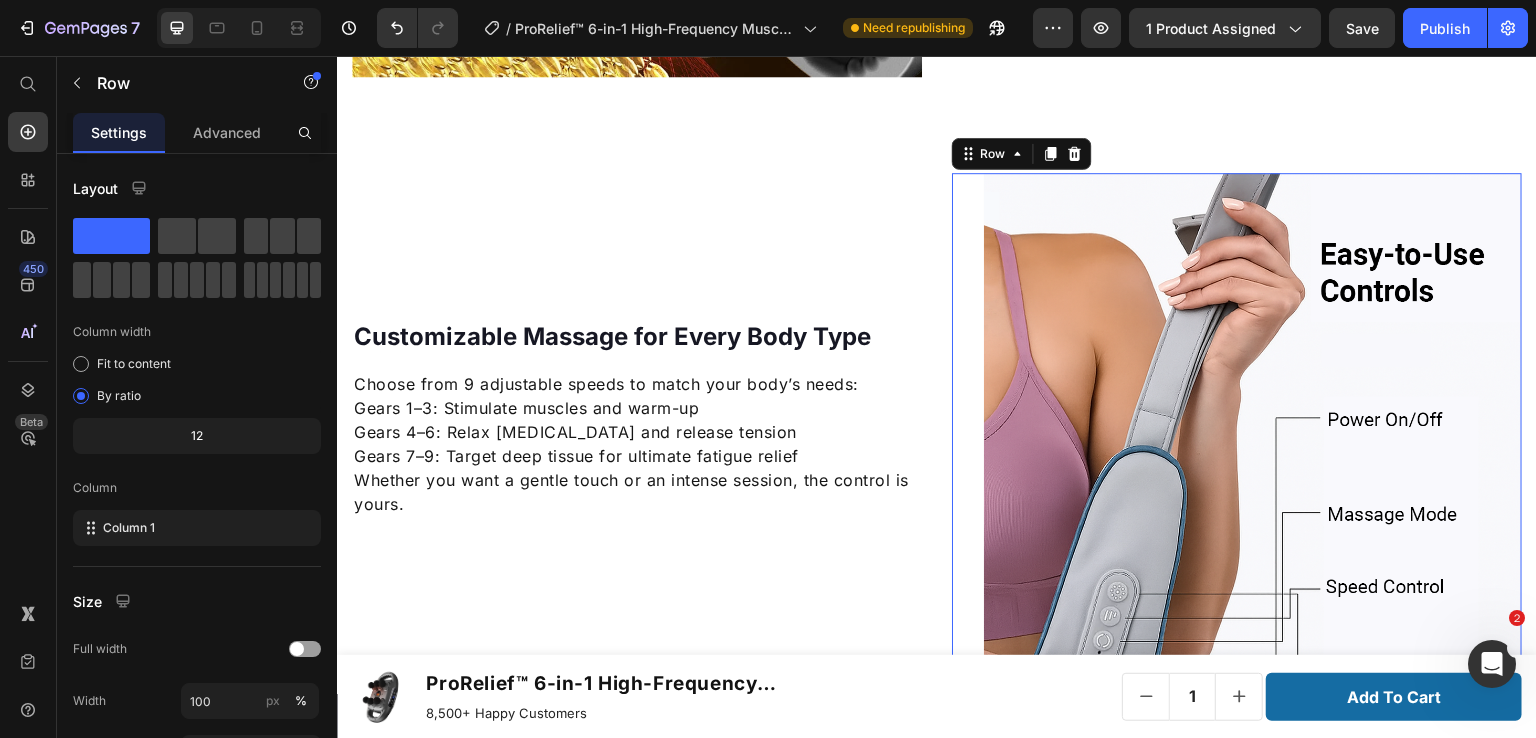 scroll, scrollTop: 3665, scrollLeft: 0, axis: vertical 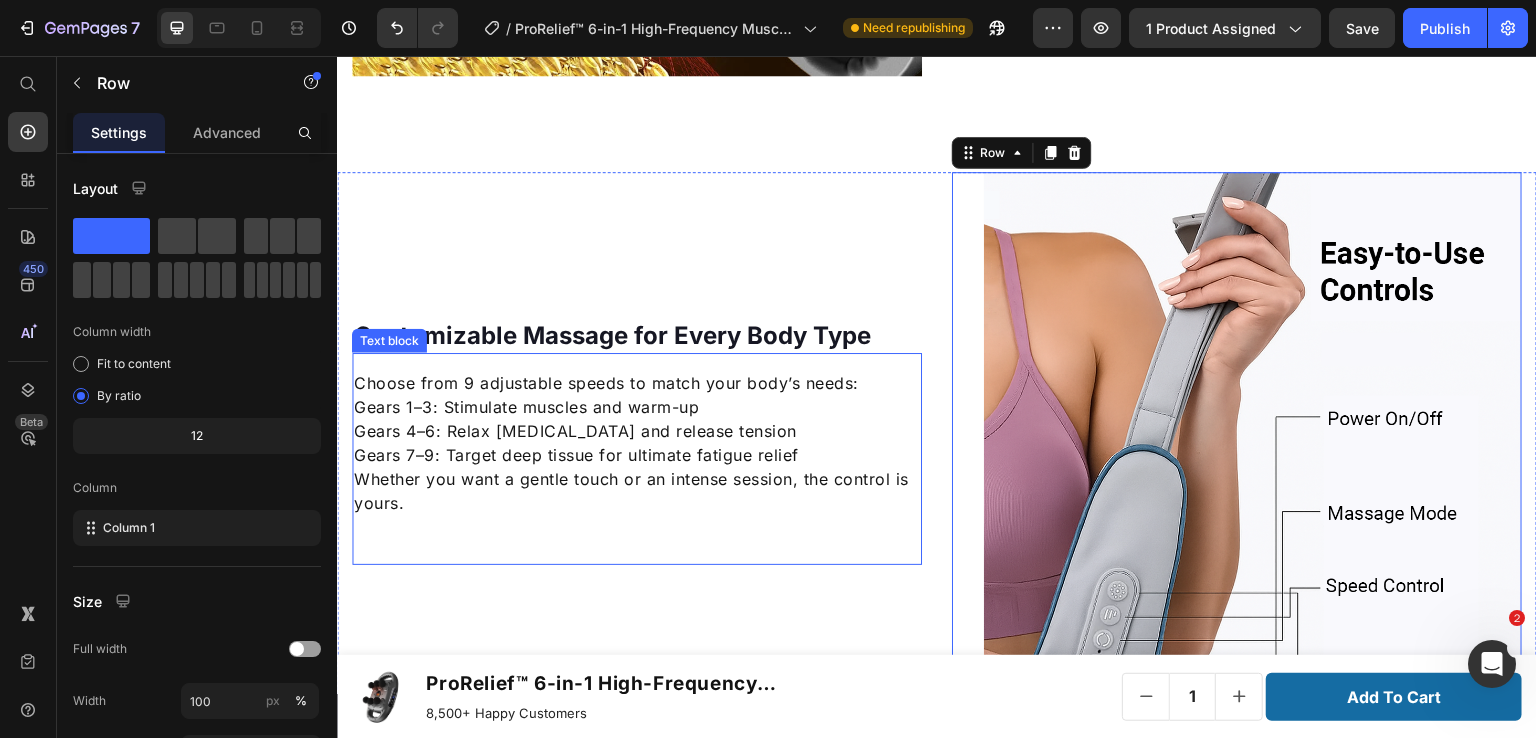 click on "Gears 1–3: Stimulate muscles and warm-up" at bounding box center (637, 407) 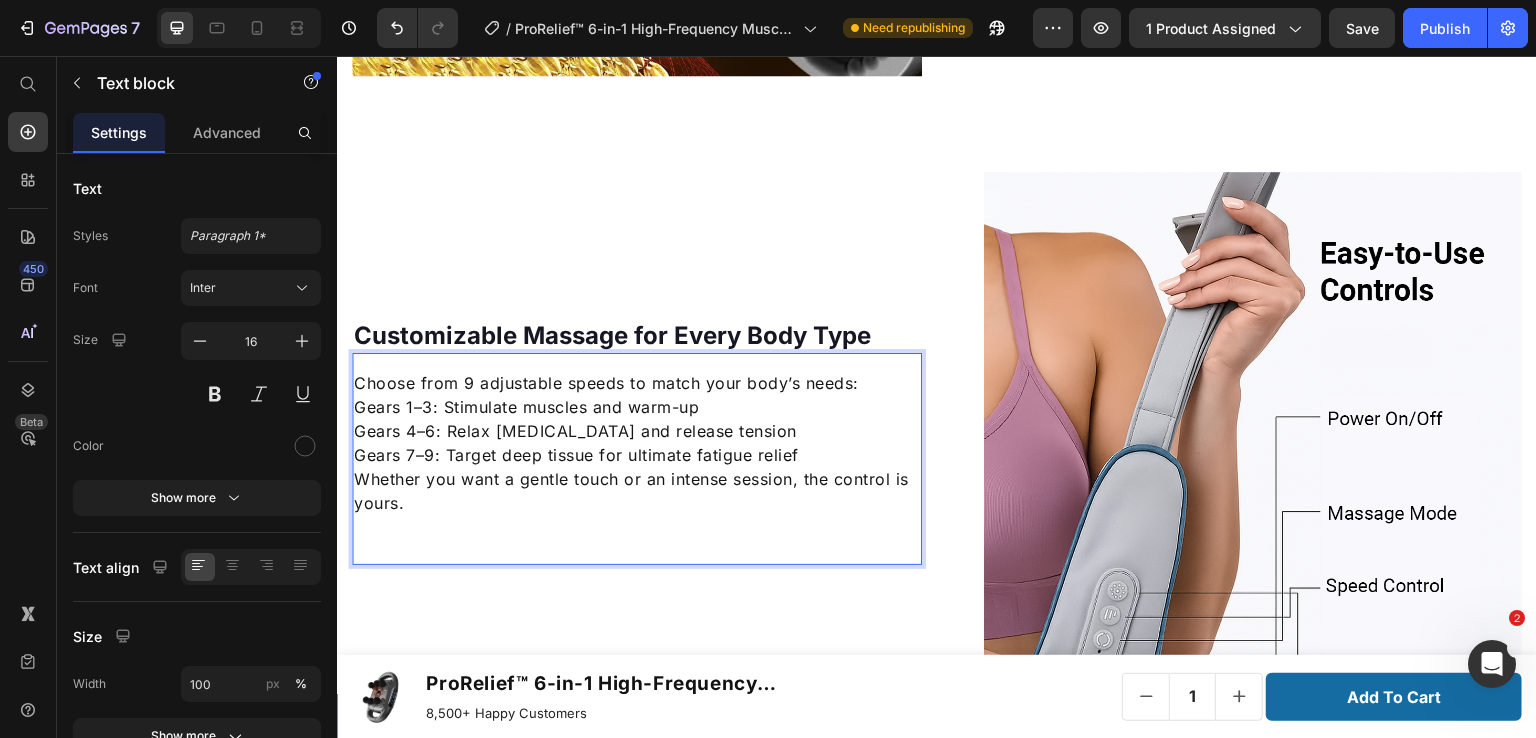 click on "Gears 4–6: Relax [MEDICAL_DATA] and release tension" at bounding box center (637, 431) 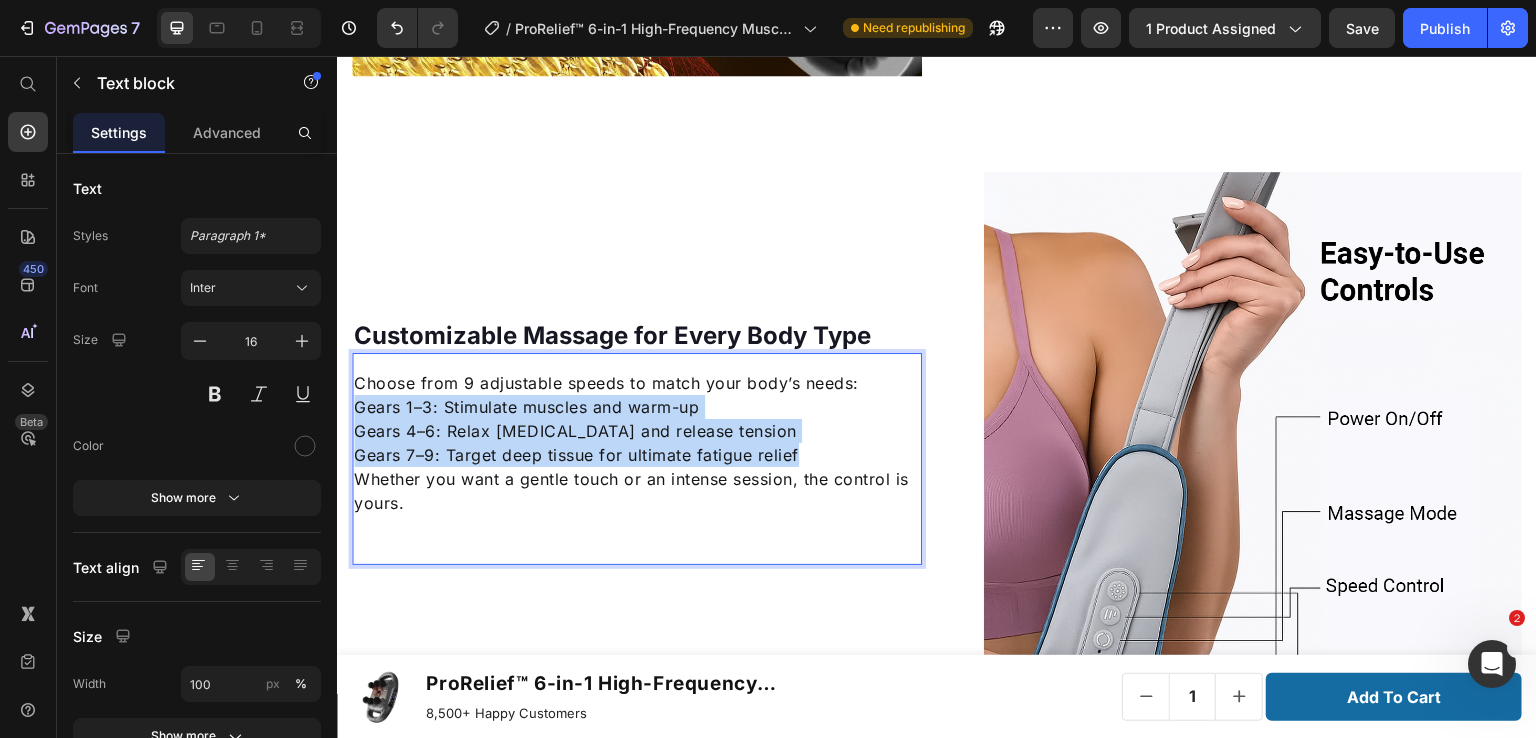 drag, startPoint x: 809, startPoint y: 438, endPoint x: 359, endPoint y: 394, distance: 452.146 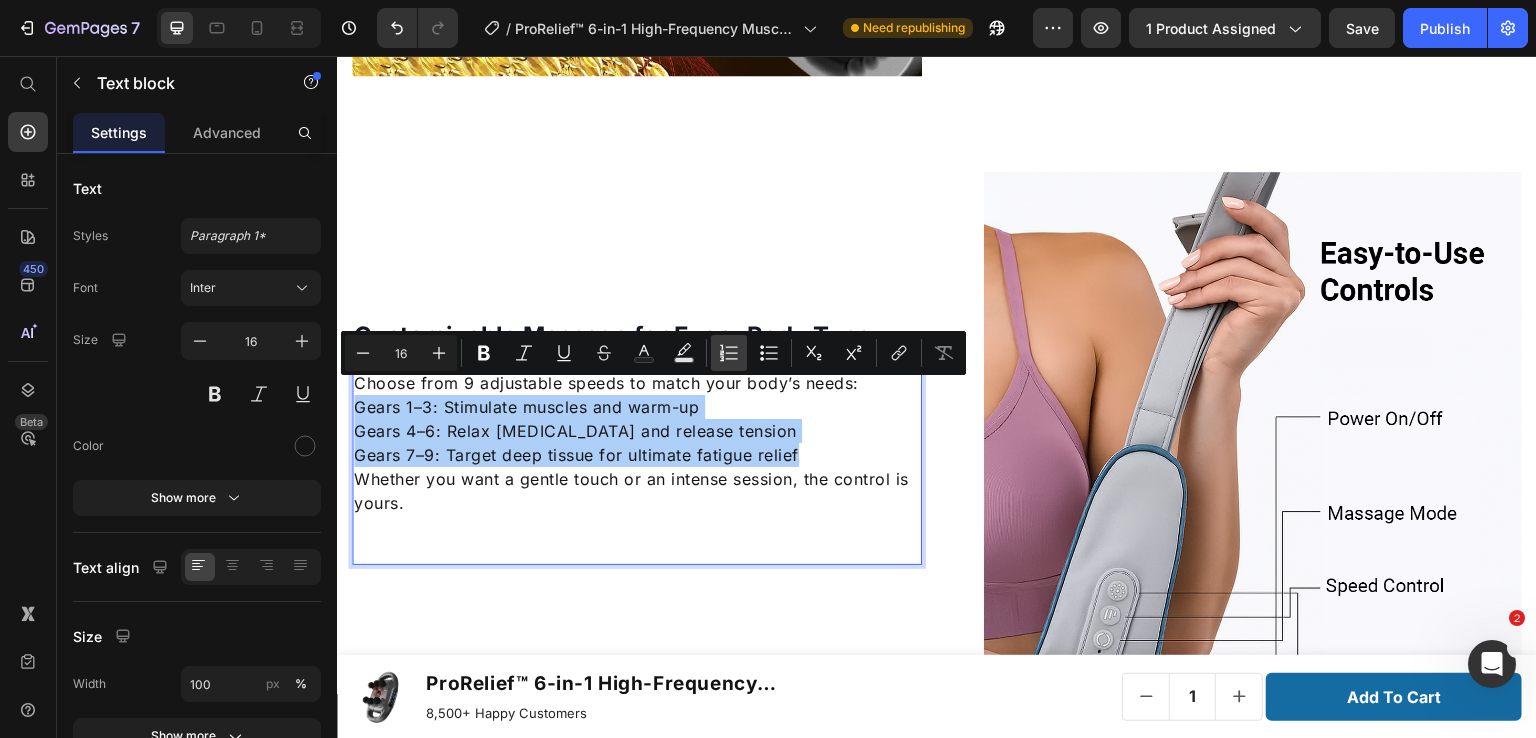 click 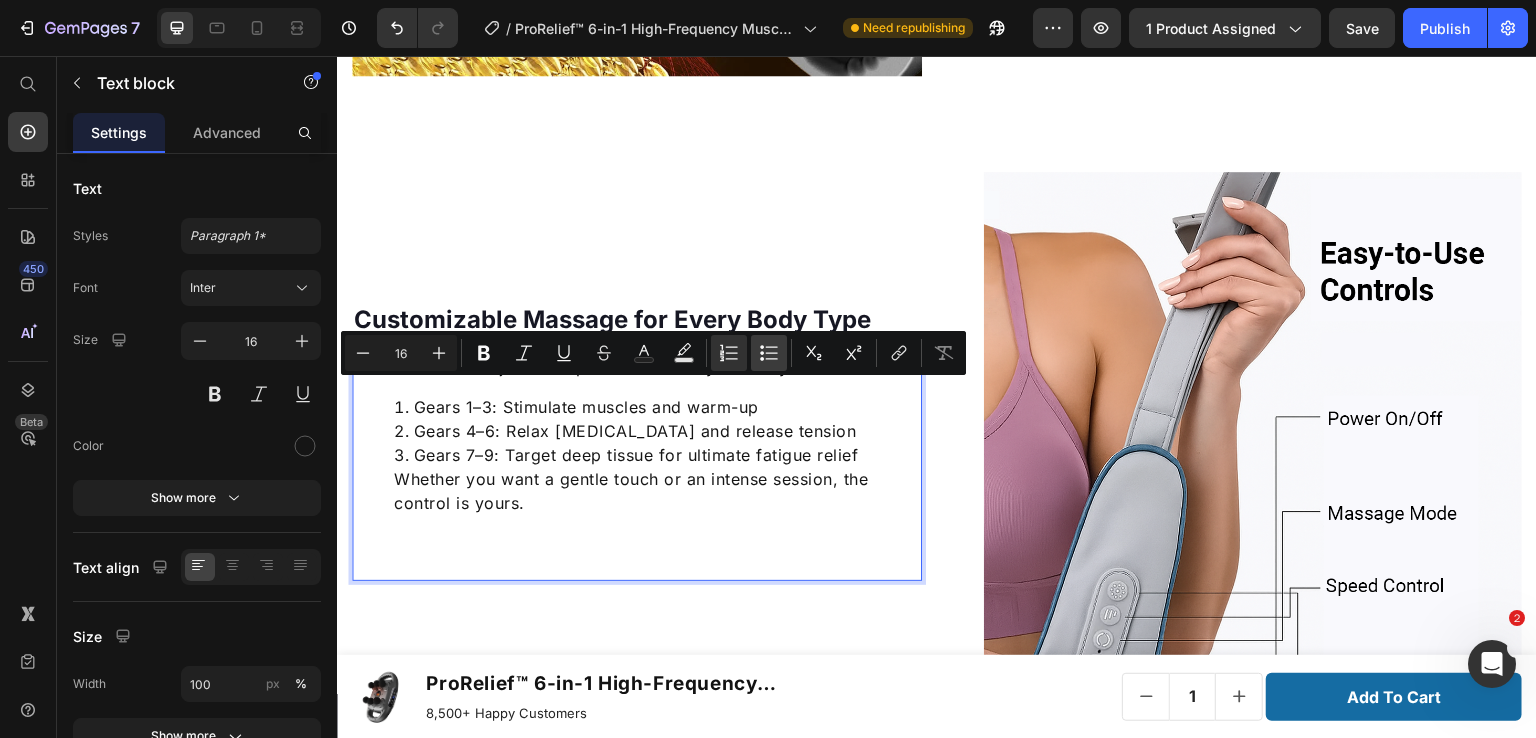 click 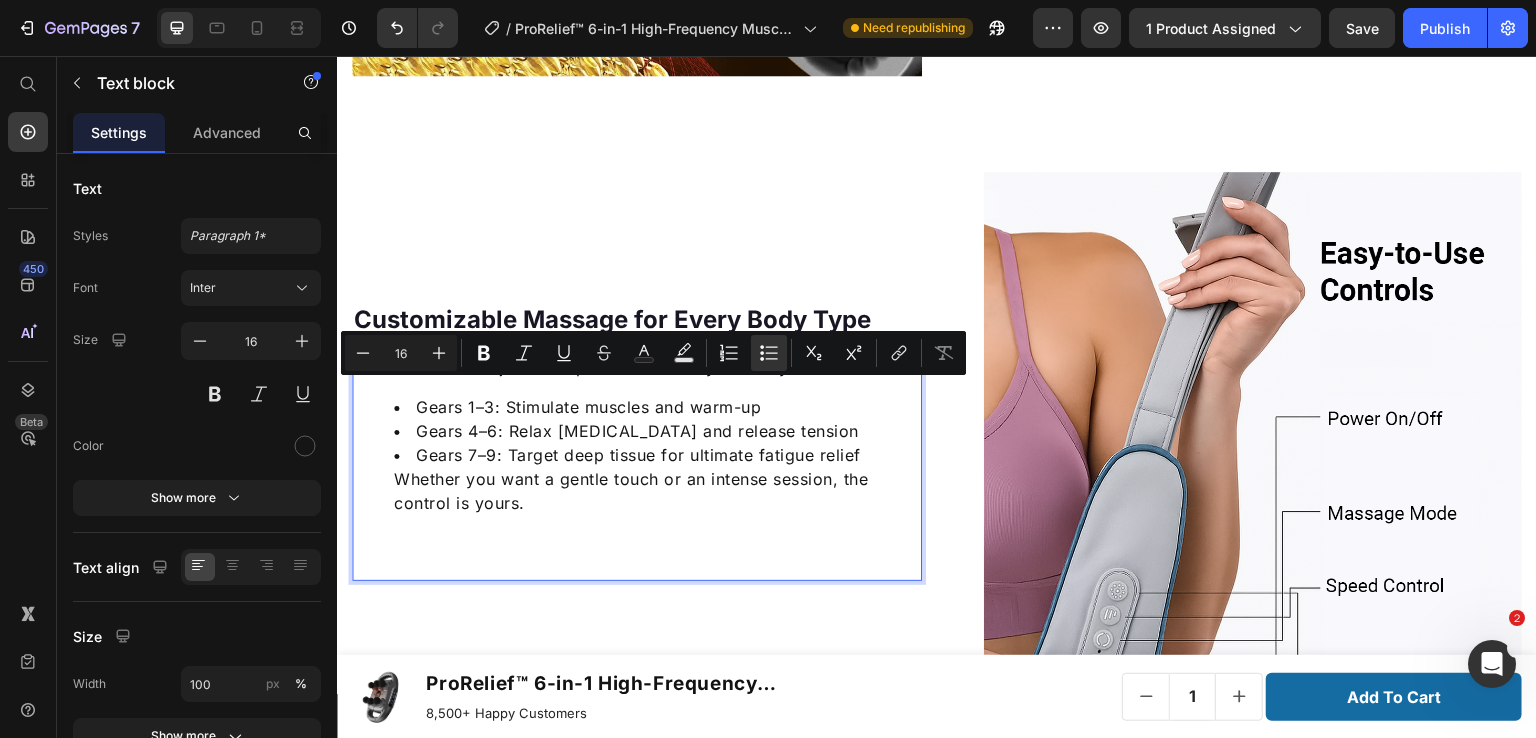 click on "Gears 7–9: Target deep tissue for ultimate fatigue relief Whether you want a gentle touch or an intense session, the control is yours." at bounding box center (657, 479) 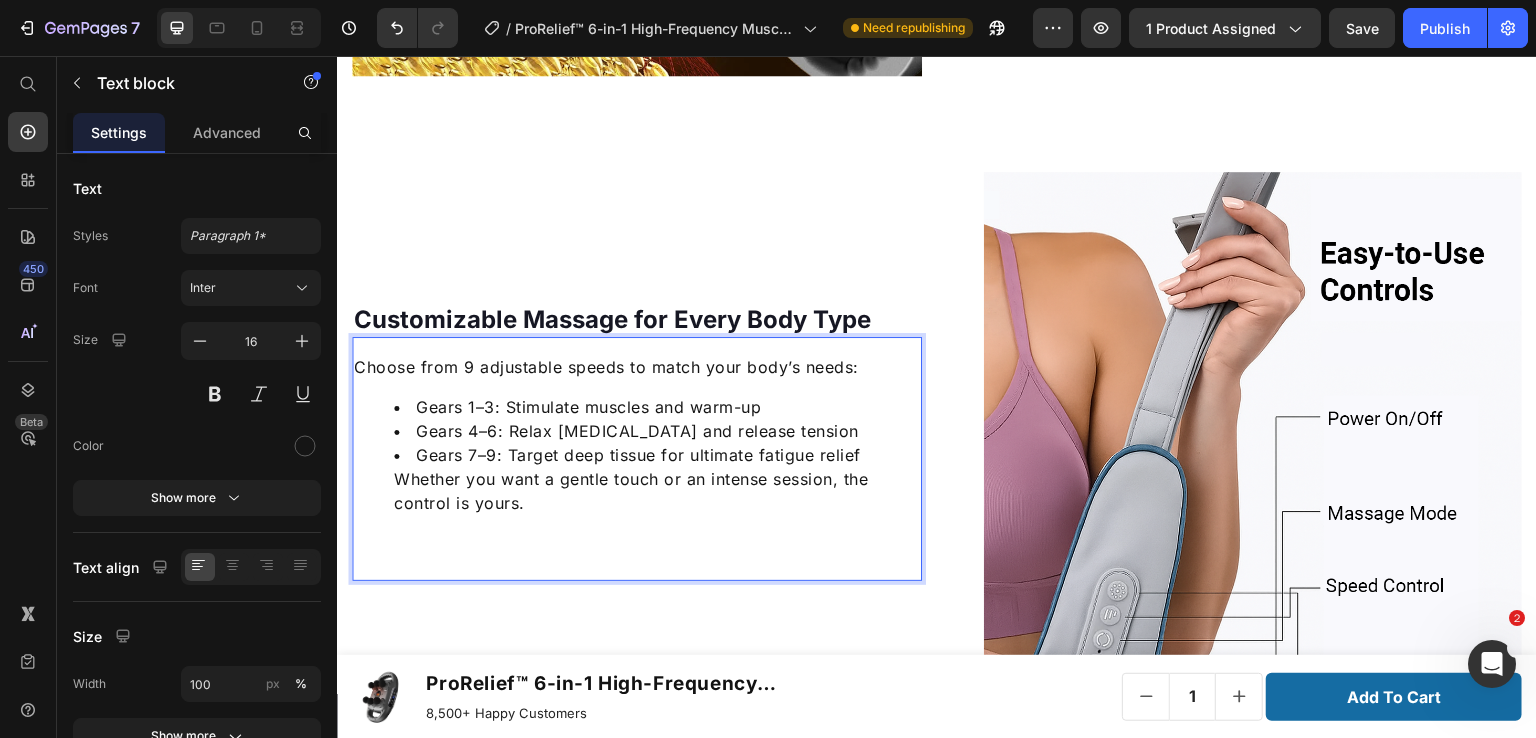click on "Gears 7–9: Target deep tissue for ultimate fatigue relief Whether you want a gentle touch or an intense session, the control is yours." at bounding box center (657, 479) 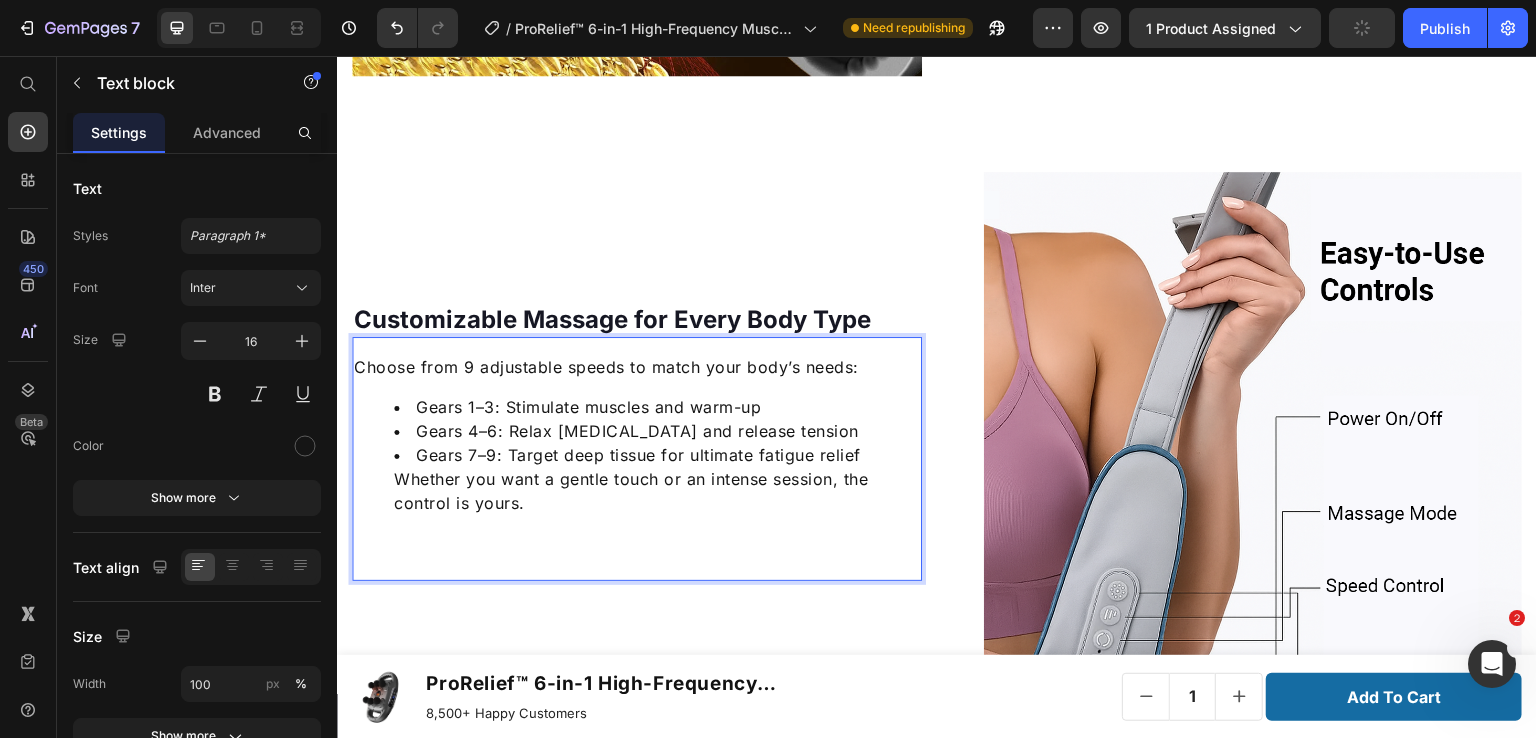 click on "Gears 7–9: Target deep tissue for ultimate fatigue relief Whether you want a gentle touch or an intense session, the control is yours." at bounding box center (657, 479) 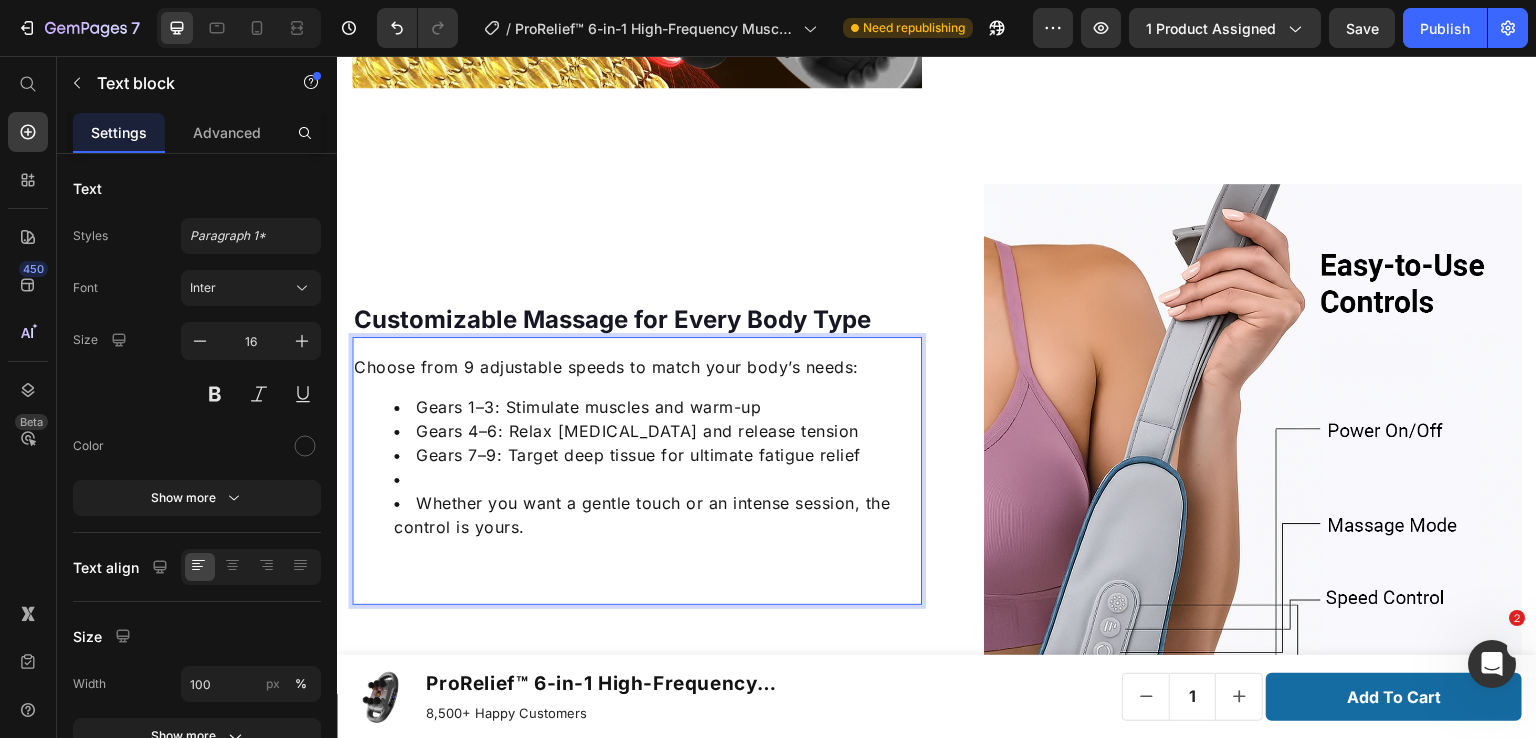 scroll, scrollTop: 3665, scrollLeft: 0, axis: vertical 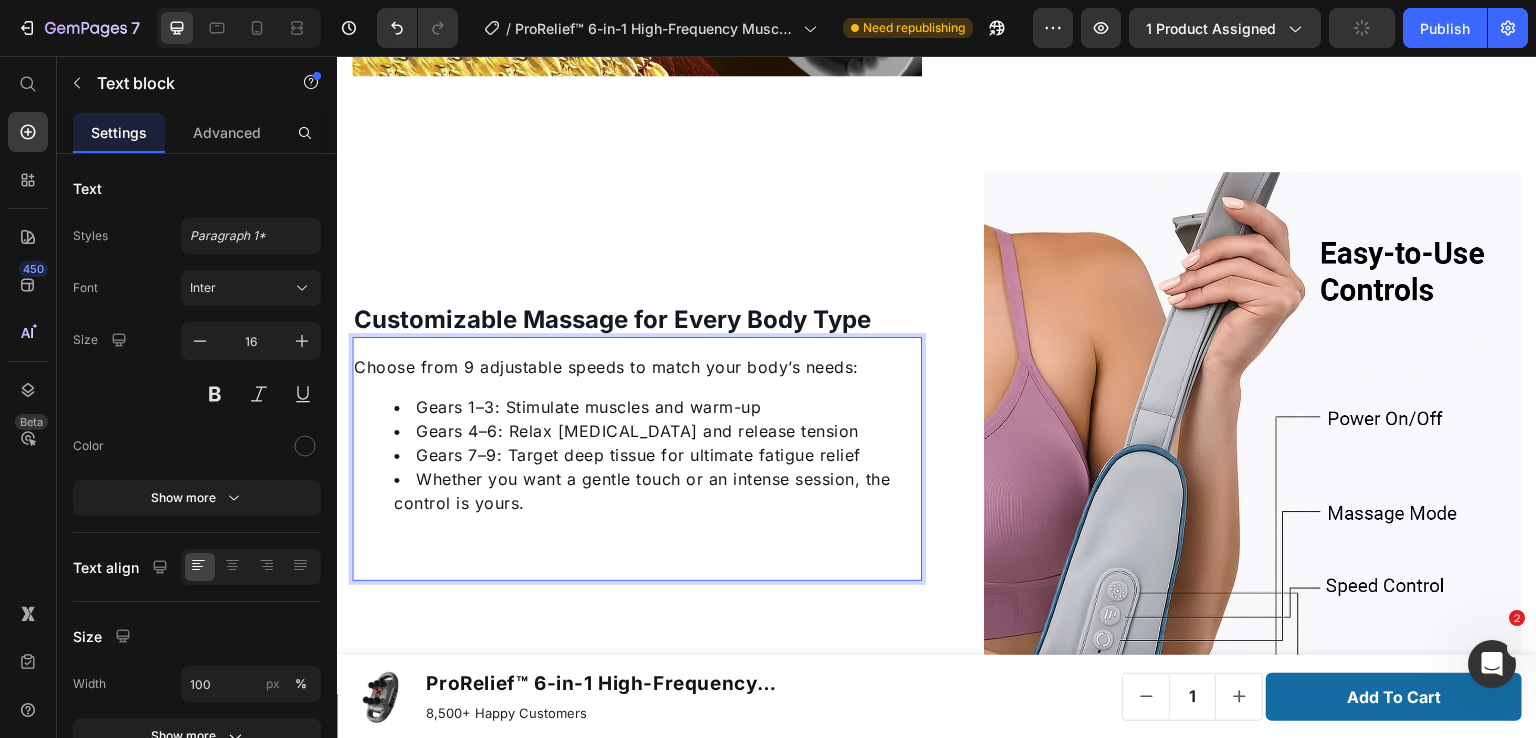 click on "Whether you want a gentle touch or an intense session, the control is yours." at bounding box center (657, 491) 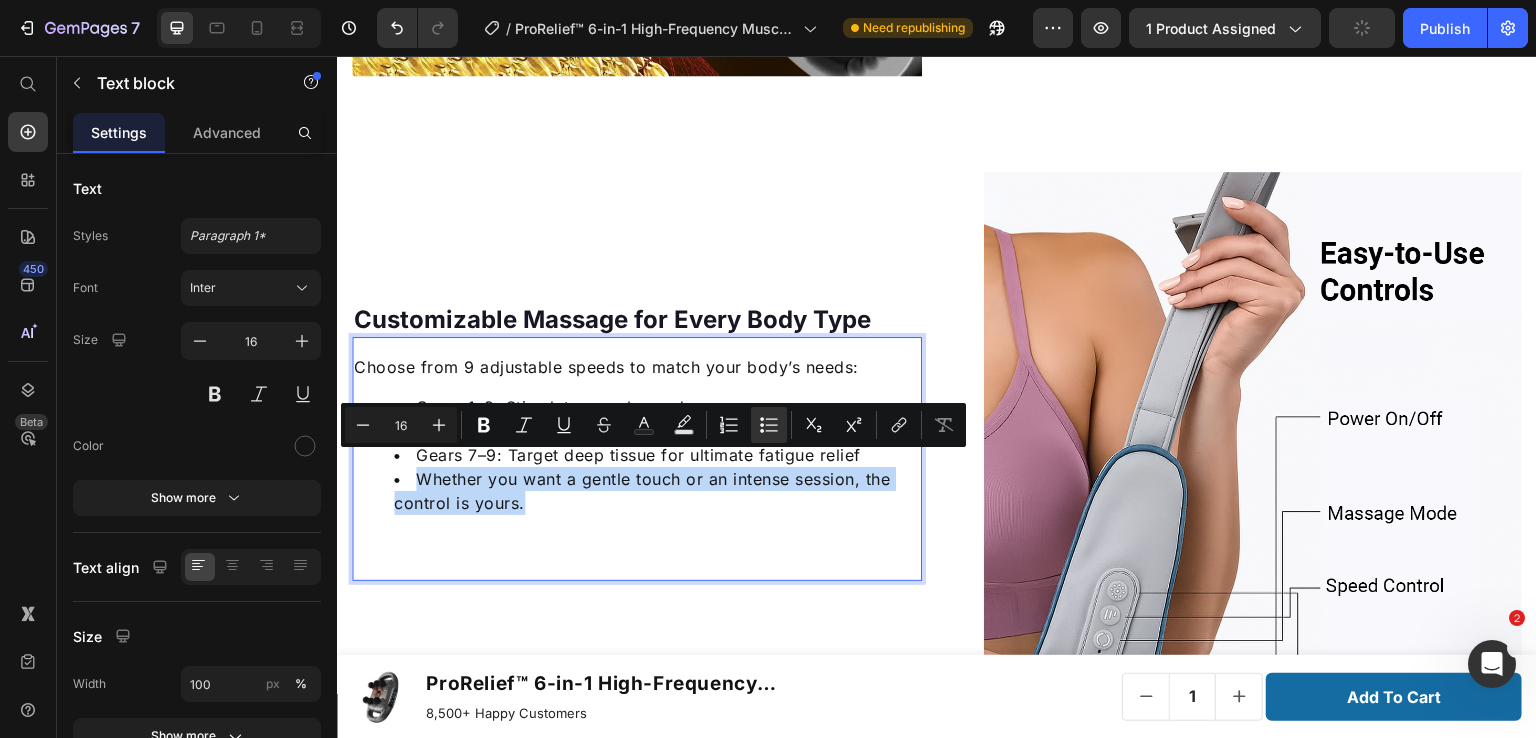 drag, startPoint x: 546, startPoint y: 486, endPoint x: 398, endPoint y: 473, distance: 148.56985 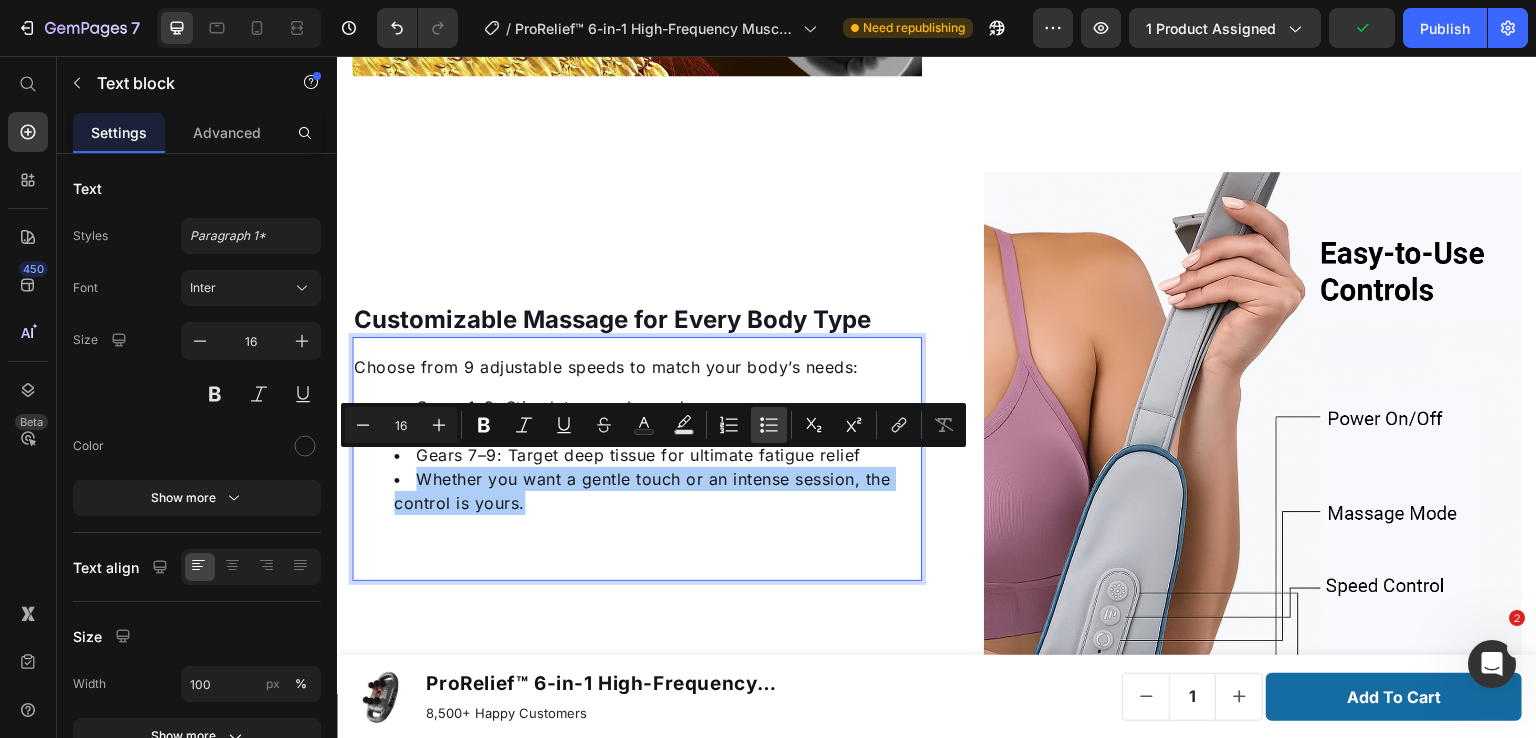 click 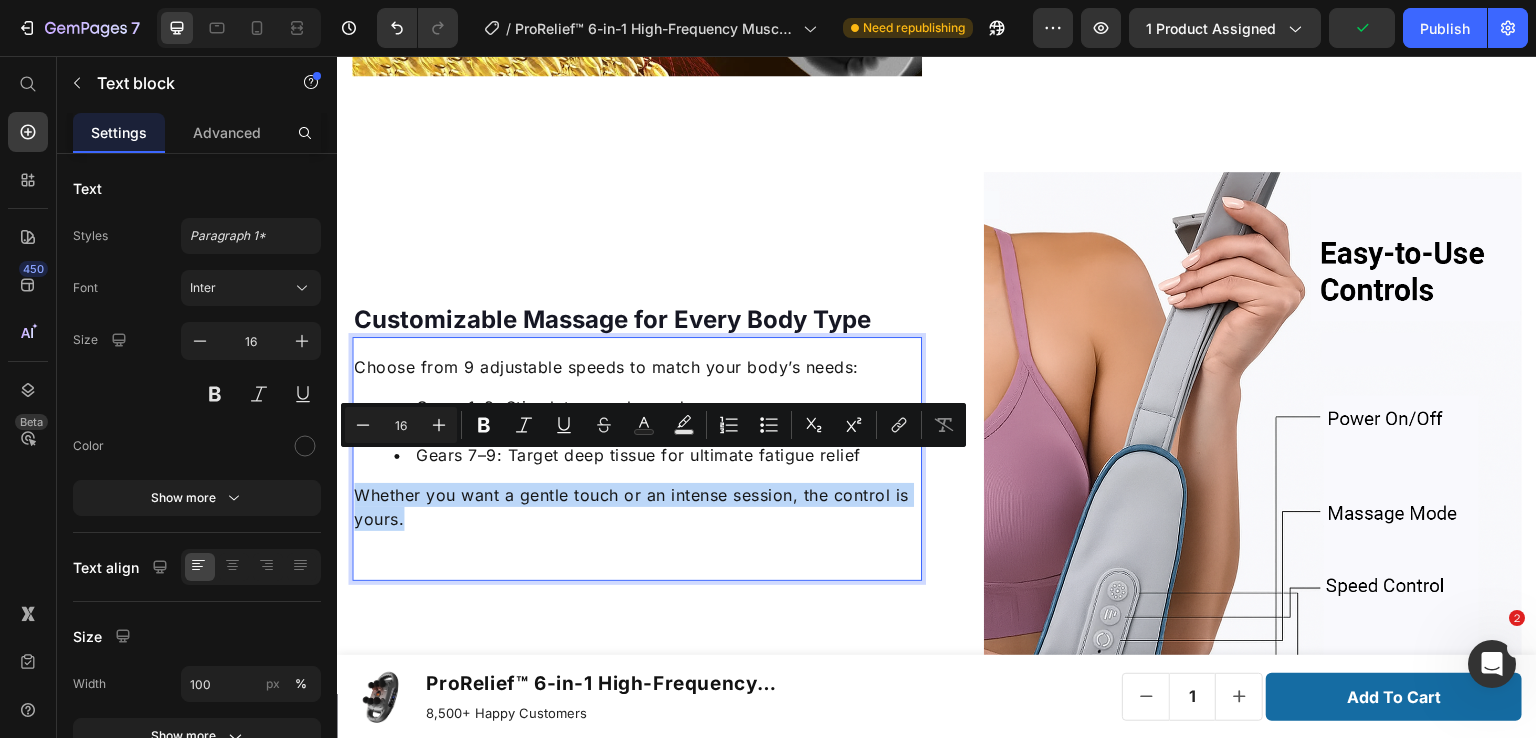 click on "Whether you want a gentle touch or an intense session, the control is yours." at bounding box center [637, 507] 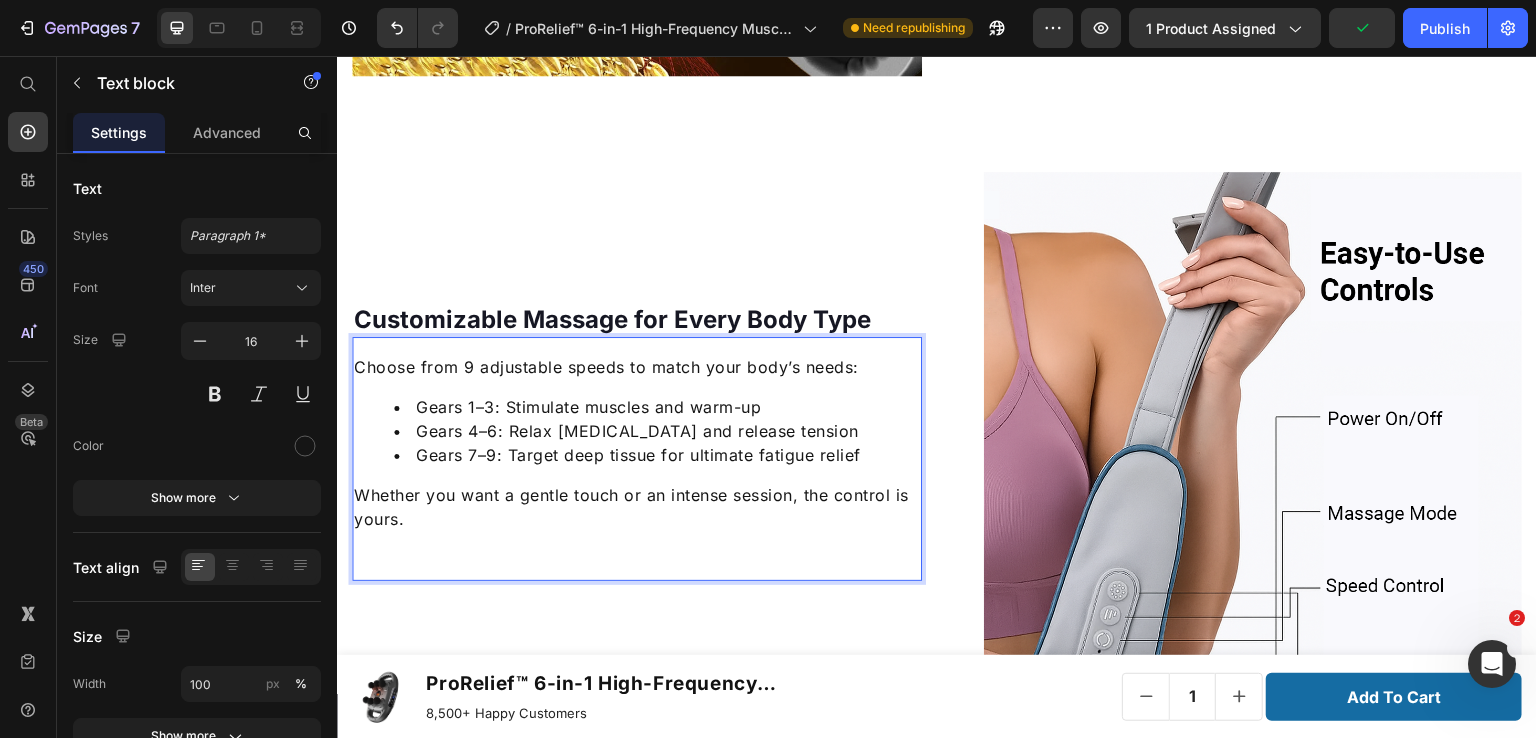 click on "Choose from 9 adjustable speeds to match your body’s needs: Gears 1–3: Stimulate muscles and warm-up Gears 4–6: Relax [MEDICAL_DATA] and release tension Gears 7–9: Target deep tissue for ultimate fatigue relief Whether you want a gentle touch or an intense session, the control is yours." at bounding box center [637, 443] 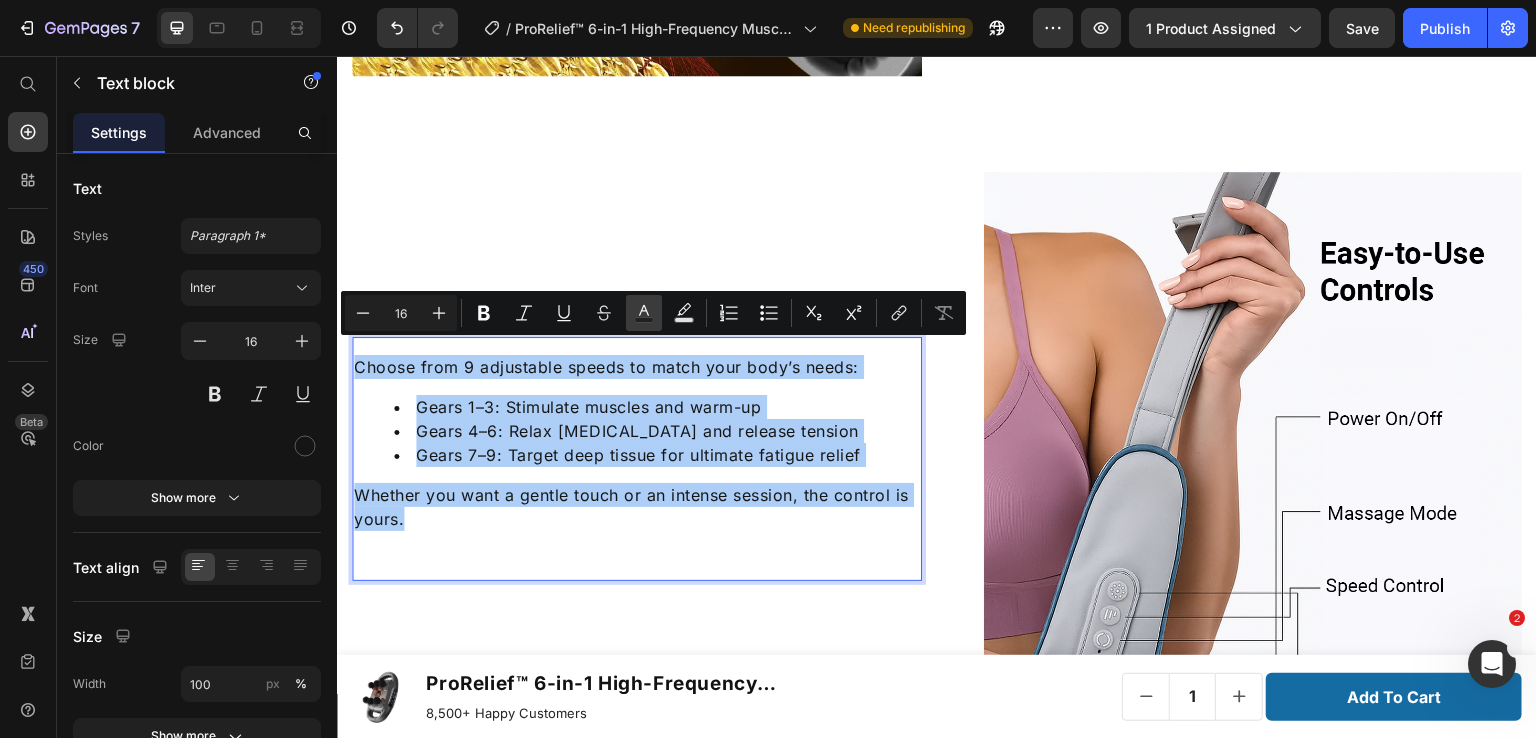 click 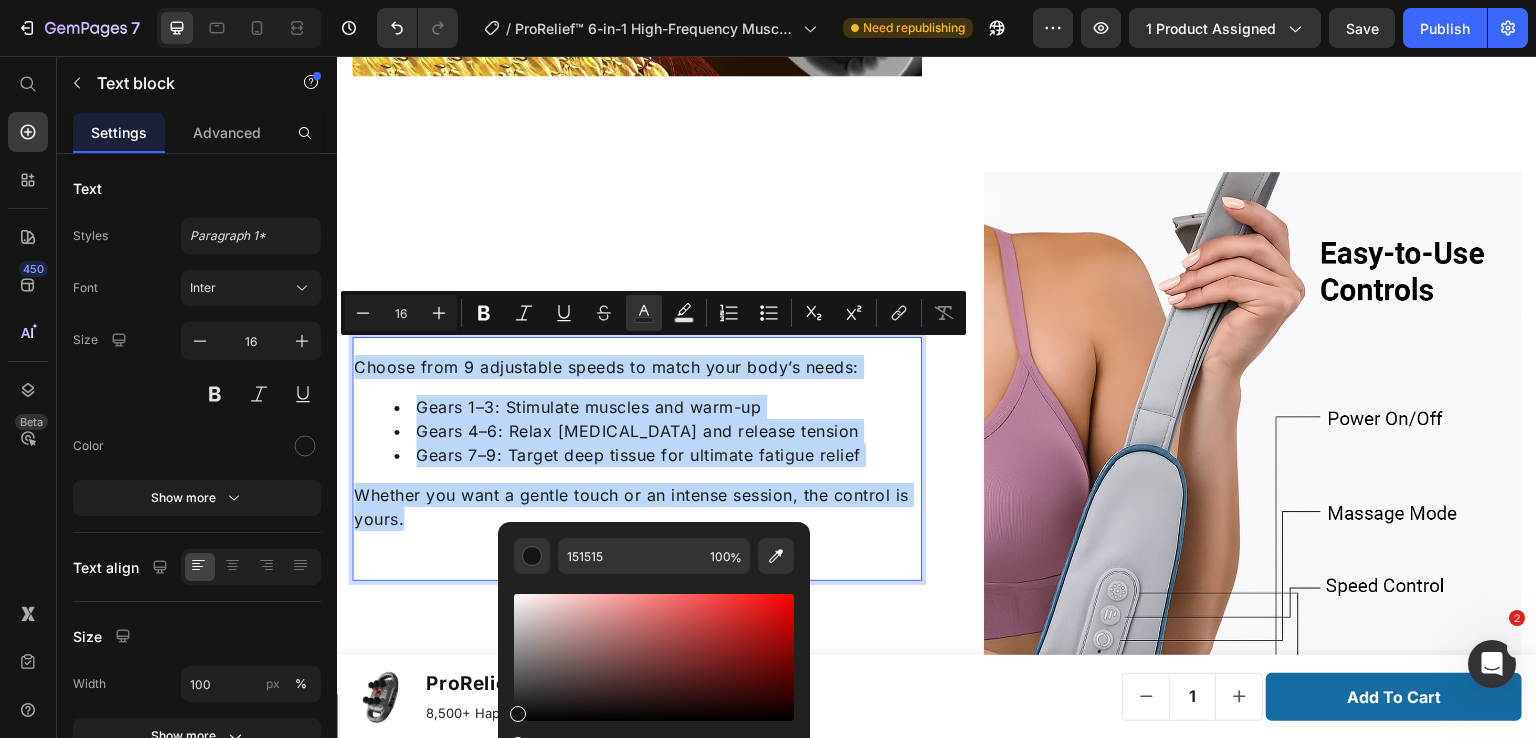 click on "Gears 4–6: Relax [MEDICAL_DATA] and release tension" at bounding box center (657, 431) 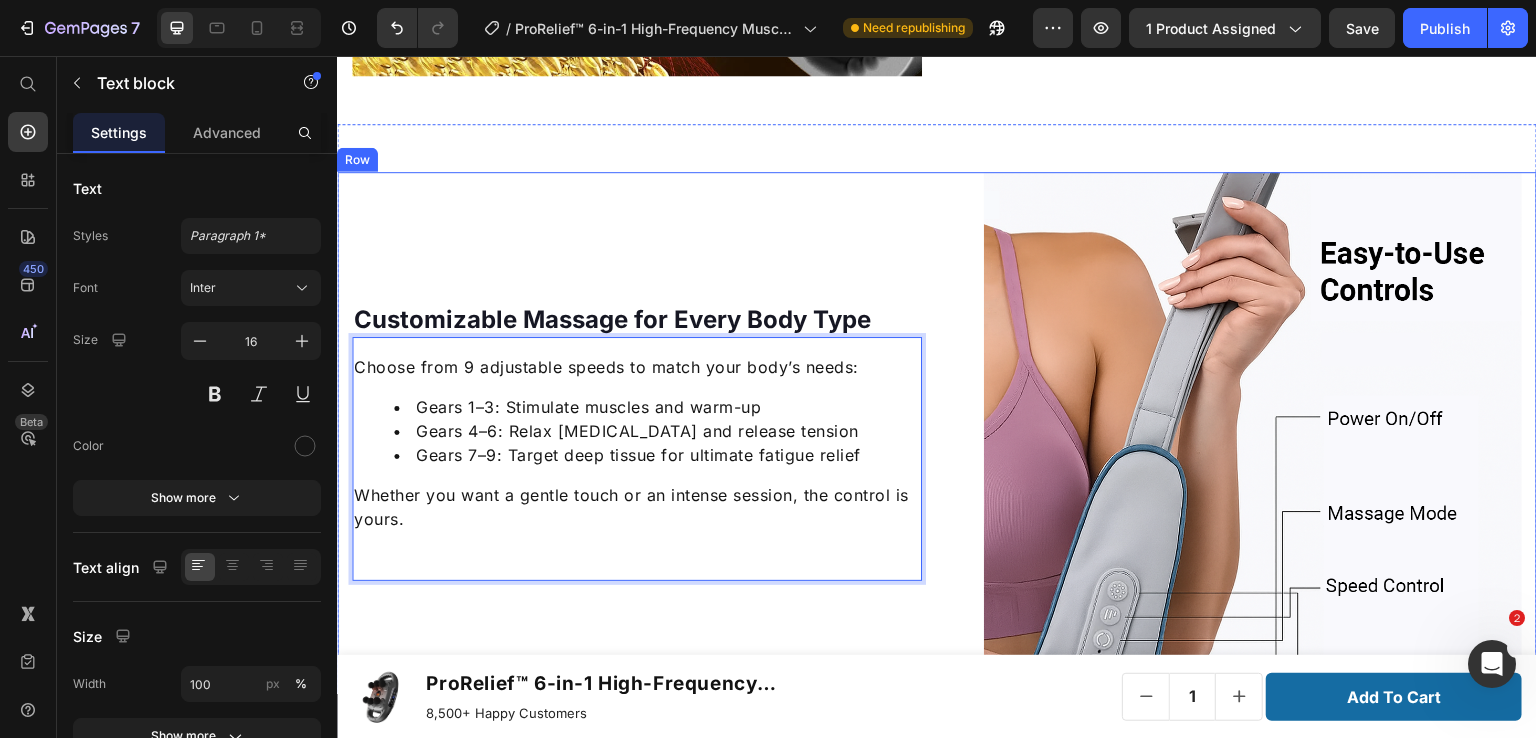 click at bounding box center (1253, 441) 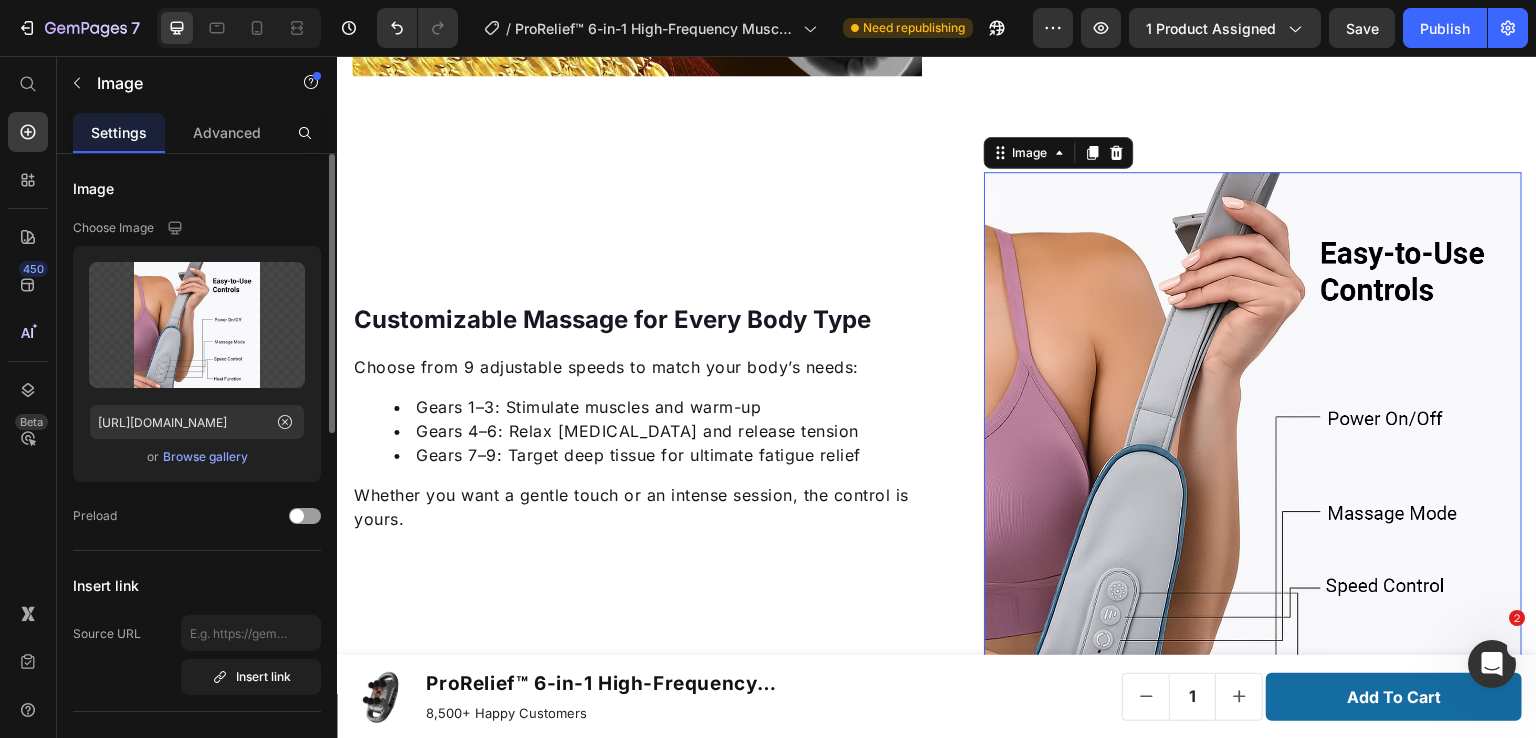 click on "Browse gallery" at bounding box center [205, 457] 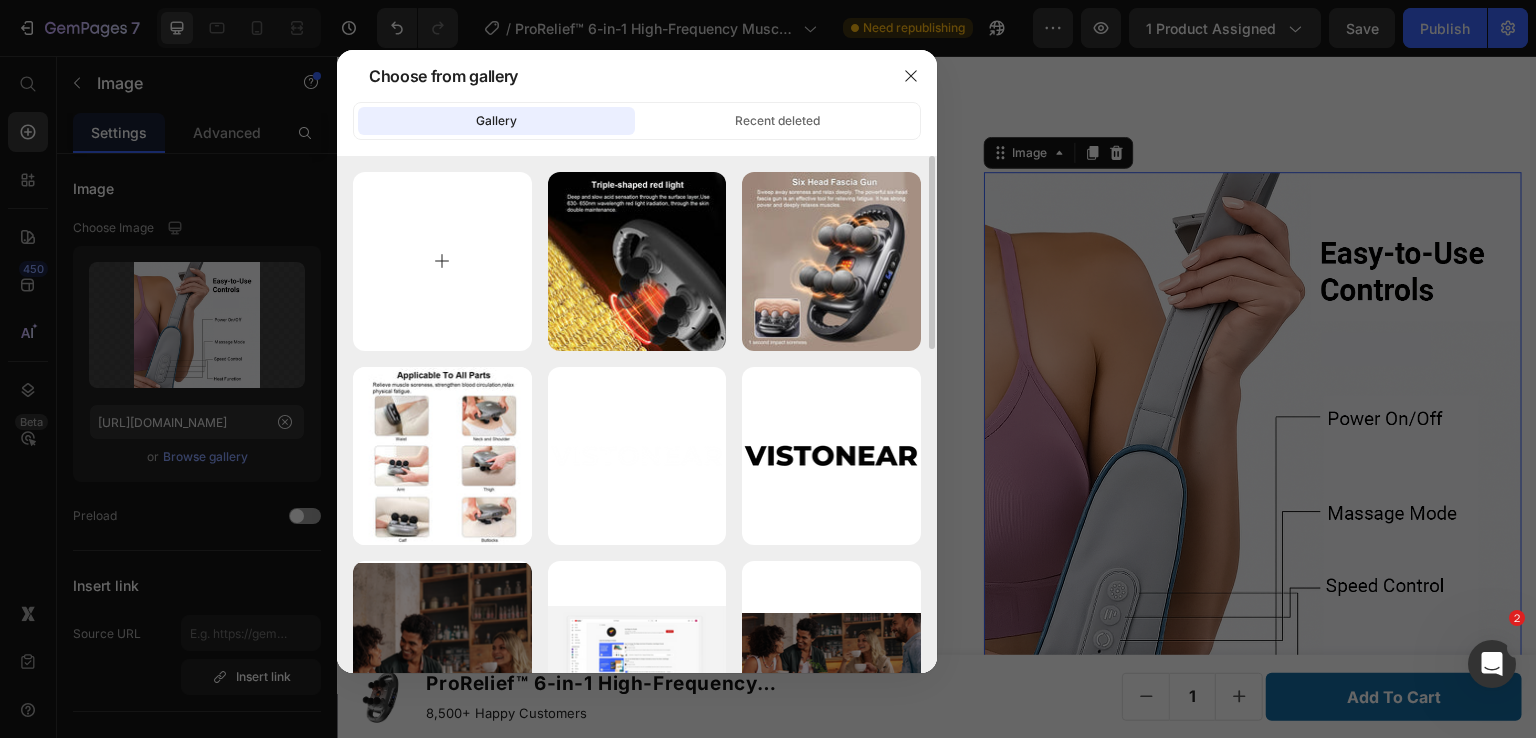 click at bounding box center (442, 261) 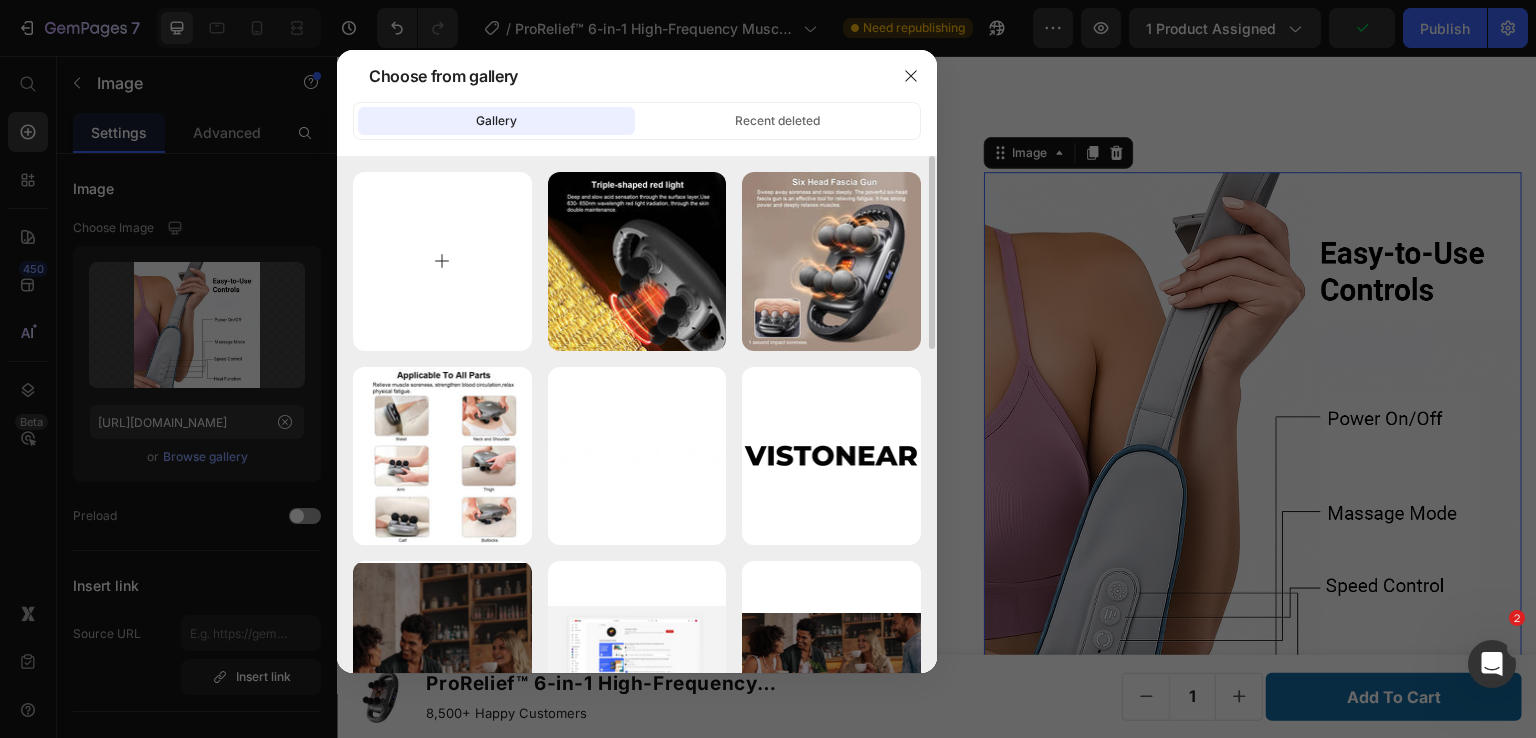 type on "C:\fakepath\5.jpg" 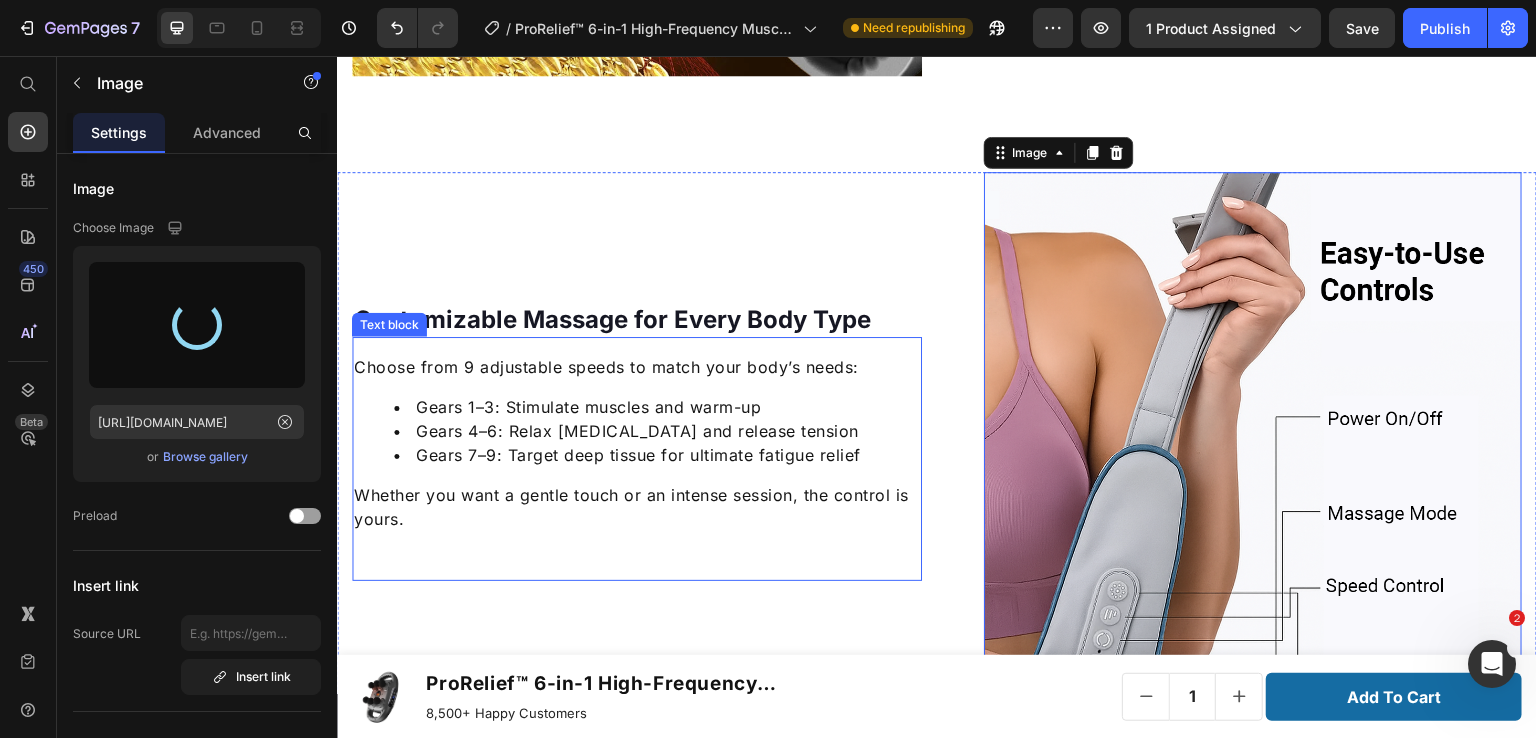 type on "[URL][DOMAIN_NAME]" 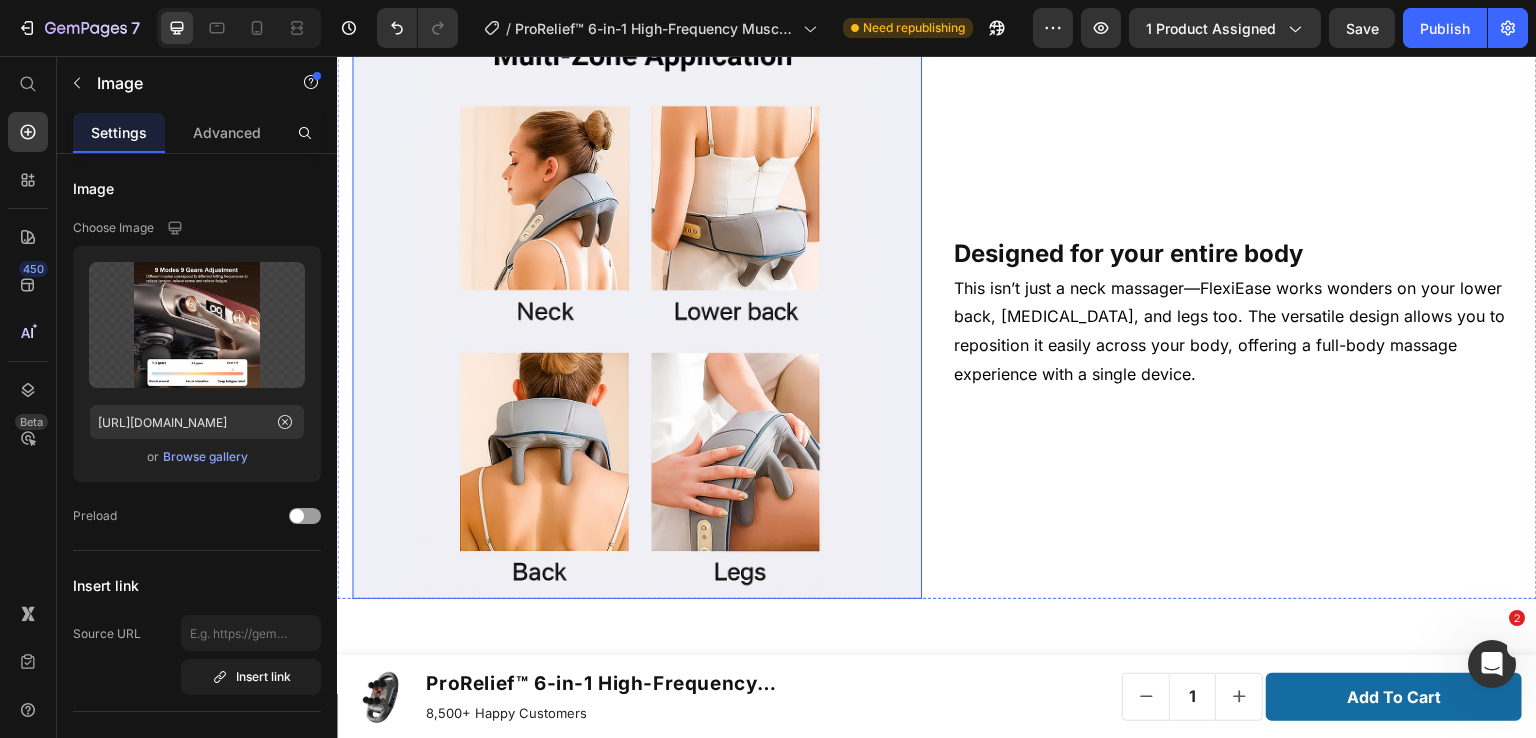 scroll, scrollTop: 4265, scrollLeft: 0, axis: vertical 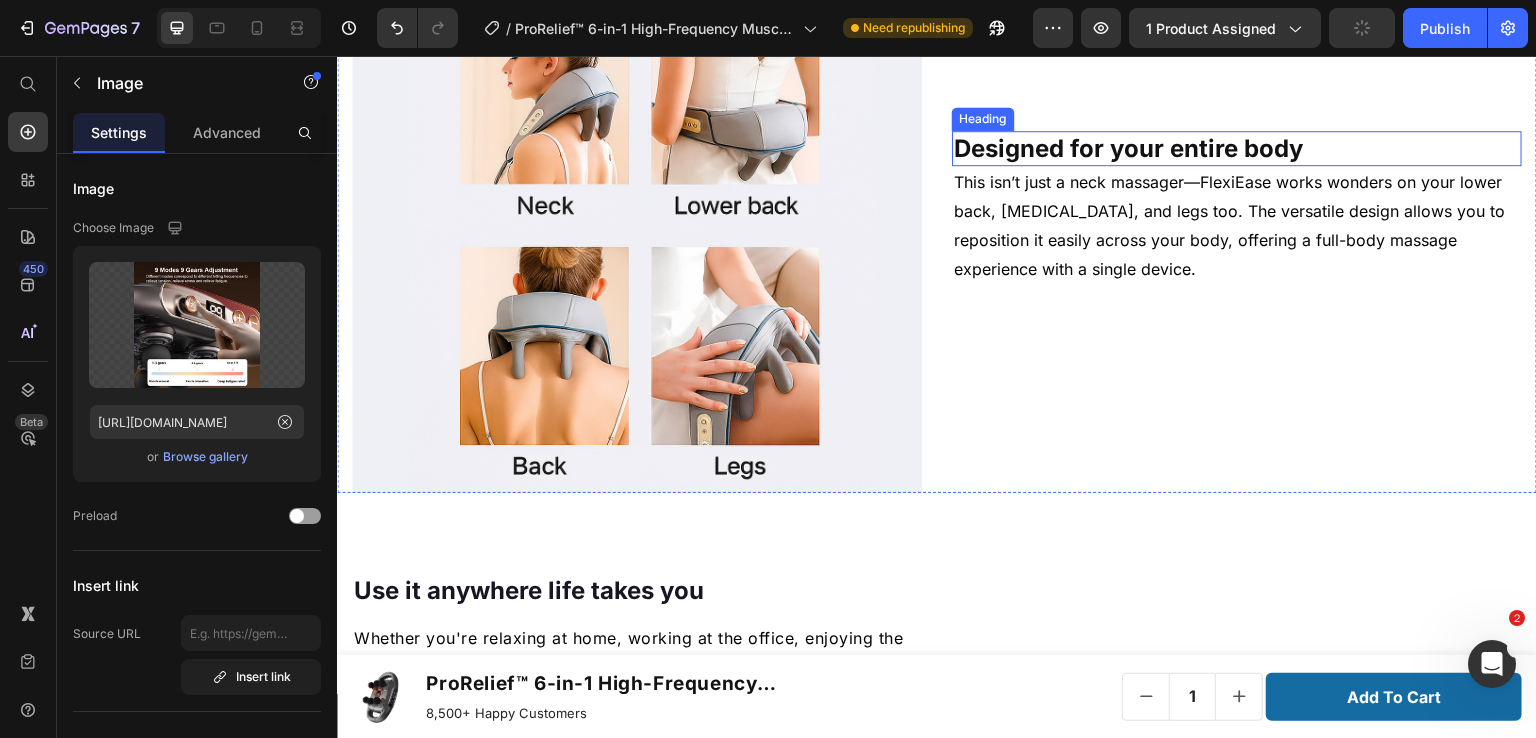click on "Designed for your entire body" at bounding box center [1128, 148] 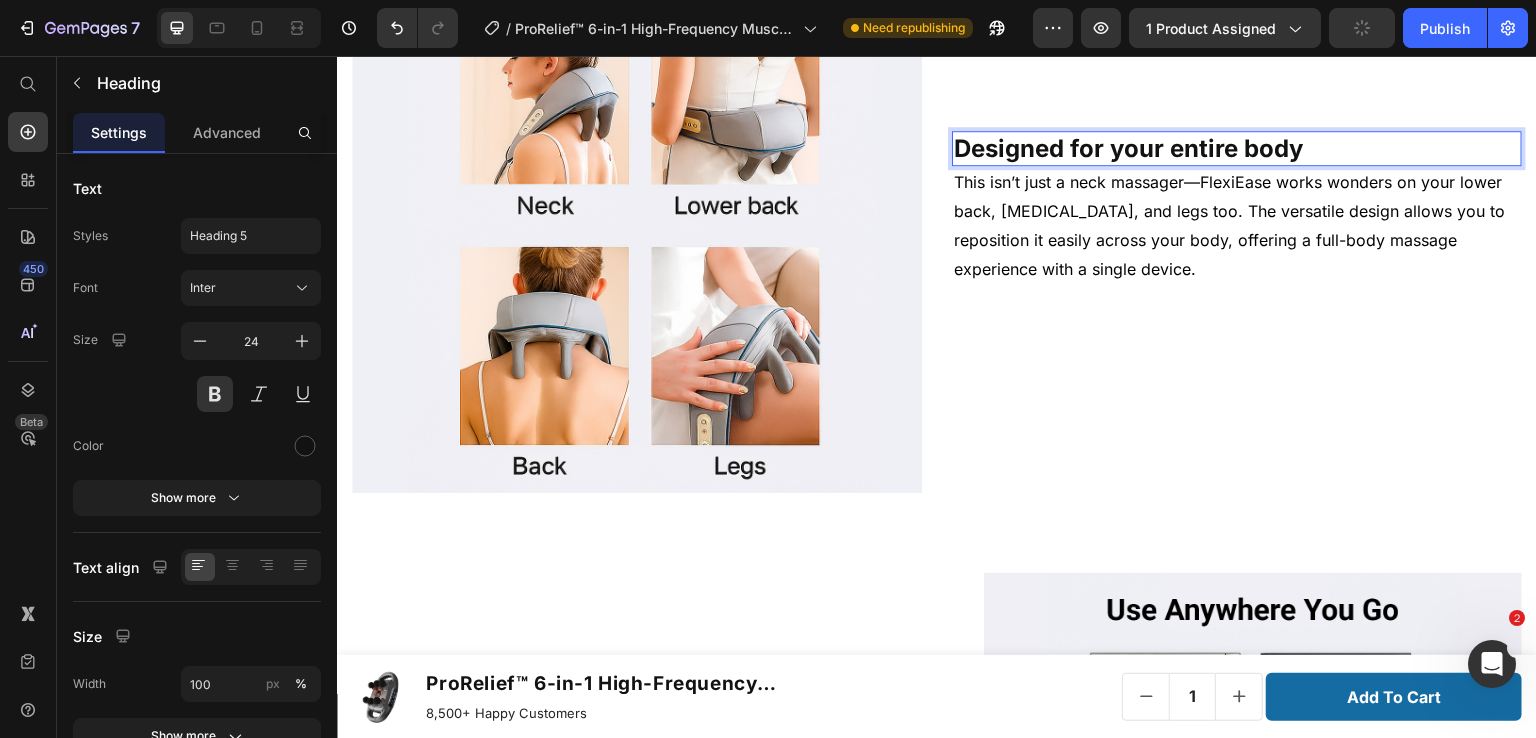 click on "Designed for your entire body" at bounding box center (1128, 148) 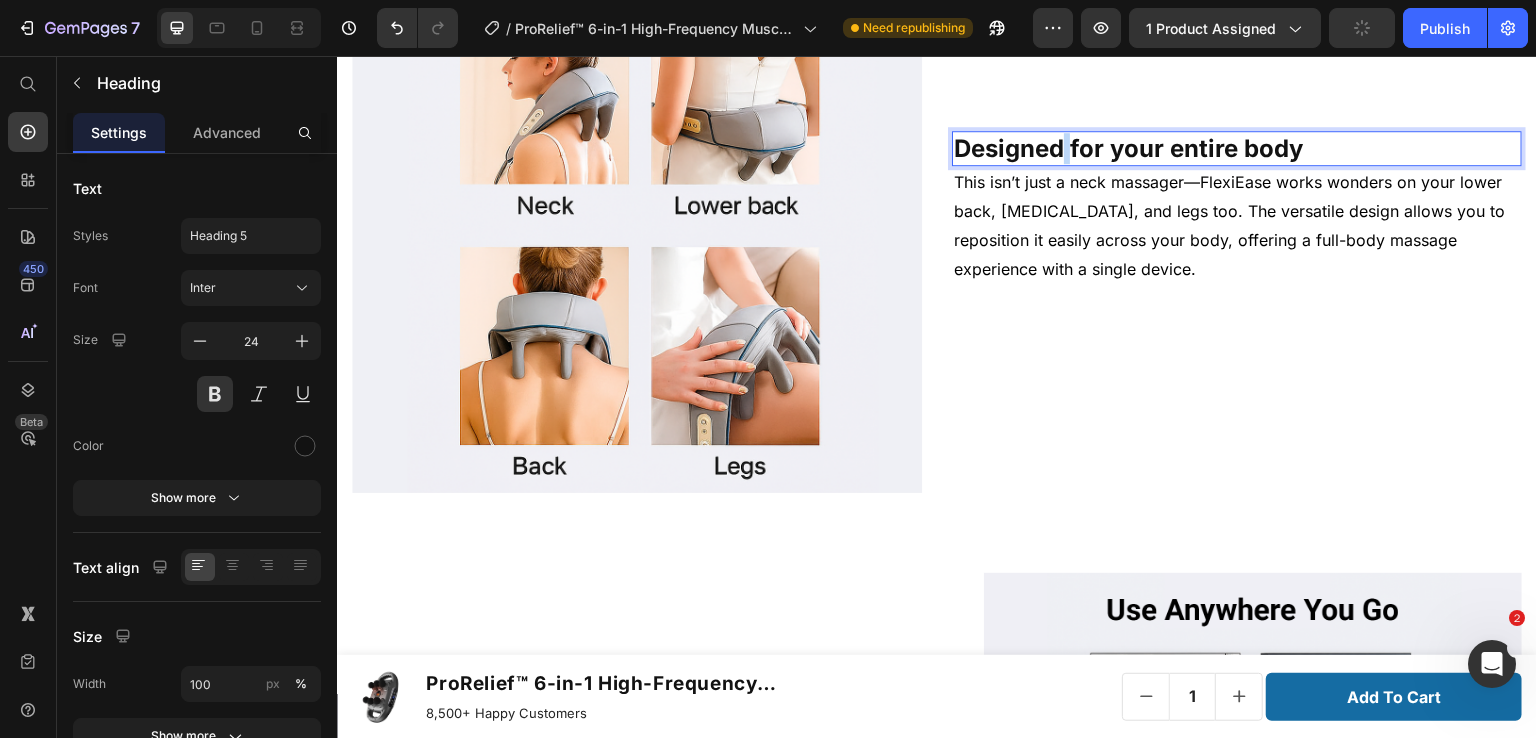 click on "Designed for your entire body" at bounding box center (1128, 148) 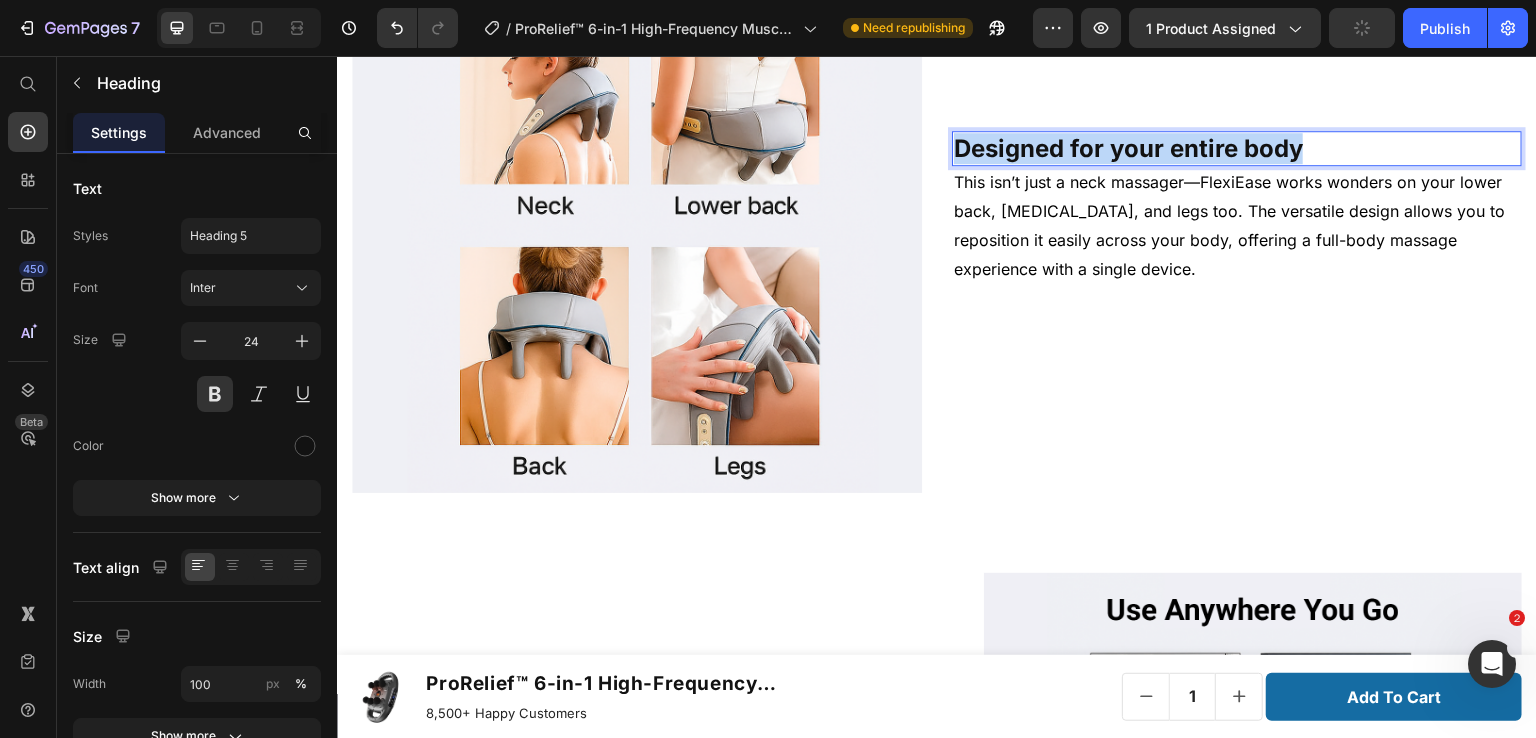 click on "Designed for your entire body" at bounding box center [1128, 148] 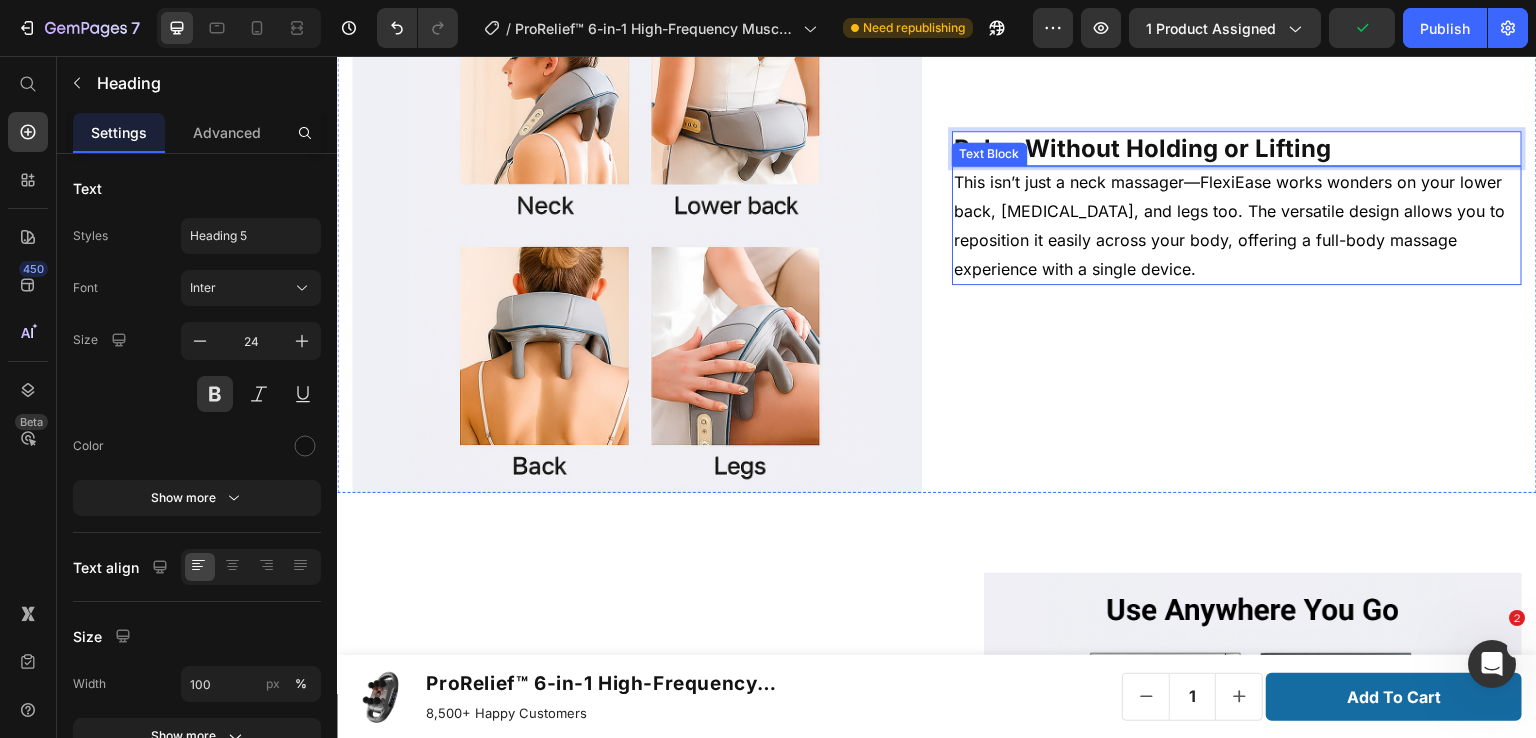 click on "This isn’t just a neck massager—FlexiEase works wonders on your lower back, [MEDICAL_DATA], and legs too. The versatile design allows you to reposition it easily across your body, offering a full-body massage experience with a single device." at bounding box center (1229, 225) 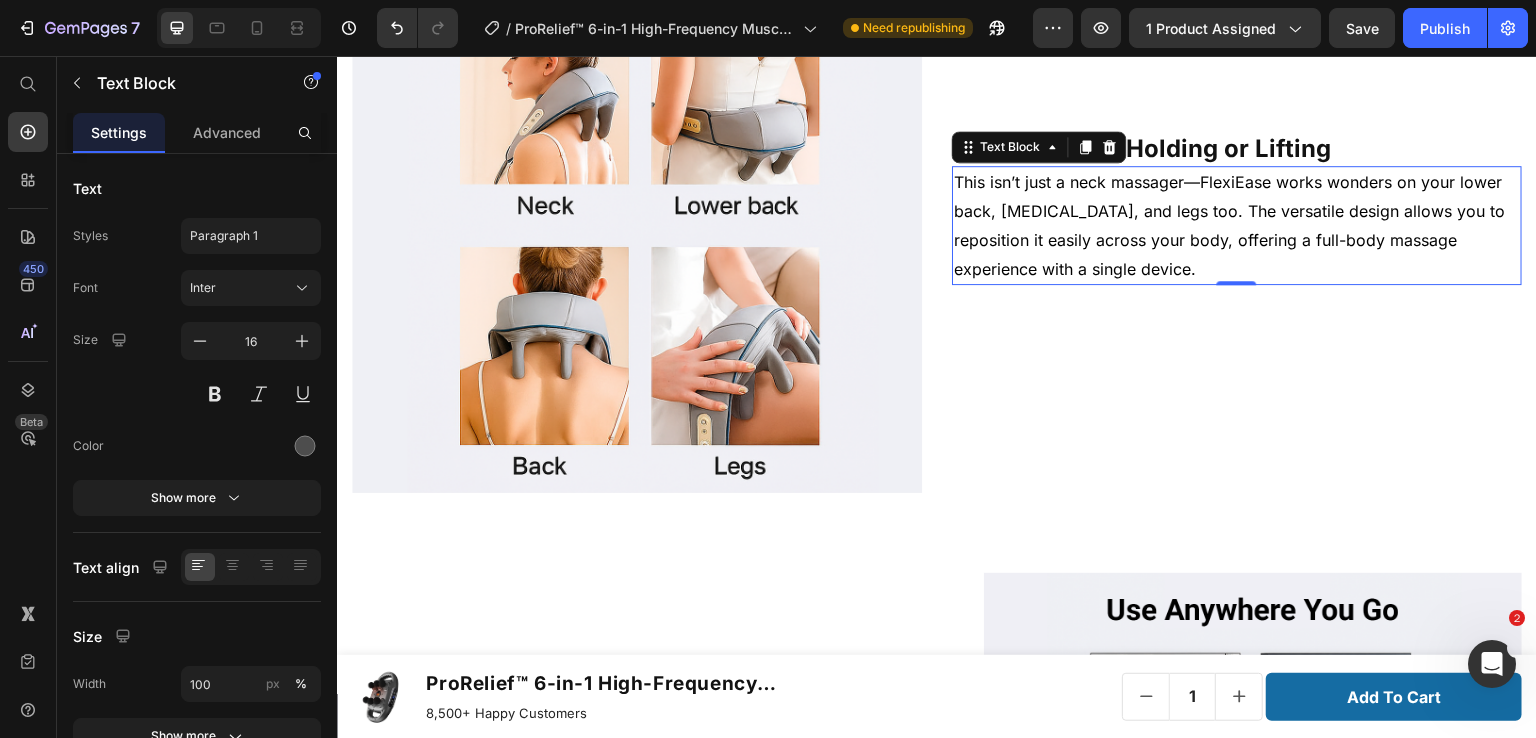 click on "This isn’t just a neck massager—FlexiEase works wonders on your lower back, [MEDICAL_DATA], and legs too. The versatile design allows you to reposition it easily across your body, offering a full-body massage experience with a single device." at bounding box center [1237, 225] 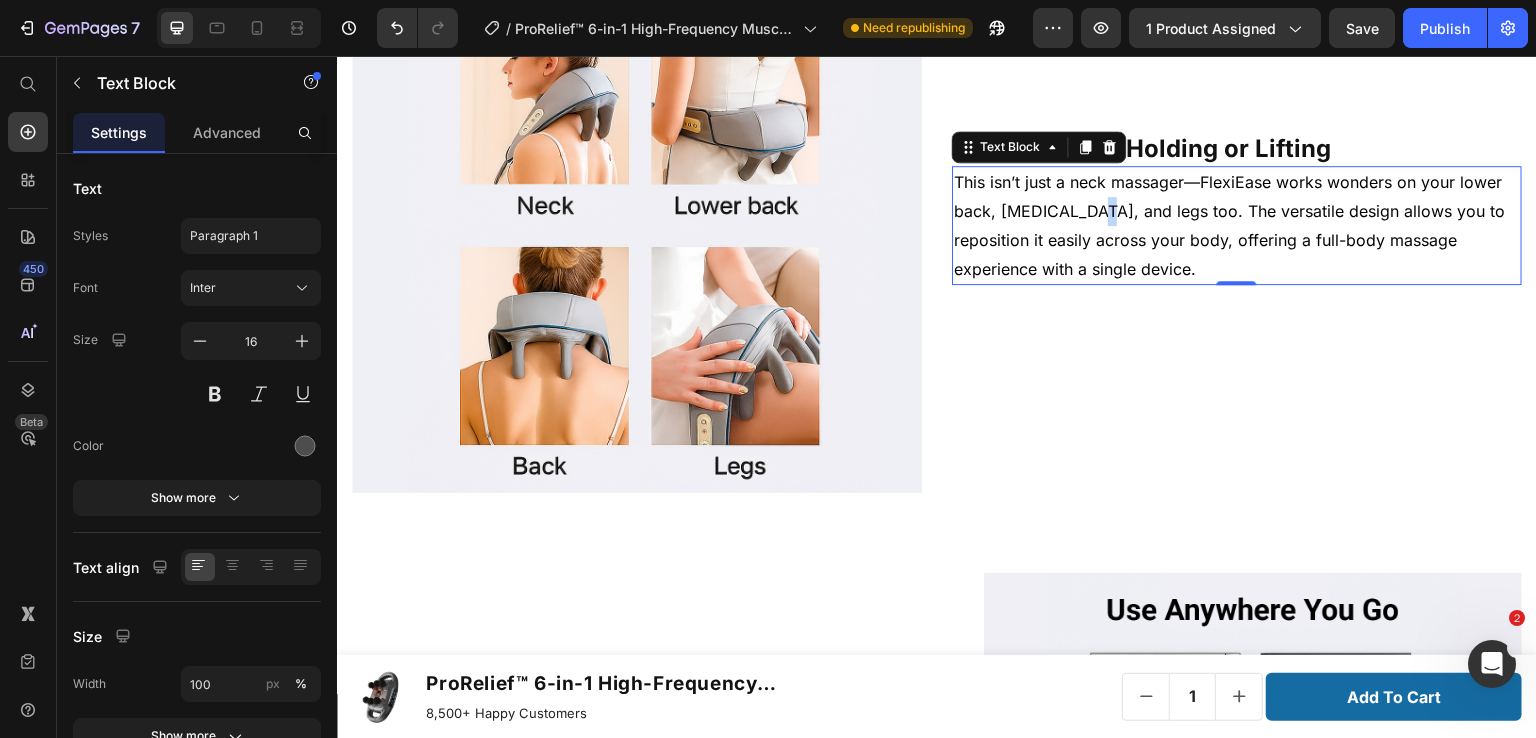 click on "This isn’t just a neck massager—FlexiEase works wonders on your lower back, [MEDICAL_DATA], and legs too. The versatile design allows you to reposition it easily across your body, offering a full-body massage experience with a single device." at bounding box center [1237, 225] 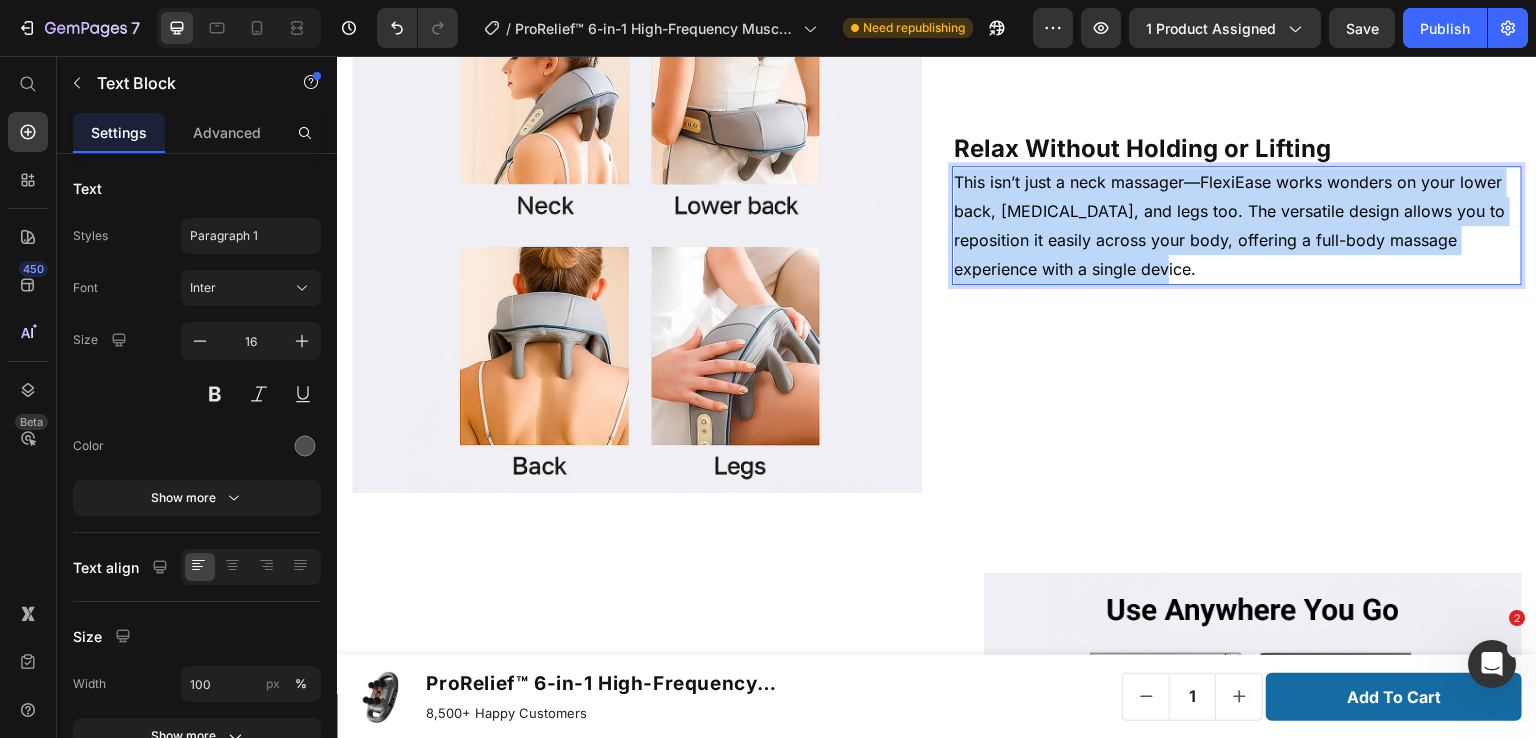 click on "This isn’t just a neck massager—FlexiEase works wonders on your lower back, [MEDICAL_DATA], and legs too. The versatile design allows you to reposition it easily across your body, offering a full-body massage experience with a single device." at bounding box center (1237, 225) 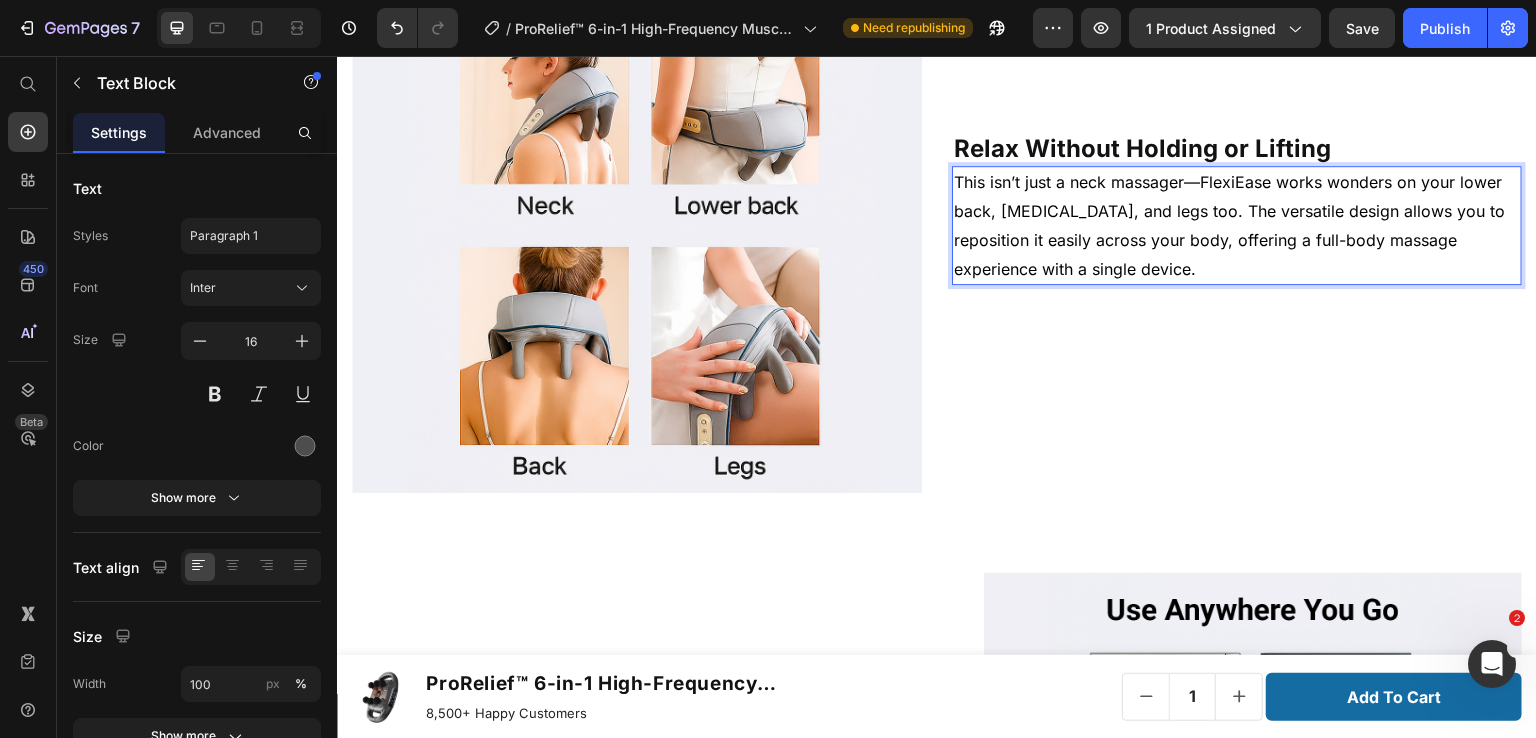 scroll, scrollTop: 4280, scrollLeft: 0, axis: vertical 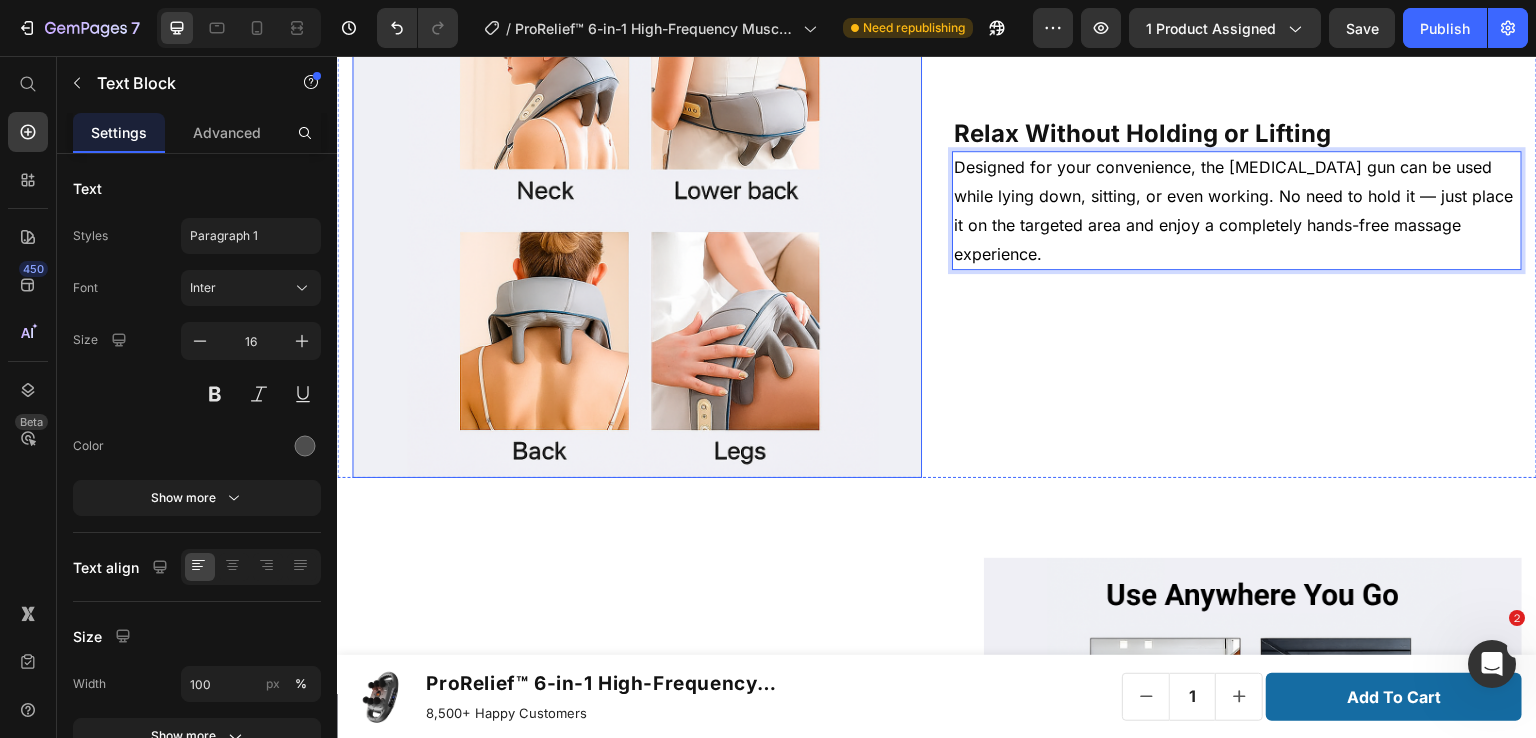 click at bounding box center [637, 193] 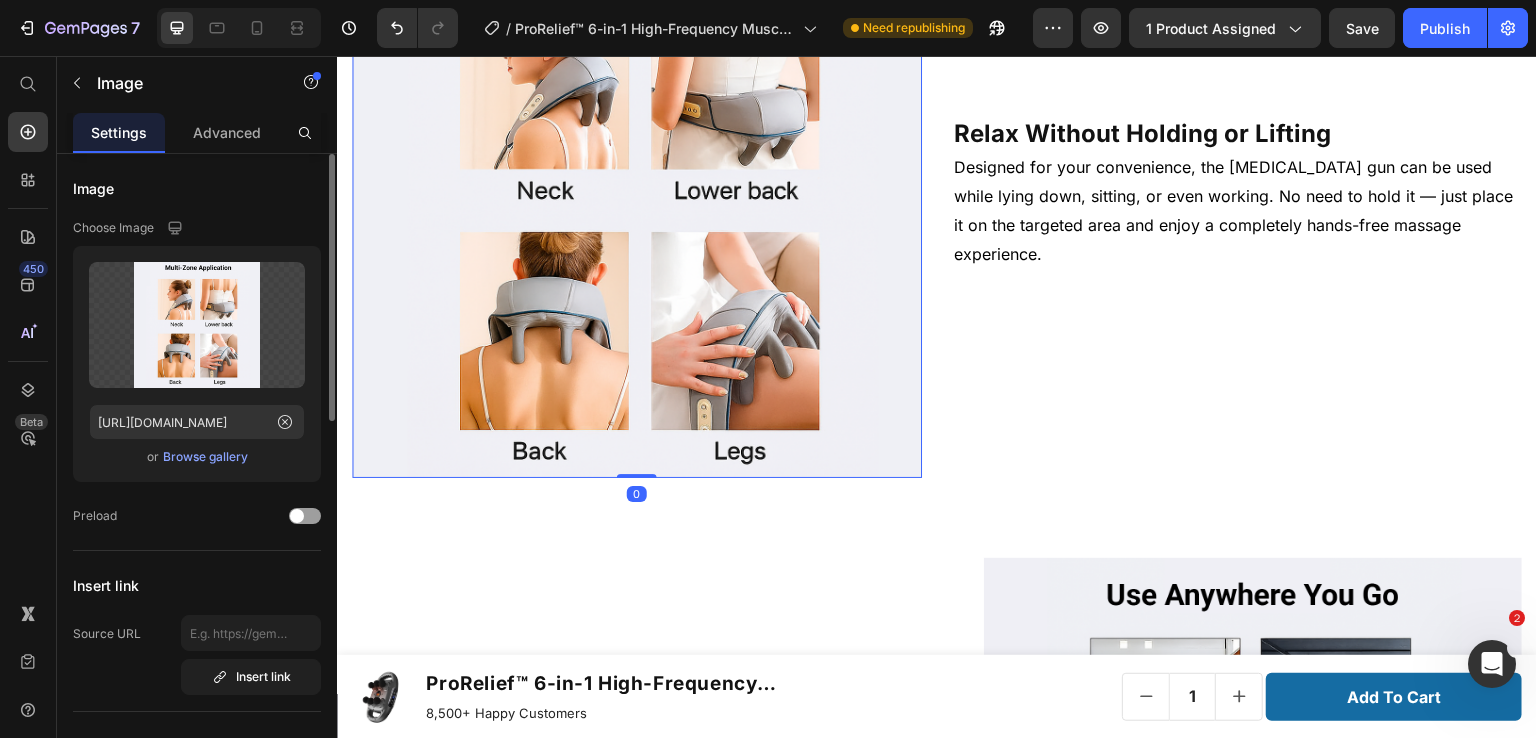 click on "Browse gallery" at bounding box center (205, 457) 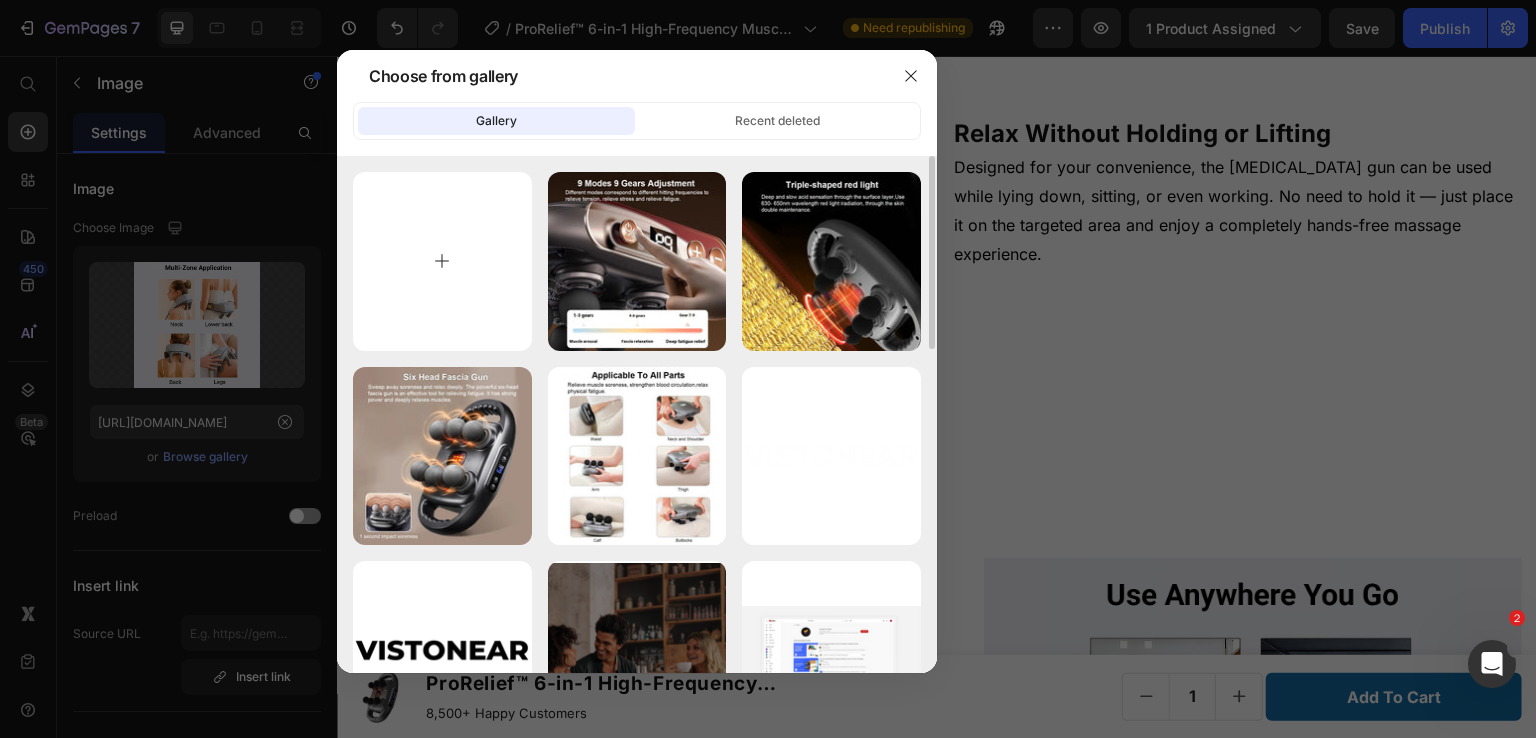 click at bounding box center (442, 261) 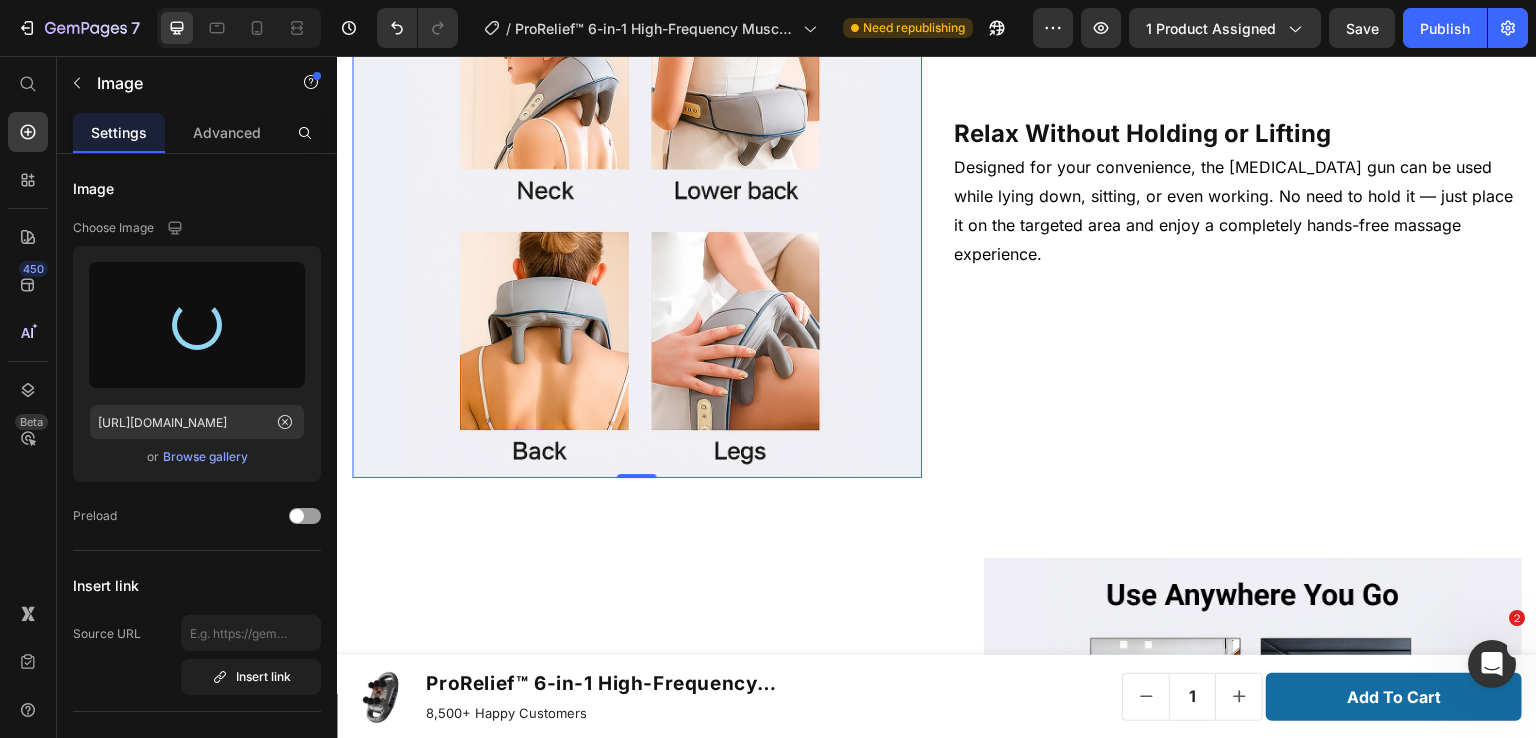 type on "[URL][DOMAIN_NAME]" 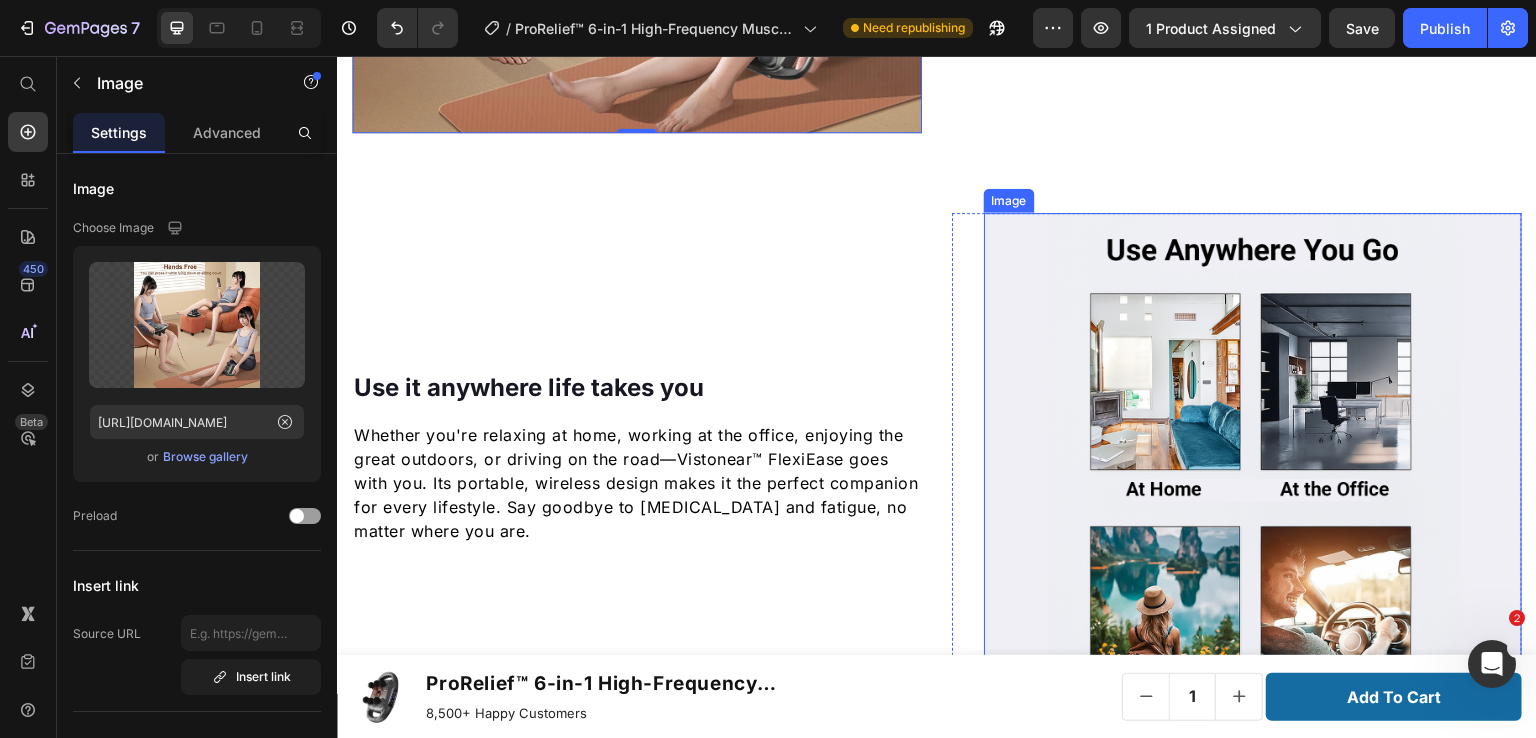 scroll, scrollTop: 4880, scrollLeft: 0, axis: vertical 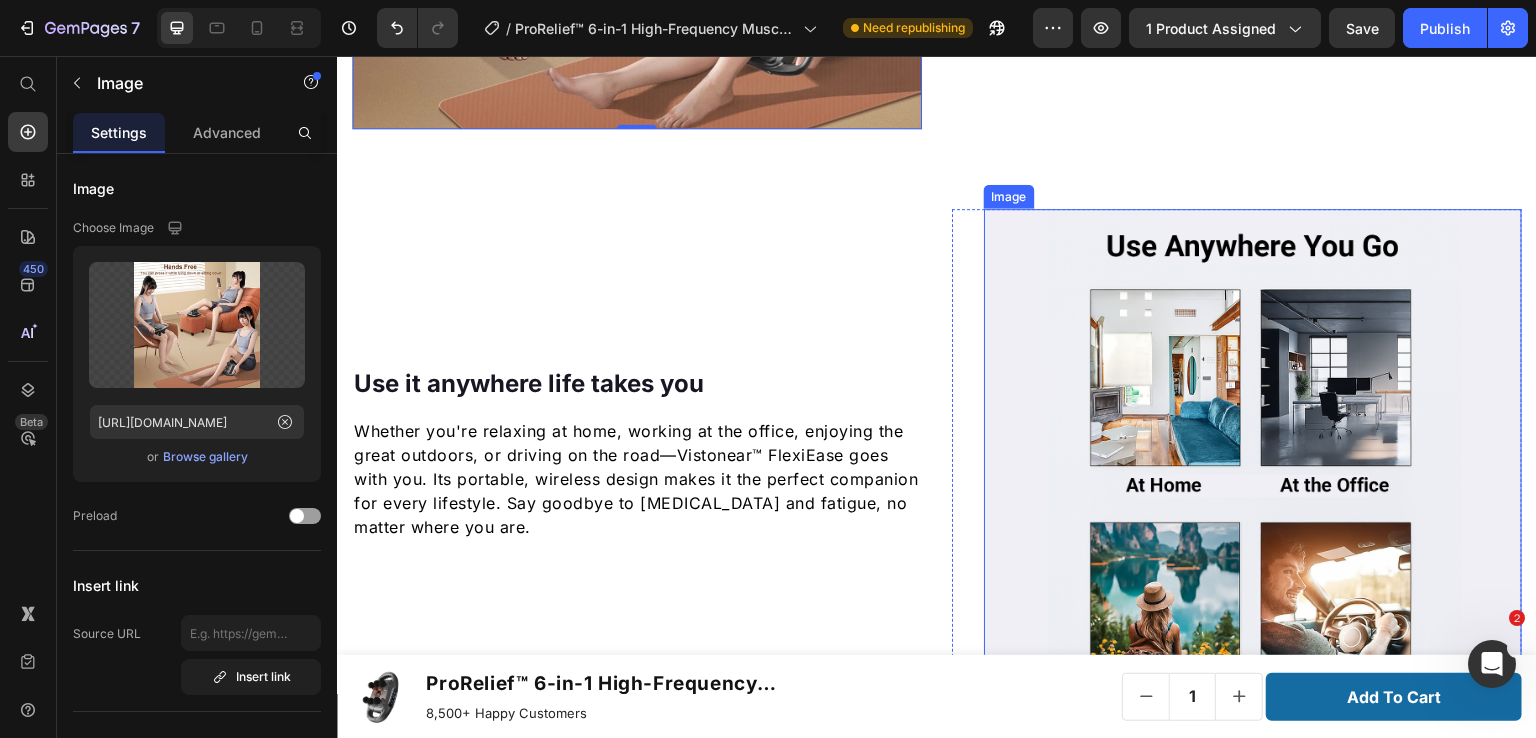 click at bounding box center [1253, 478] 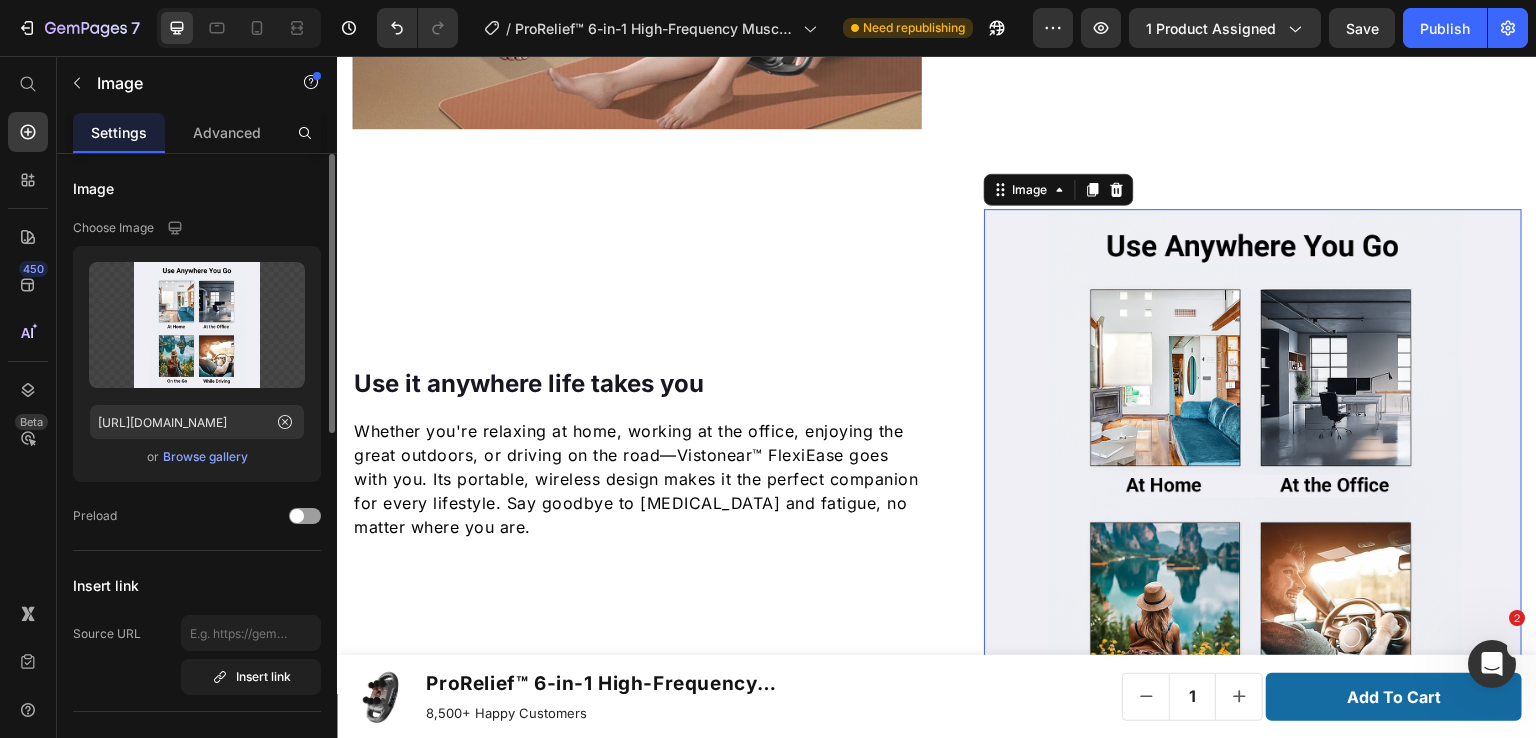 click on "Browse gallery" at bounding box center (205, 457) 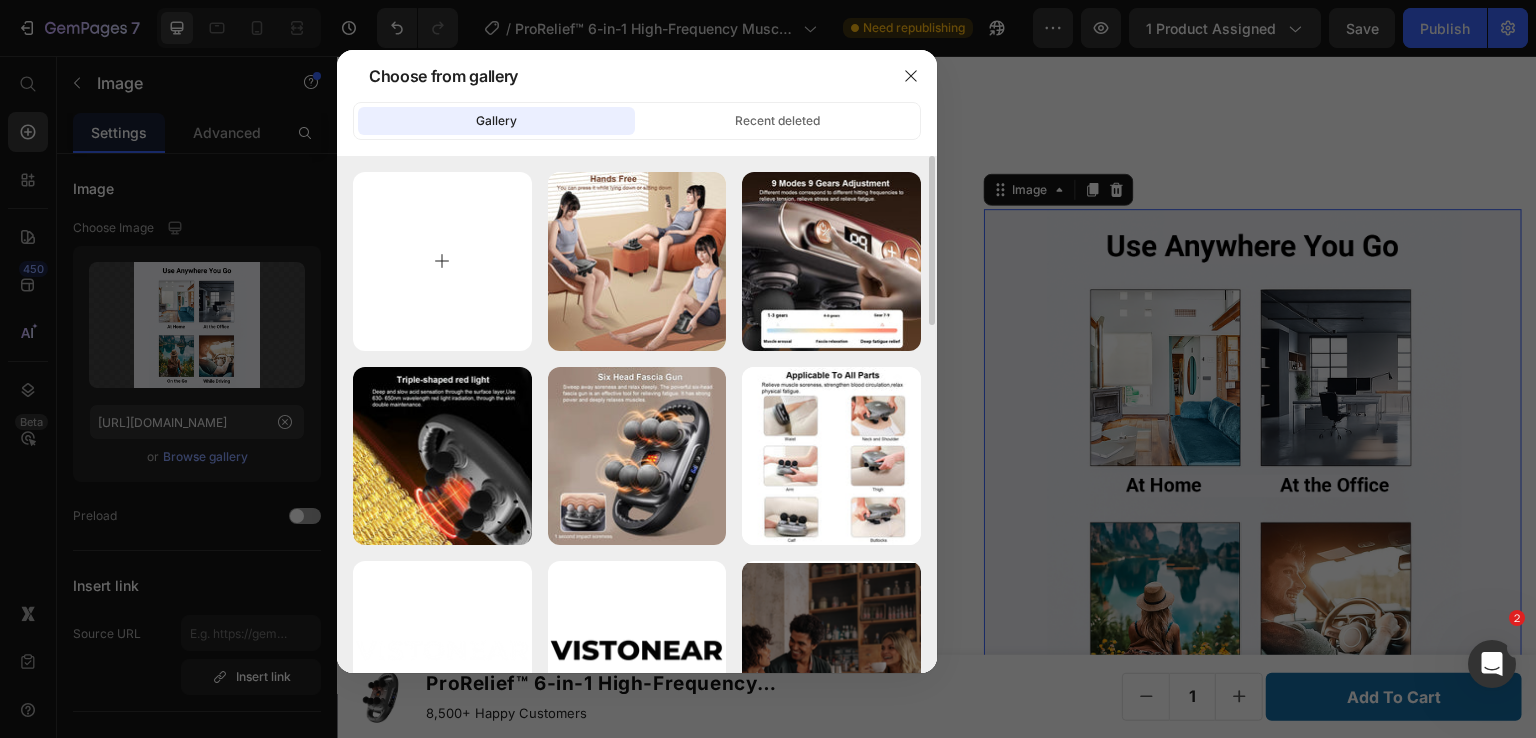 click at bounding box center (442, 261) 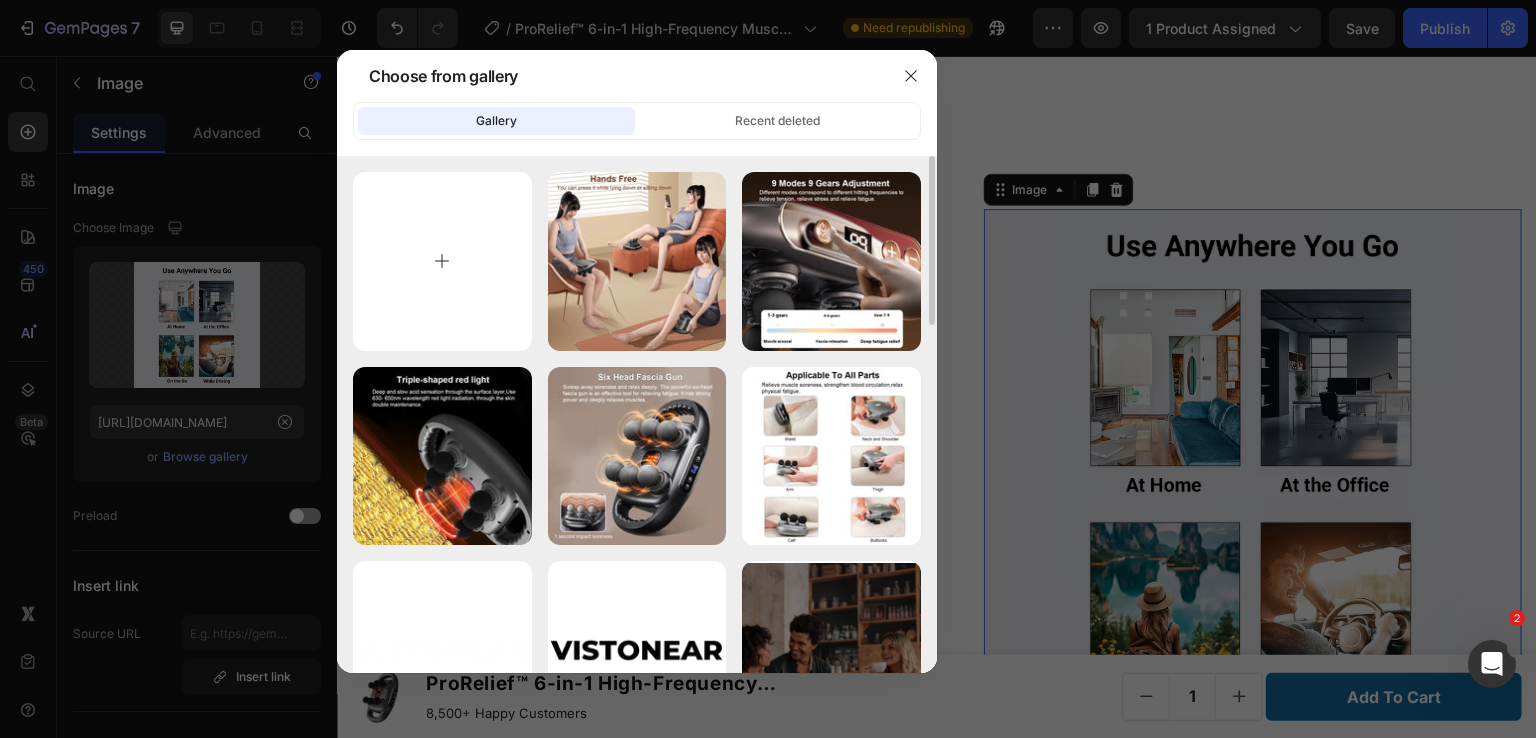 type on "C:\fakepath\7.jpg" 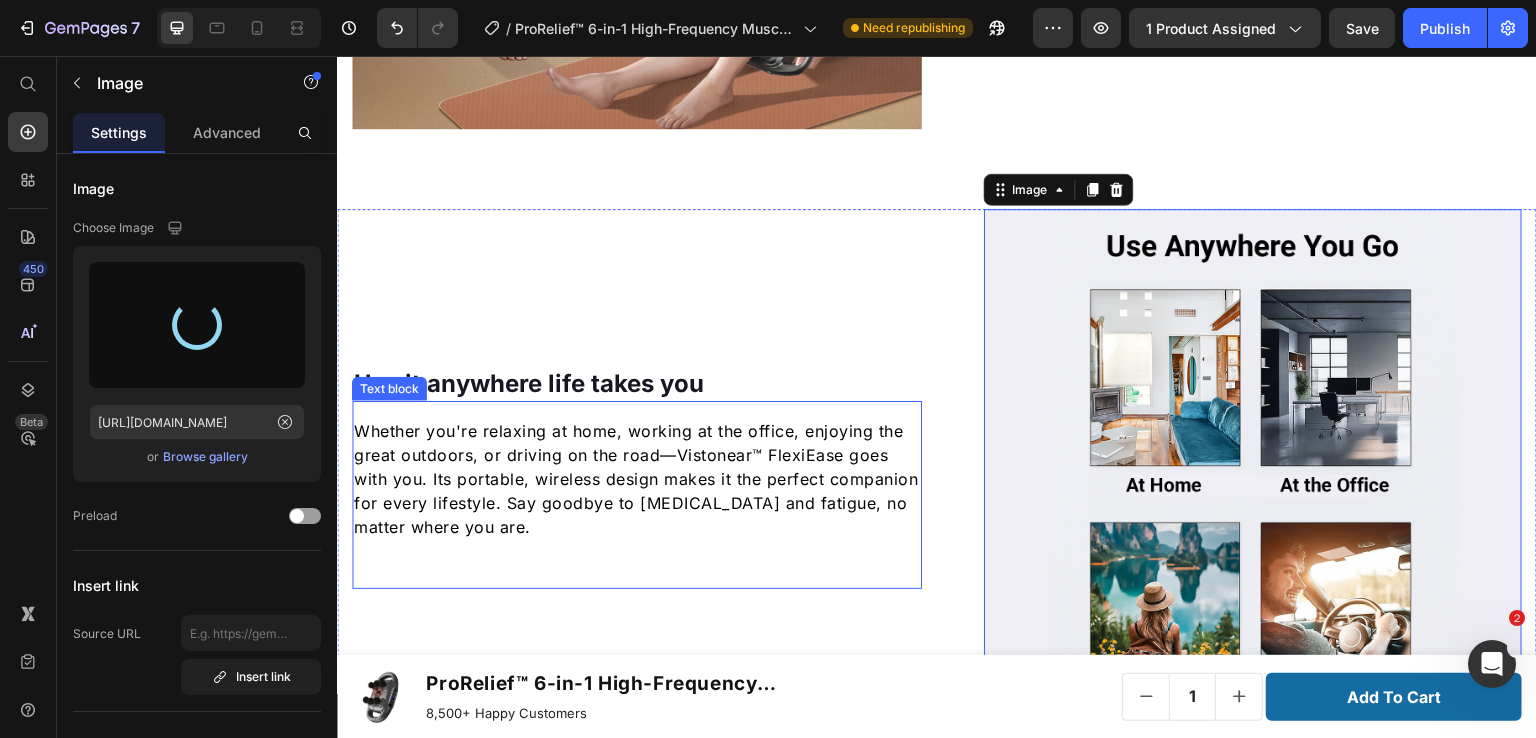 type on "[URL][DOMAIN_NAME]" 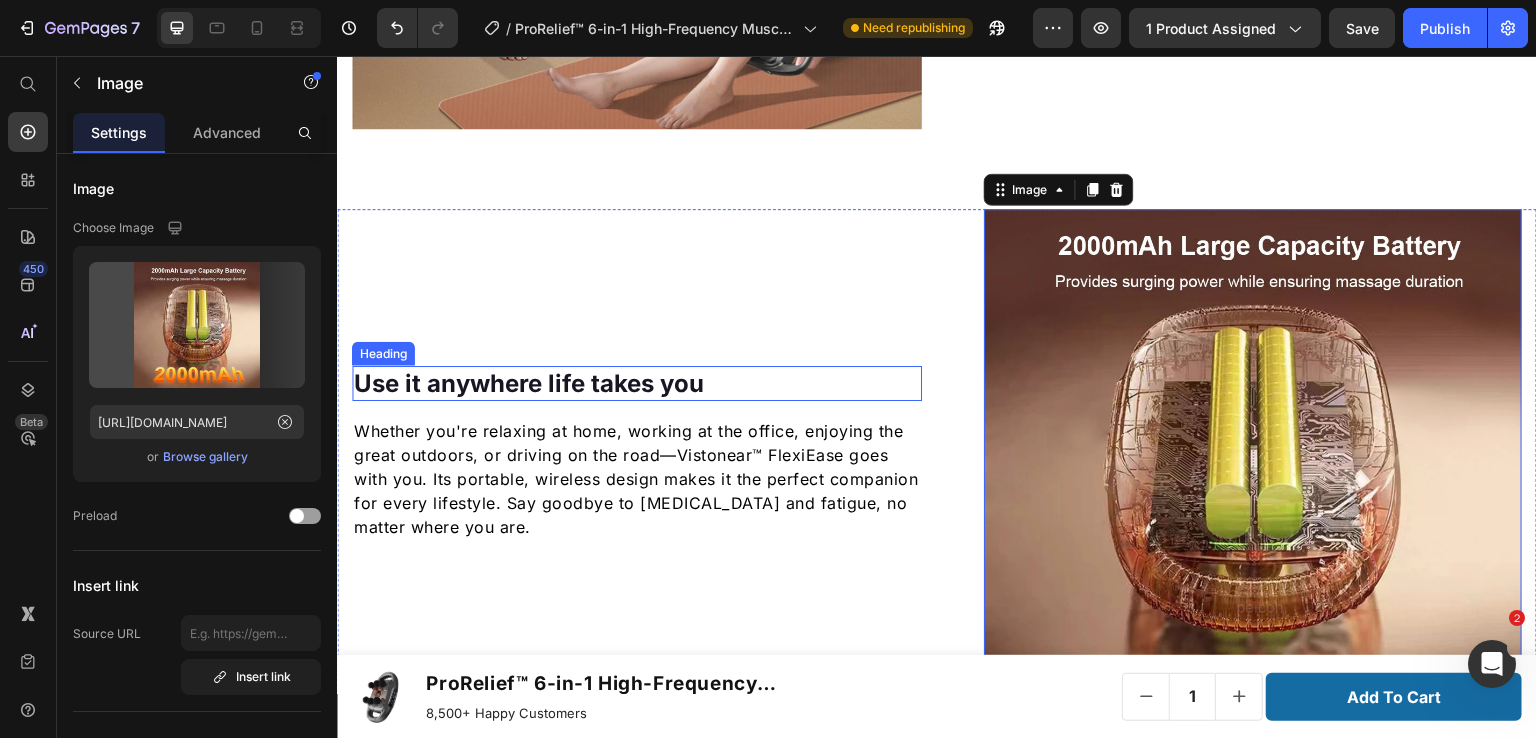 click on "Use it anywhere life takes you" at bounding box center [529, 383] 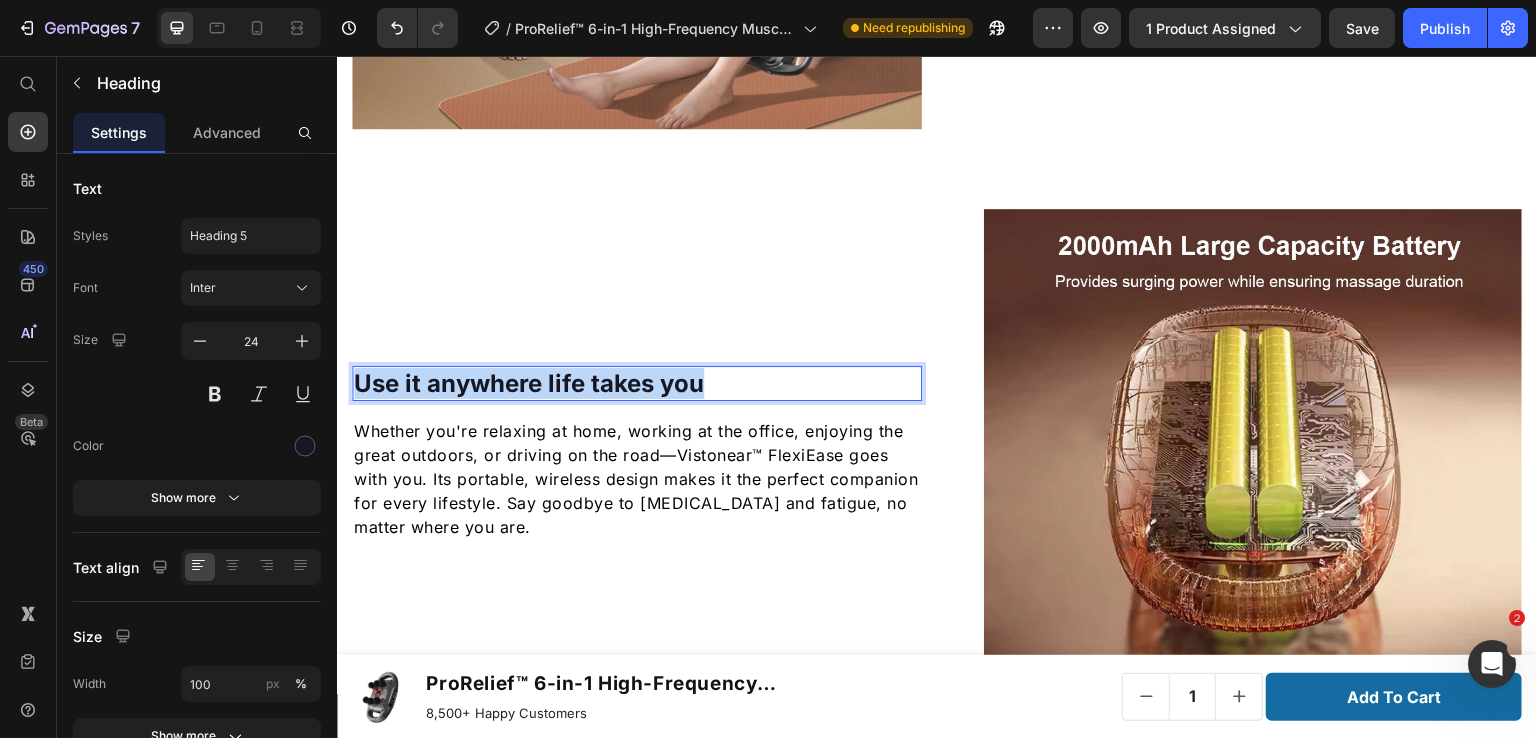 click on "Use it anywhere life takes you" at bounding box center (529, 383) 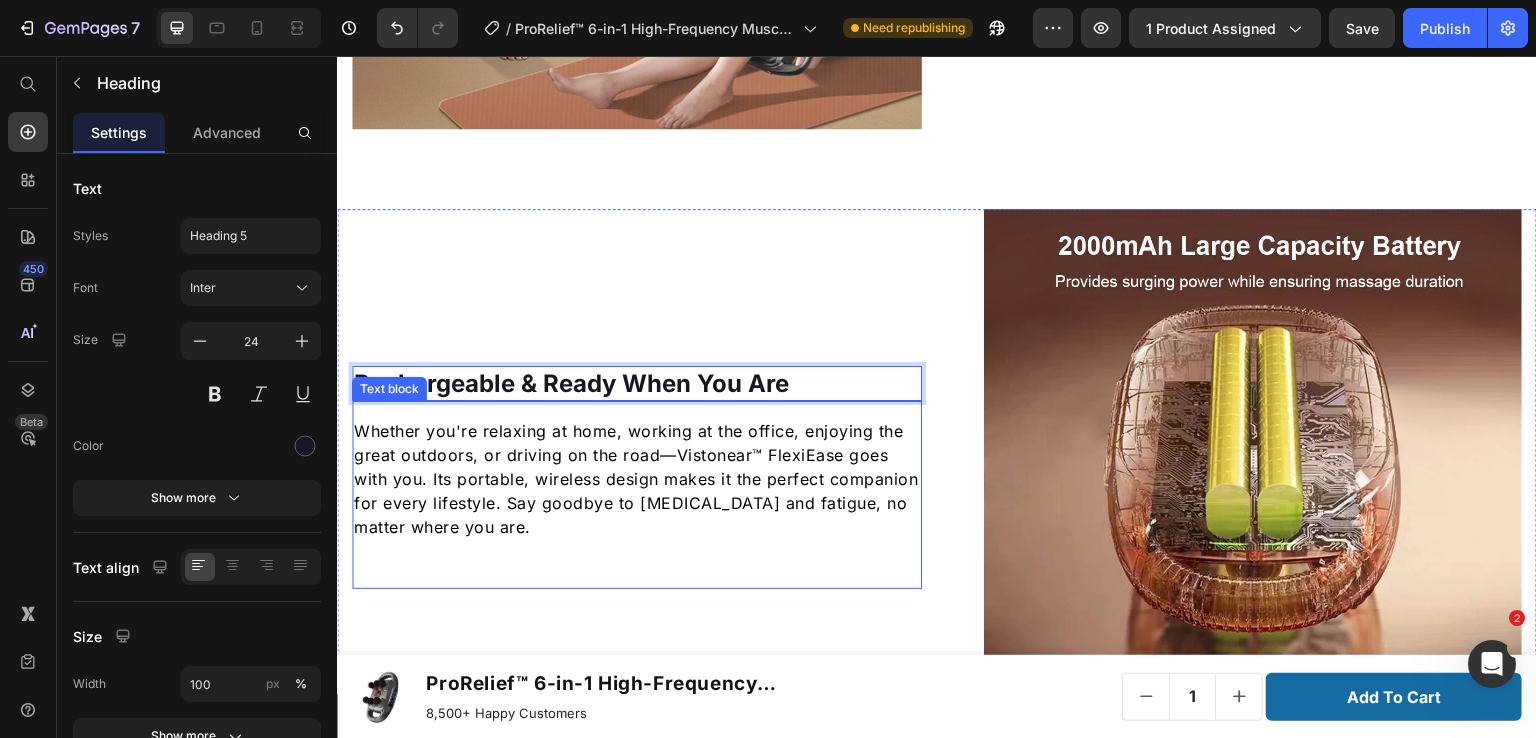 click on "Whether you're relaxing at home, working at the office, enjoying the great outdoors, or driving on the road—Vistonear™ FlexiEase goes with you. Its portable, wireless design makes it the perfect companion for every lifestyle. Say goodbye to [MEDICAL_DATA] and fatigue, no matter where you are." at bounding box center (637, 479) 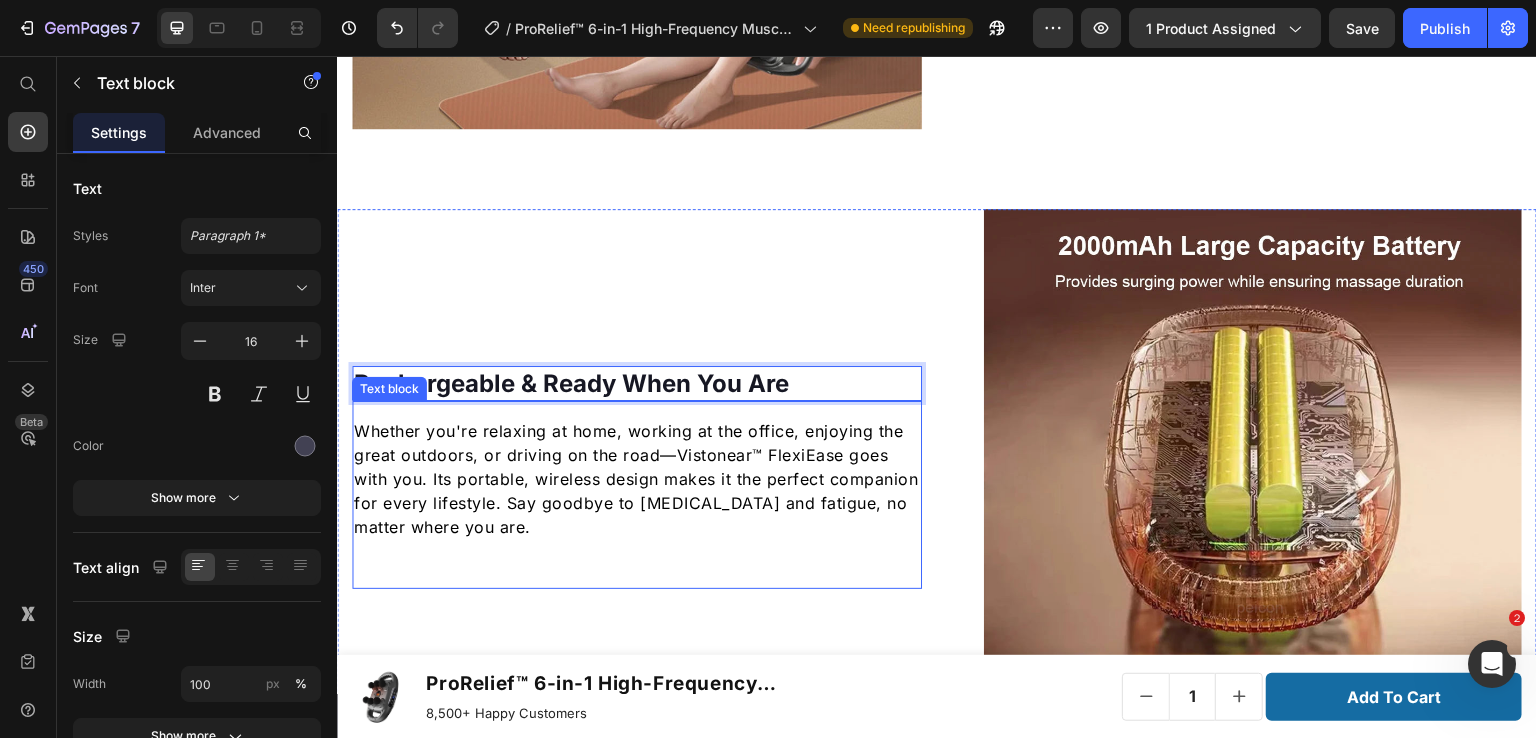 click on "Whether you're relaxing at home, working at the office, enjoying the great outdoors, or driving on the road—Vistonear™ FlexiEase goes with you. Its portable, wireless design makes it the perfect companion for every lifestyle. Say goodbye to [MEDICAL_DATA] and fatigue, no matter where you are." at bounding box center (637, 479) 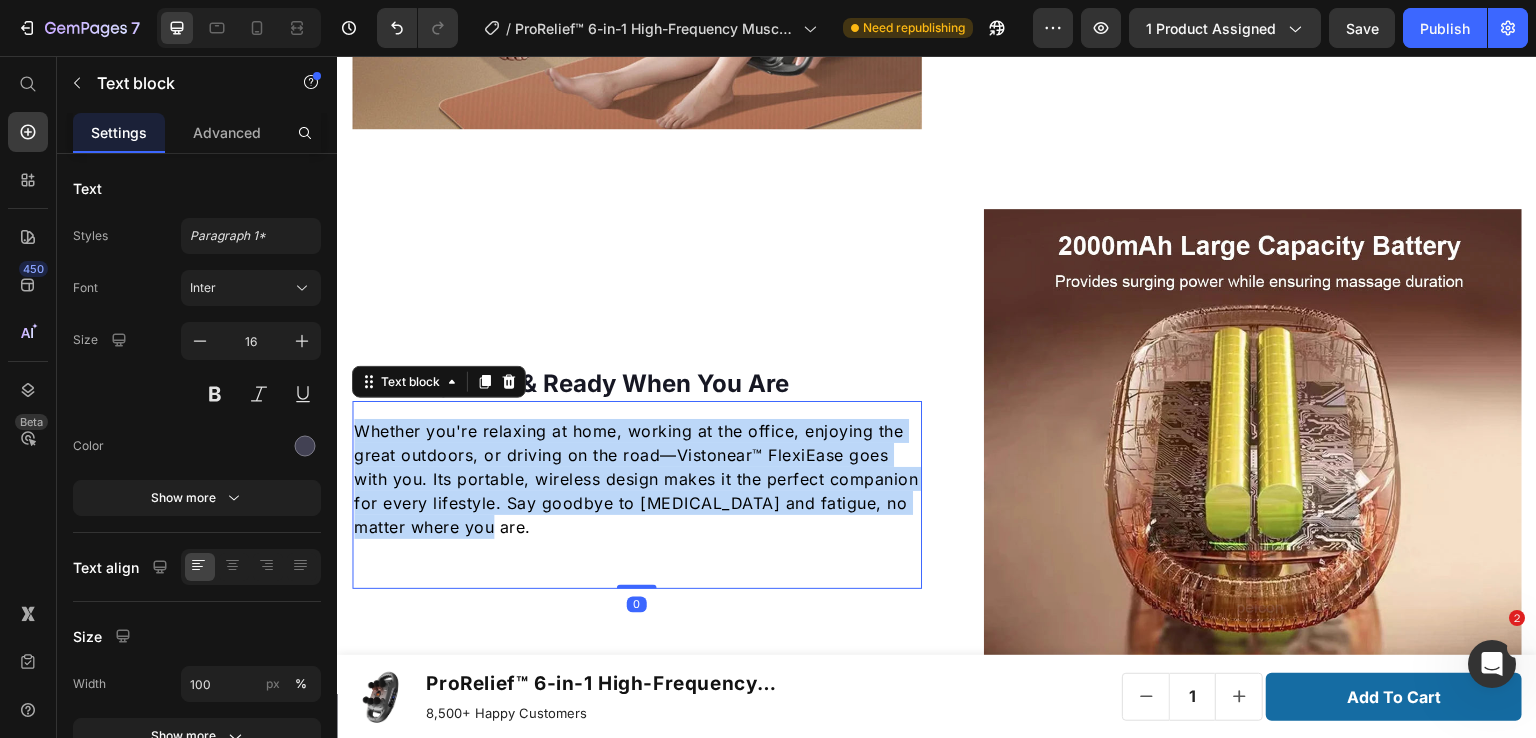 click on "Whether you're relaxing at home, working at the office, enjoying the great outdoors, or driving on the road—Vistonear™ FlexiEase goes with you. Its portable, wireless design makes it the perfect companion for every lifestyle. Say goodbye to [MEDICAL_DATA] and fatigue, no matter where you are." at bounding box center (637, 479) 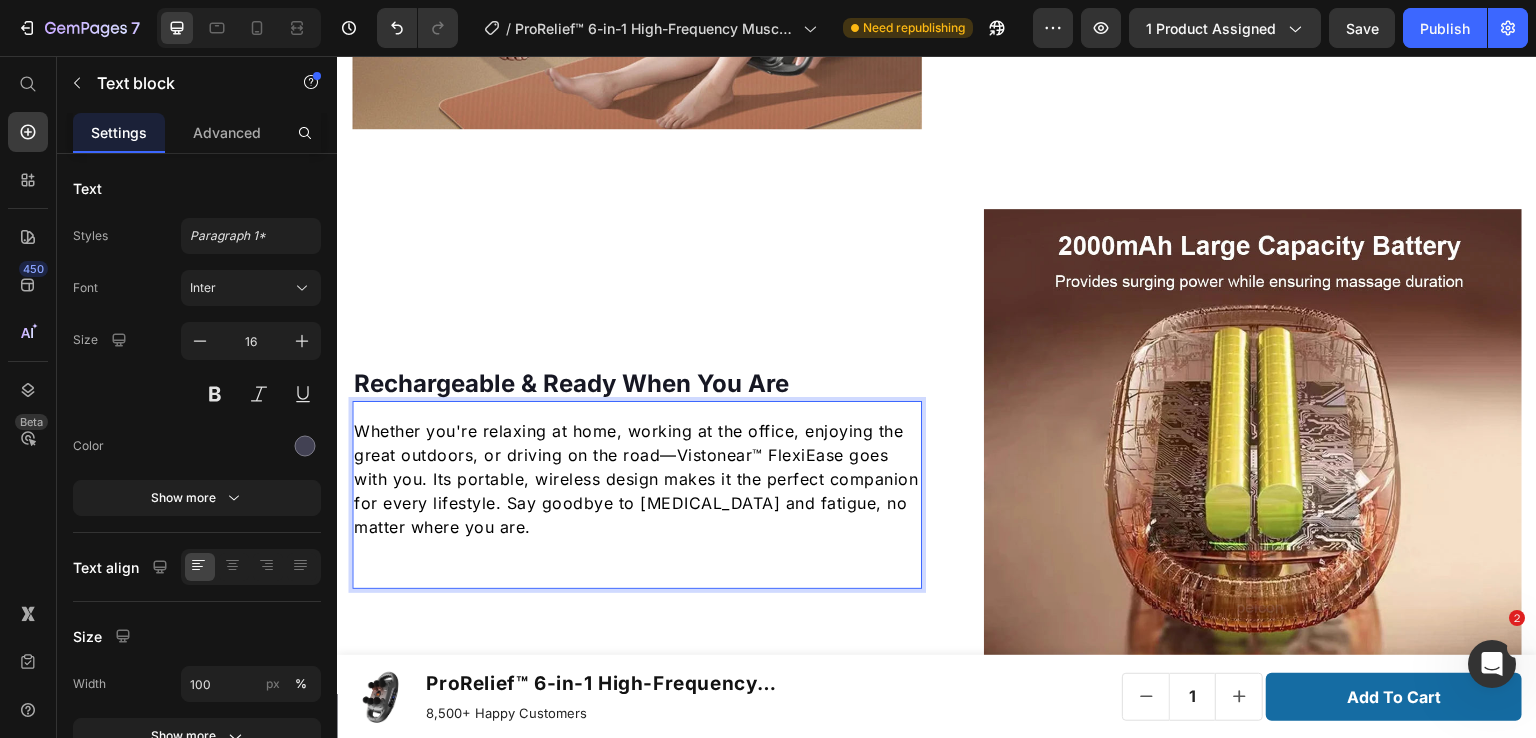 scroll, scrollTop: 4892, scrollLeft: 0, axis: vertical 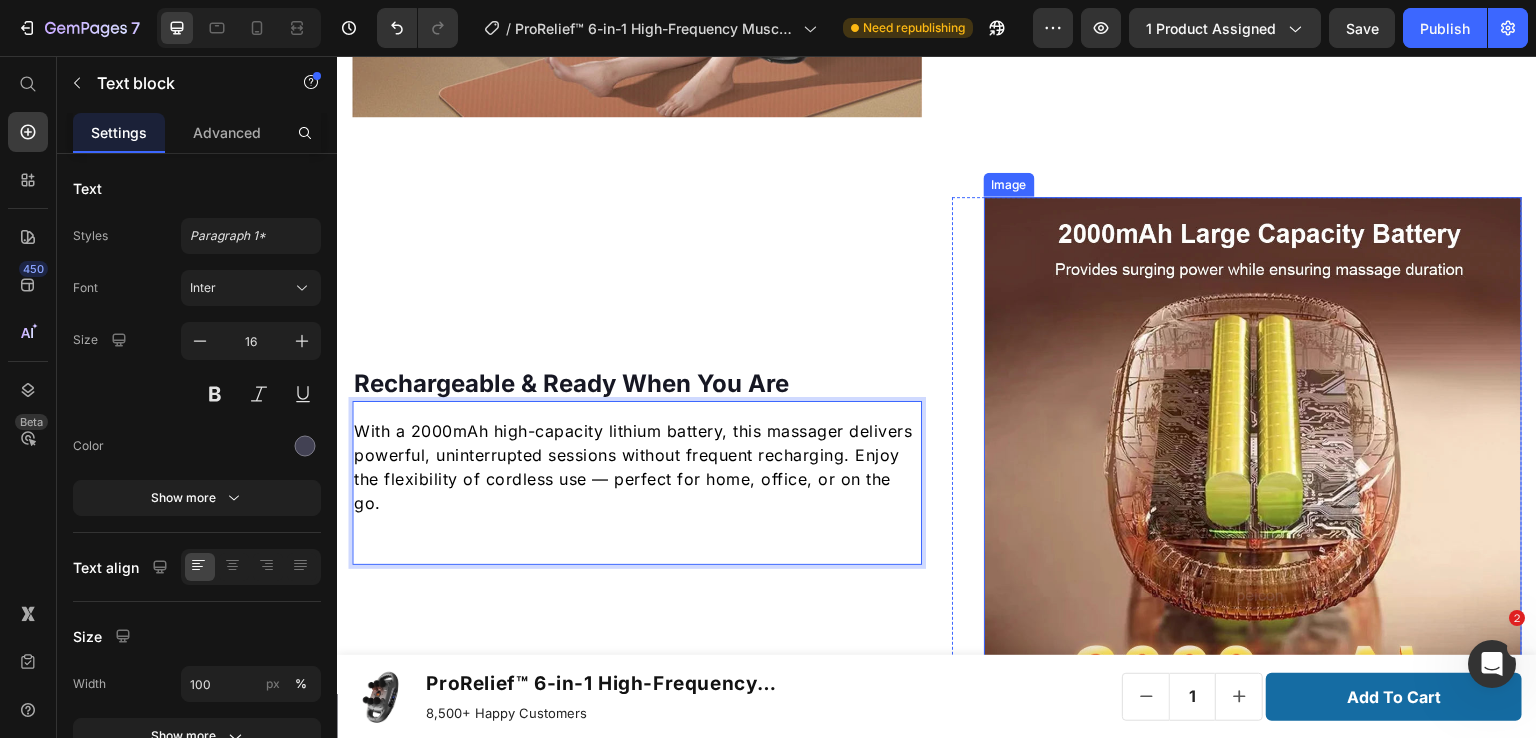 click at bounding box center (1253, 466) 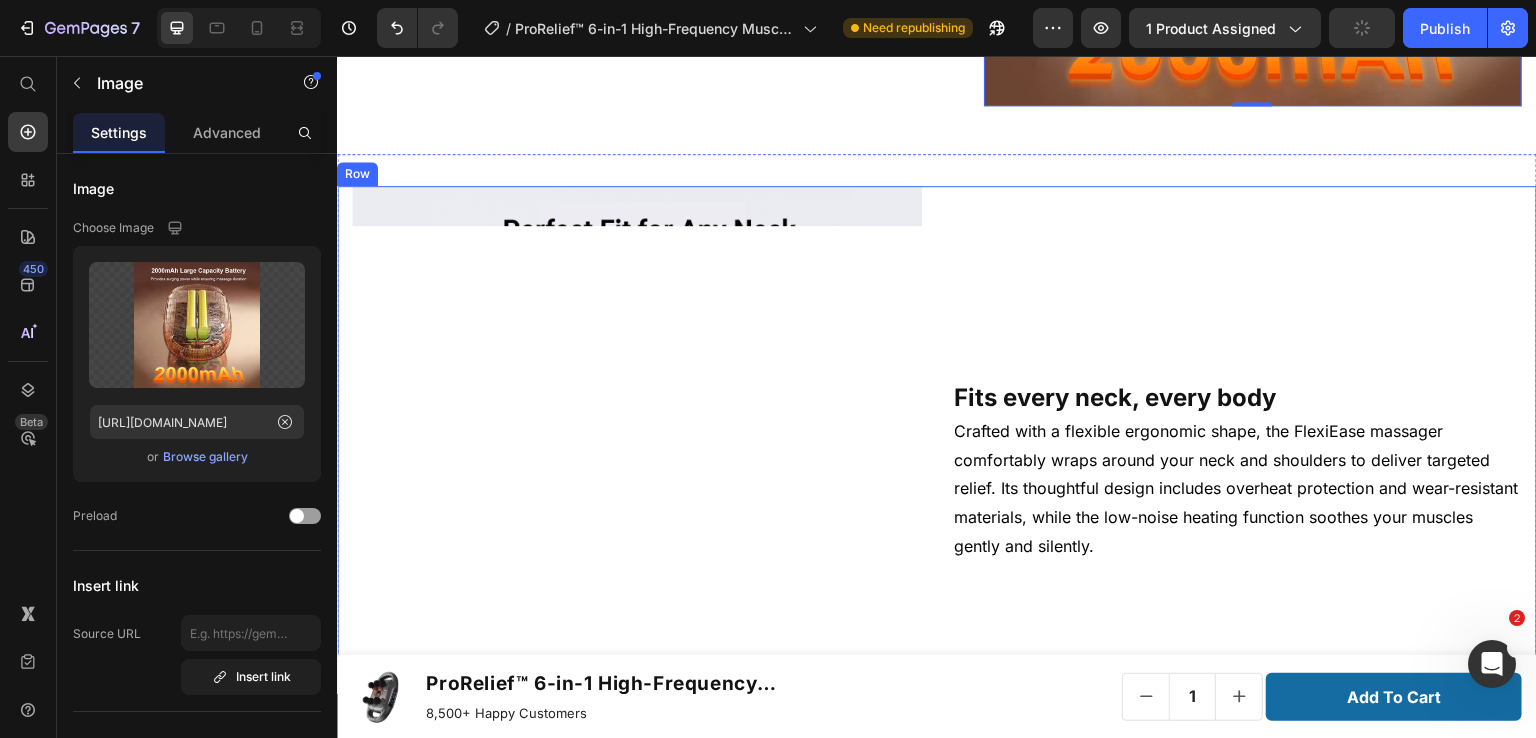 scroll, scrollTop: 5592, scrollLeft: 0, axis: vertical 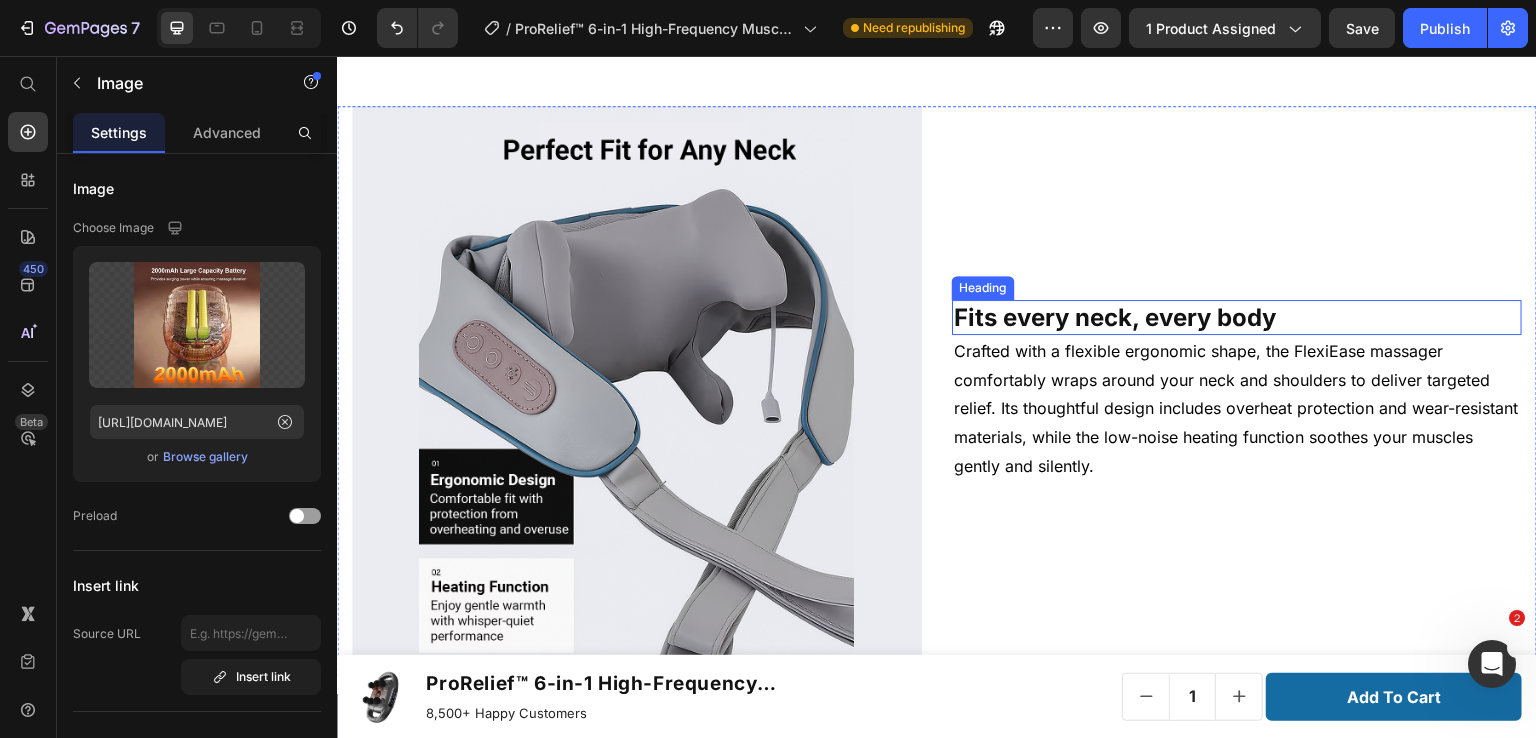 click on "Fits every neck, every body" at bounding box center [1237, 317] 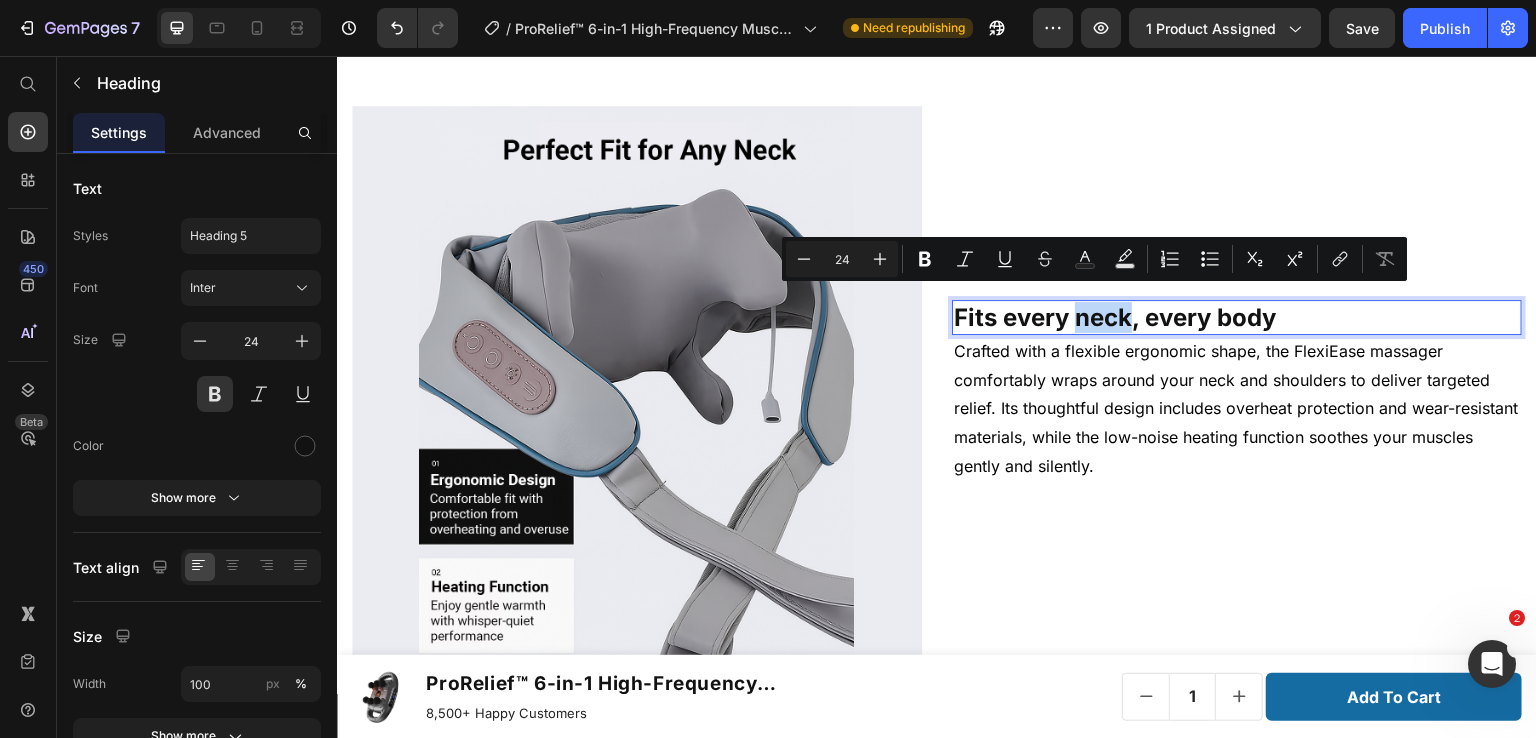 drag, startPoint x: 1096, startPoint y: 295, endPoint x: 1010, endPoint y: 303, distance: 86.37129 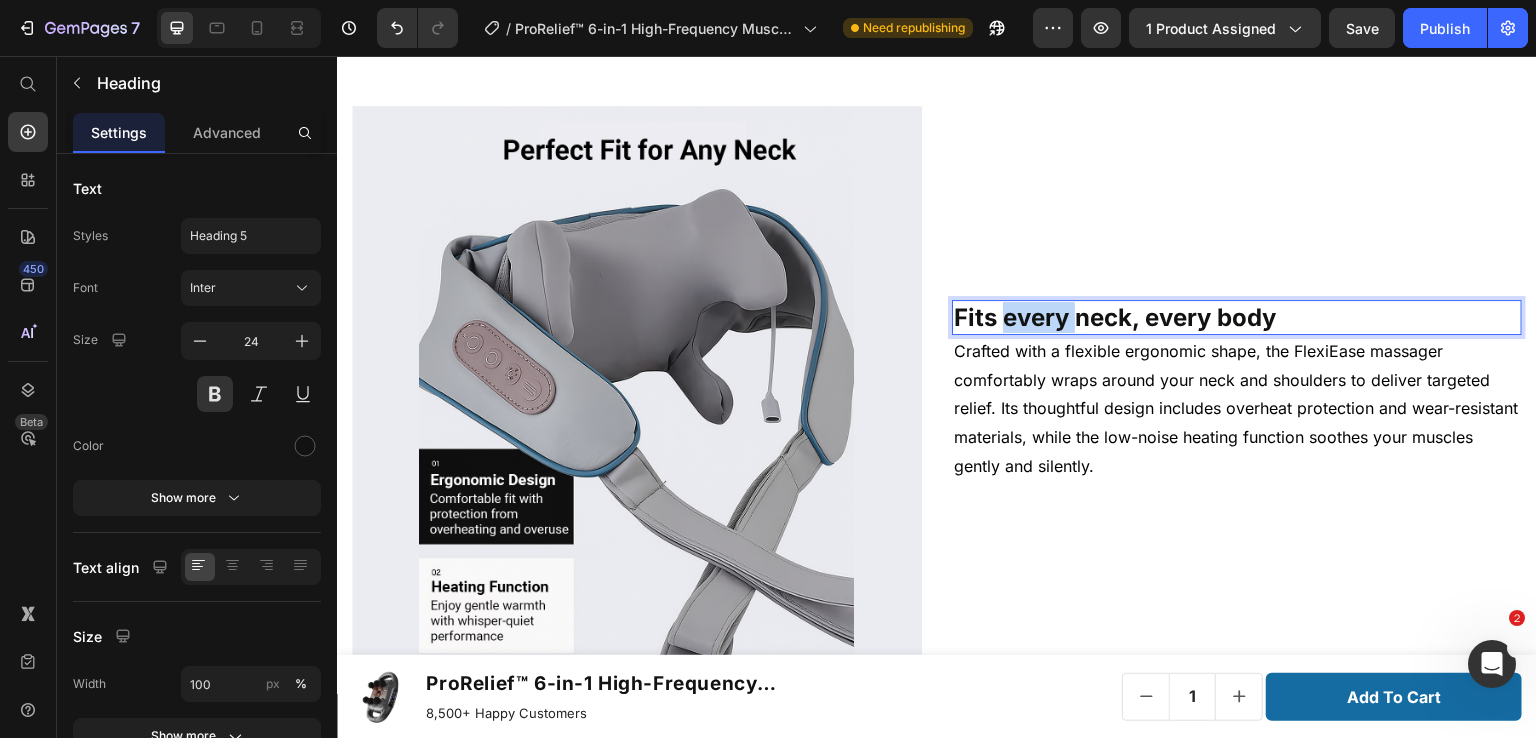 click on "Fits every neck, every body" at bounding box center (1237, 317) 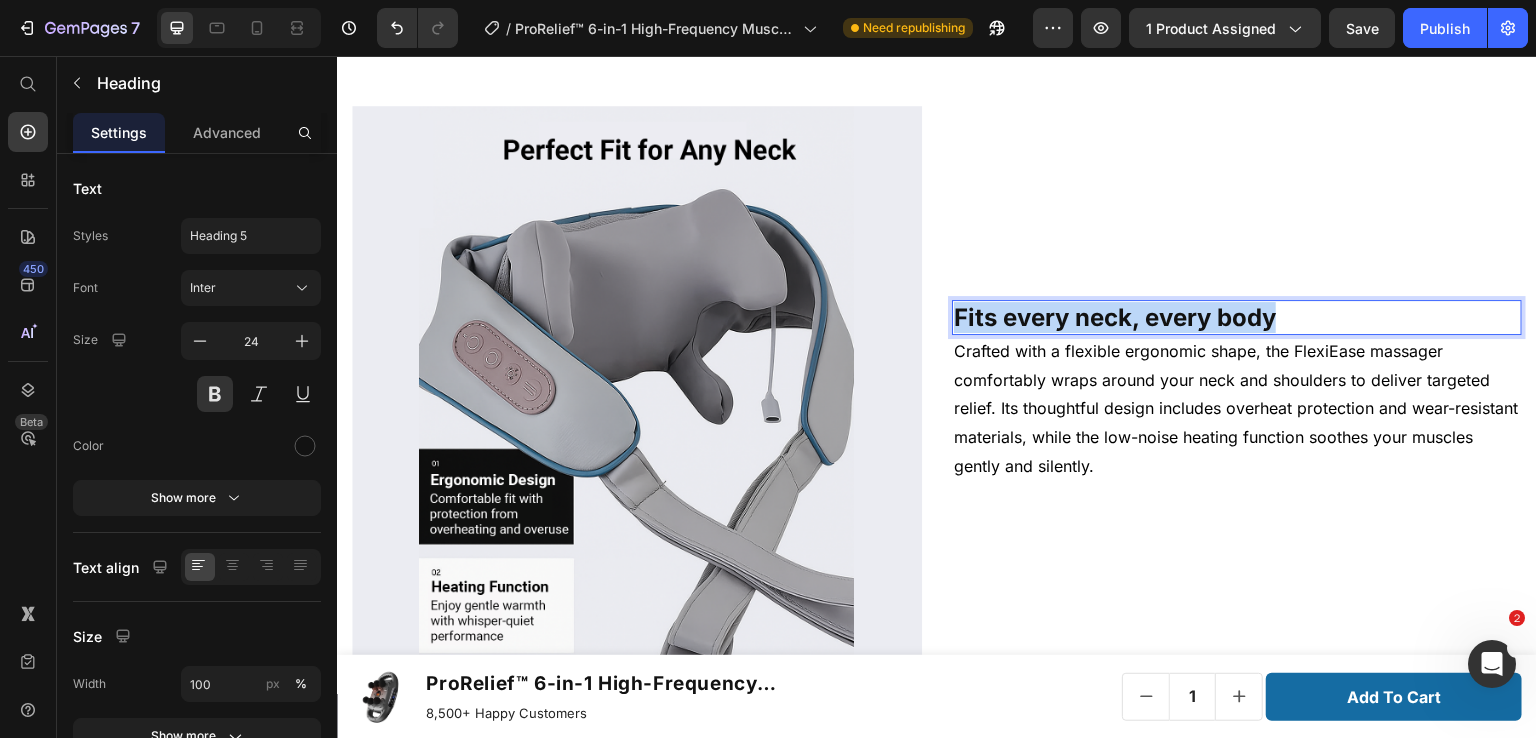 click on "Fits every neck, every body" at bounding box center (1237, 317) 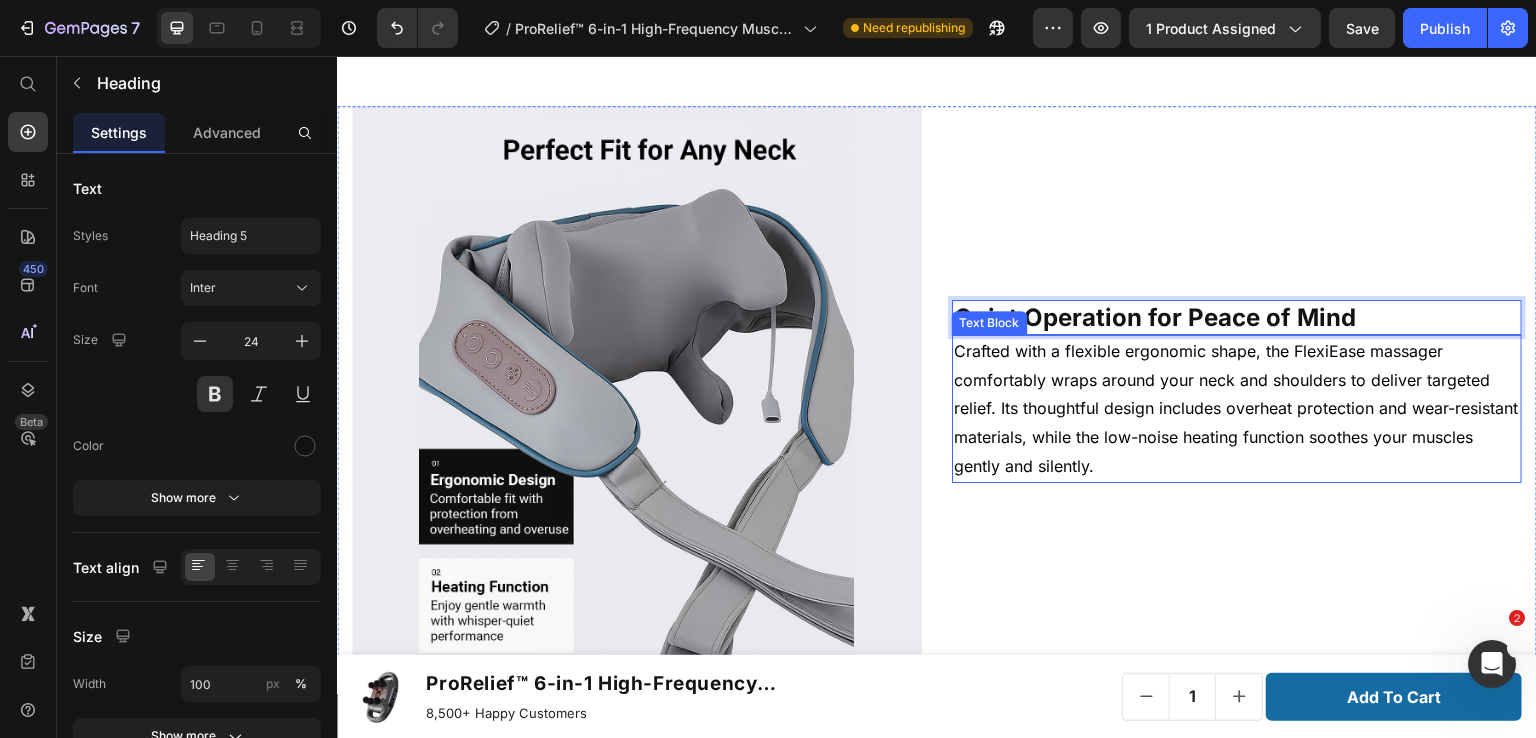 click on "Crafted with a flexible ergonomic shape, the FlexiEase massager comfortably wraps around your neck and shoulders to deliver targeted relief. Its thoughtful design includes overheat protection and wear-resistant materials, while the low-noise heating function soothes your muscles gently and silently." at bounding box center [1237, 409] 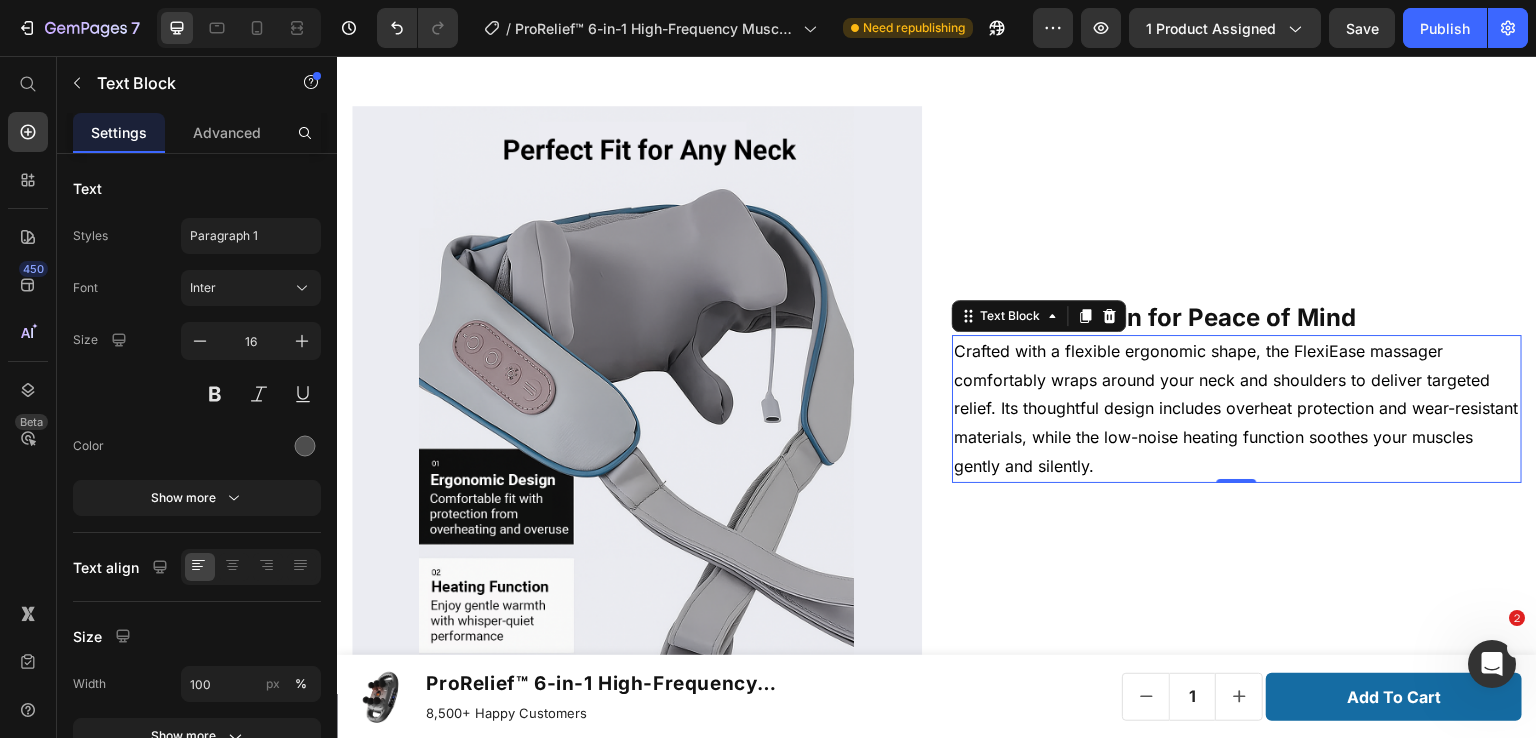 click on "Crafted with a flexible ergonomic shape, the FlexiEase massager comfortably wraps around your neck and shoulders to deliver targeted relief. Its thoughtful design includes overheat protection and wear-resistant materials, while the low-noise heating function soothes your muscles gently and silently." at bounding box center (1236, 408) 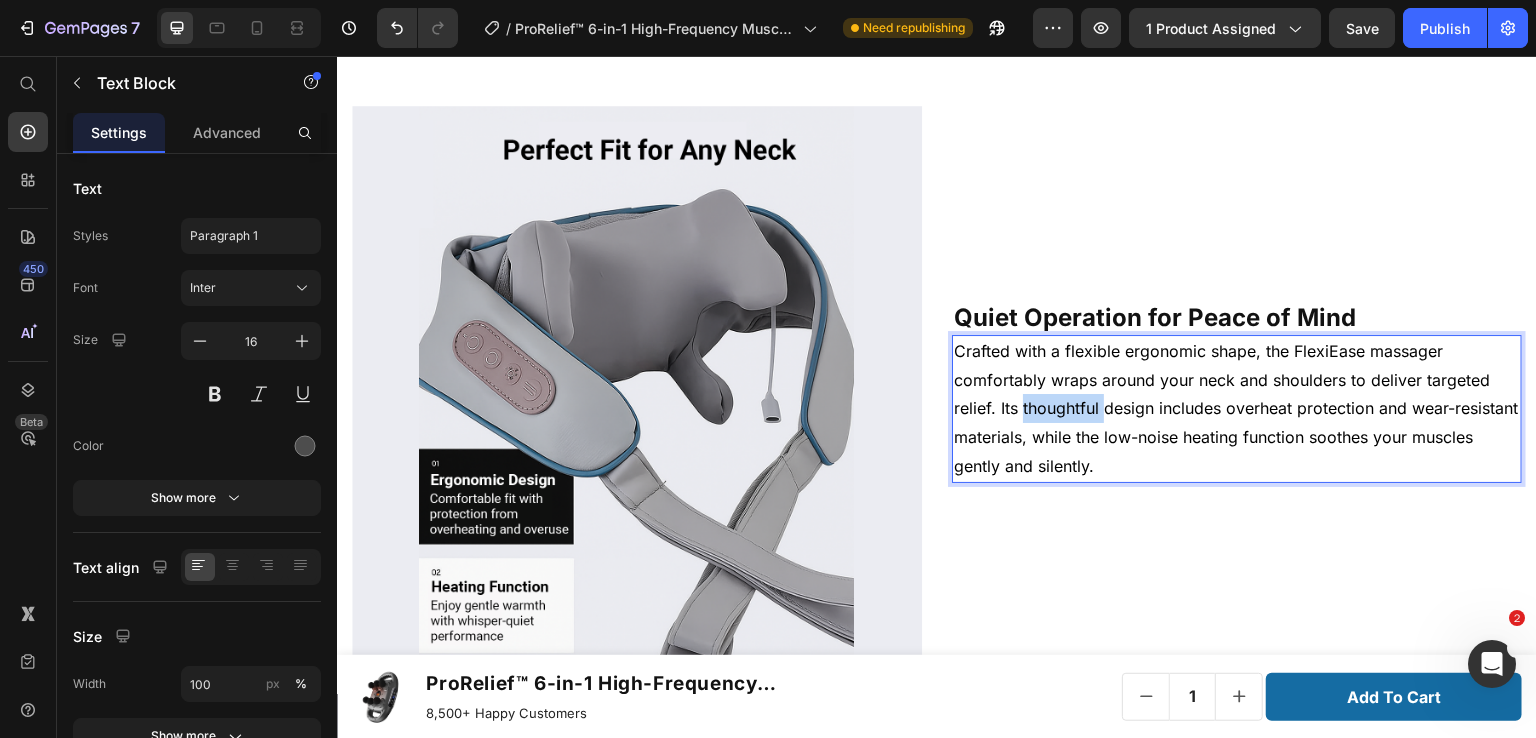 click on "Crafted with a flexible ergonomic shape, the FlexiEase massager comfortably wraps around your neck and shoulders to deliver targeted relief. Its thoughtful design includes overheat protection and wear-resistant materials, while the low-noise heating function soothes your muscles gently and silently." at bounding box center [1236, 408] 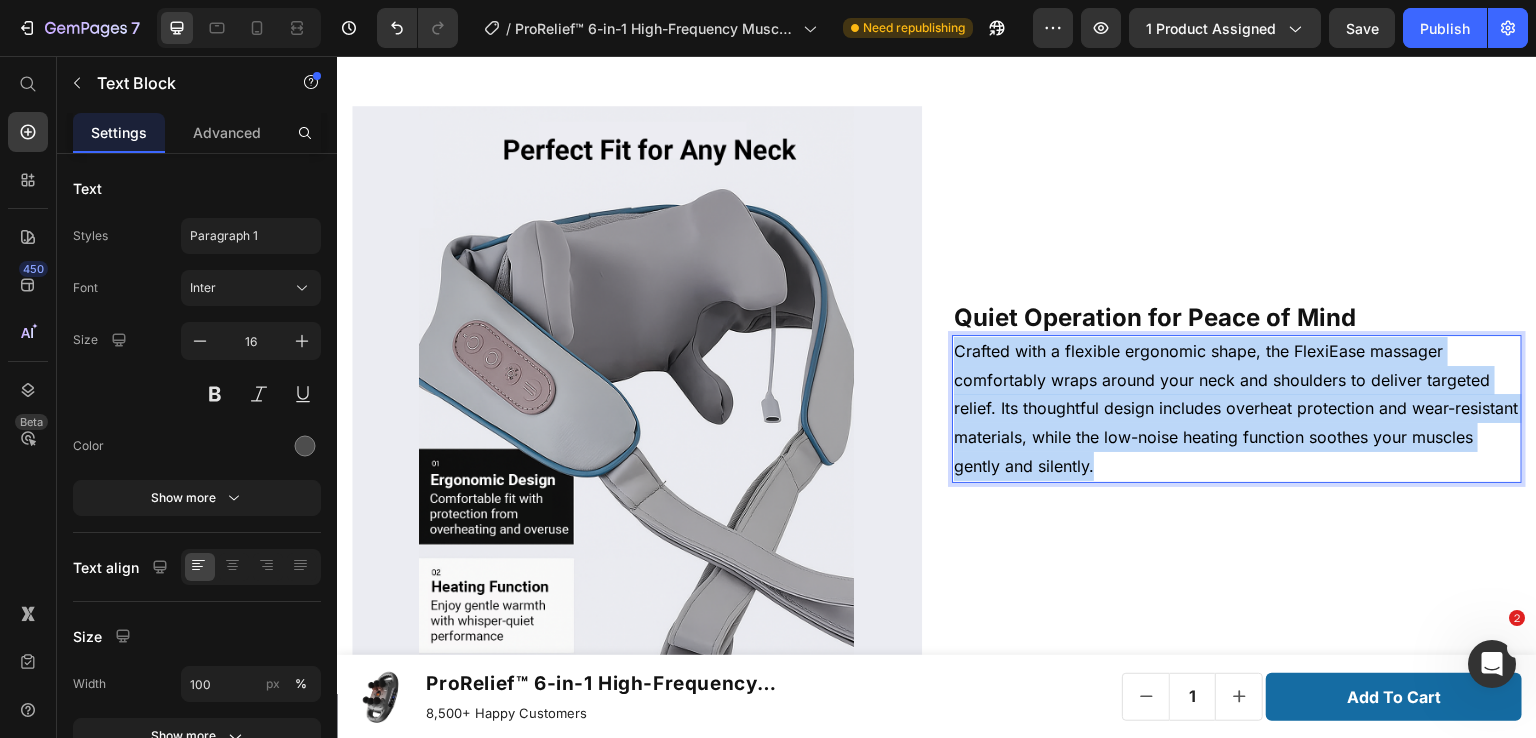 click on "Crafted with a flexible ergonomic shape, the FlexiEase massager comfortably wraps around your neck and shoulders to deliver targeted relief. Its thoughtful design includes overheat protection and wear-resistant materials, while the low-noise heating function soothes your muscles gently and silently." at bounding box center (1236, 408) 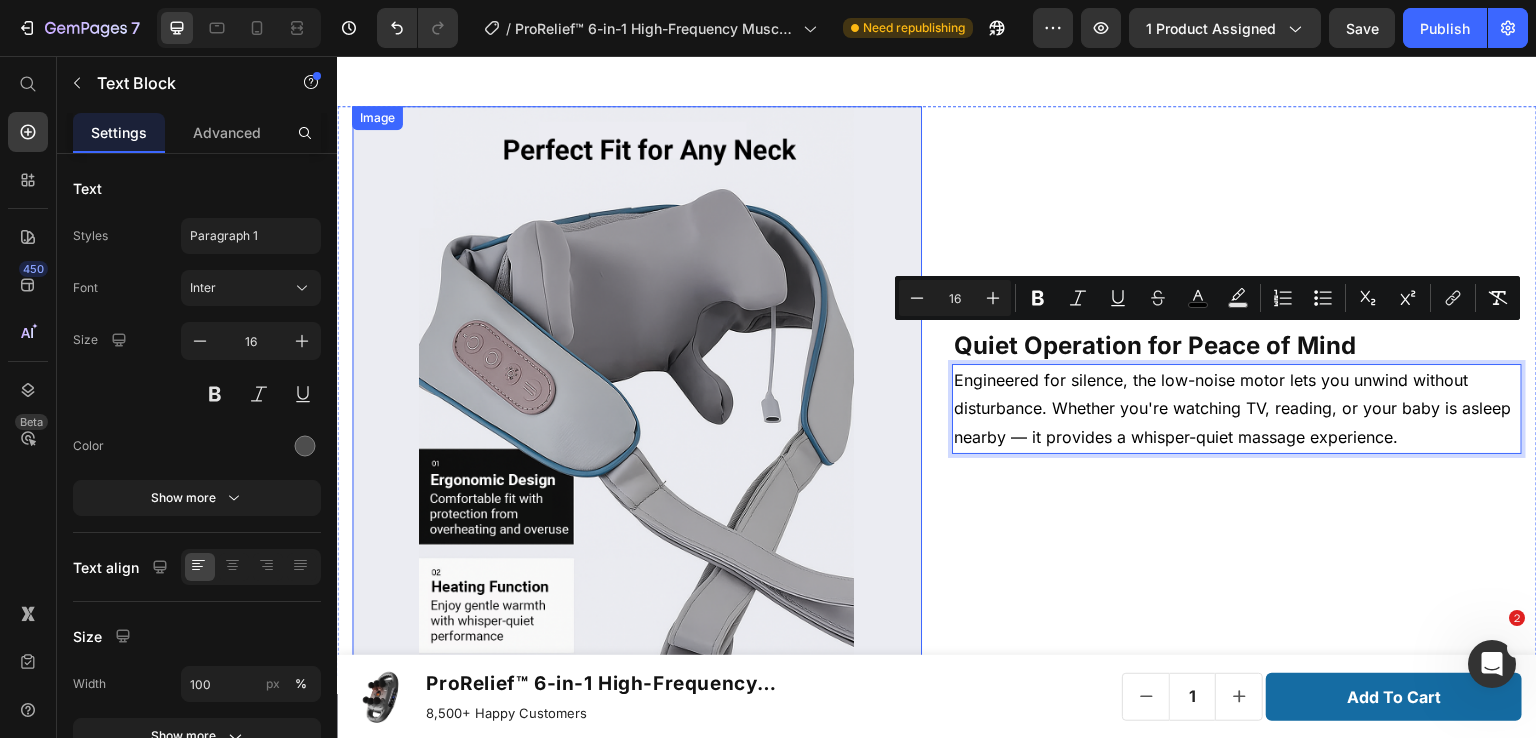 scroll, scrollTop: 5620, scrollLeft: 0, axis: vertical 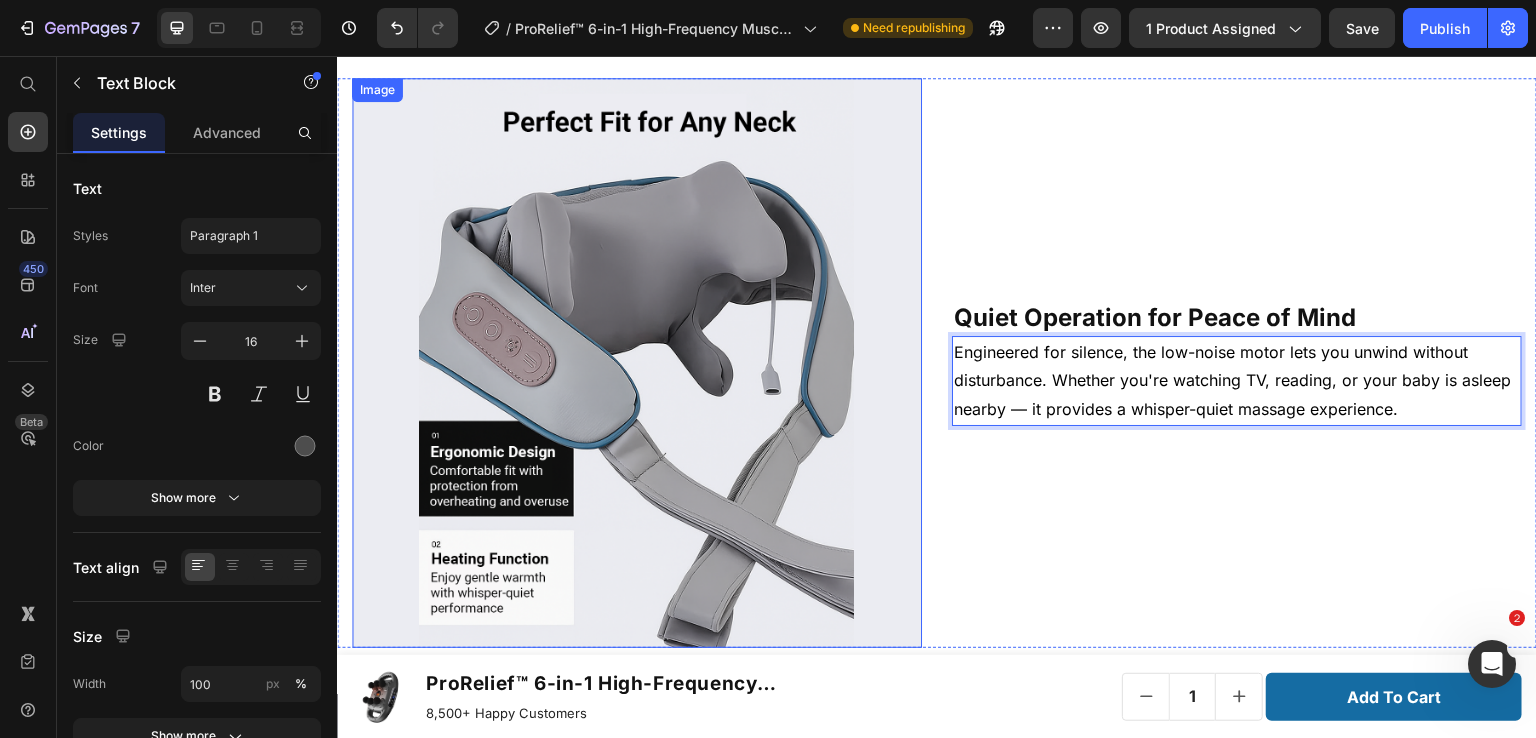 click at bounding box center (637, 363) 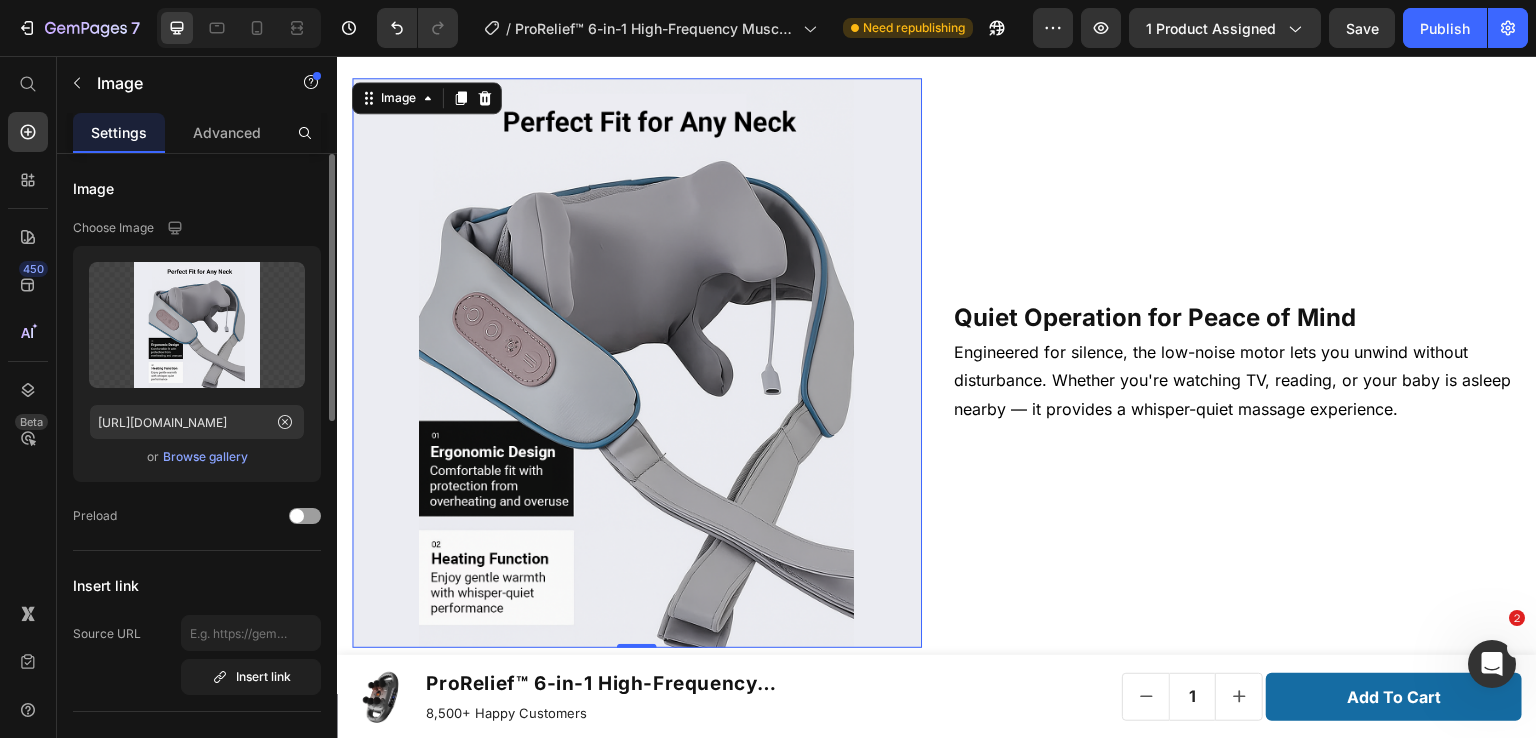 click on "Browse gallery" at bounding box center [205, 457] 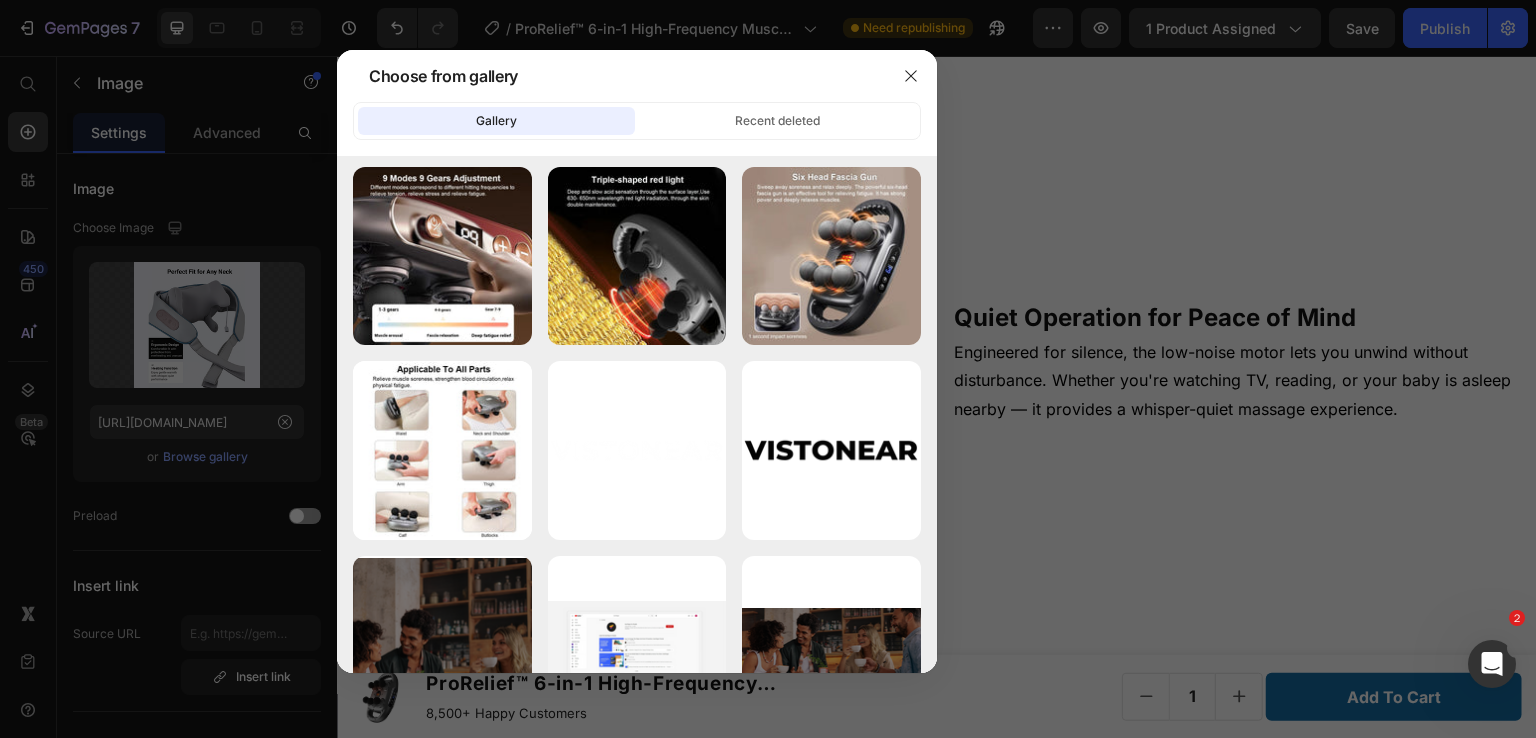 scroll, scrollTop: 0, scrollLeft: 0, axis: both 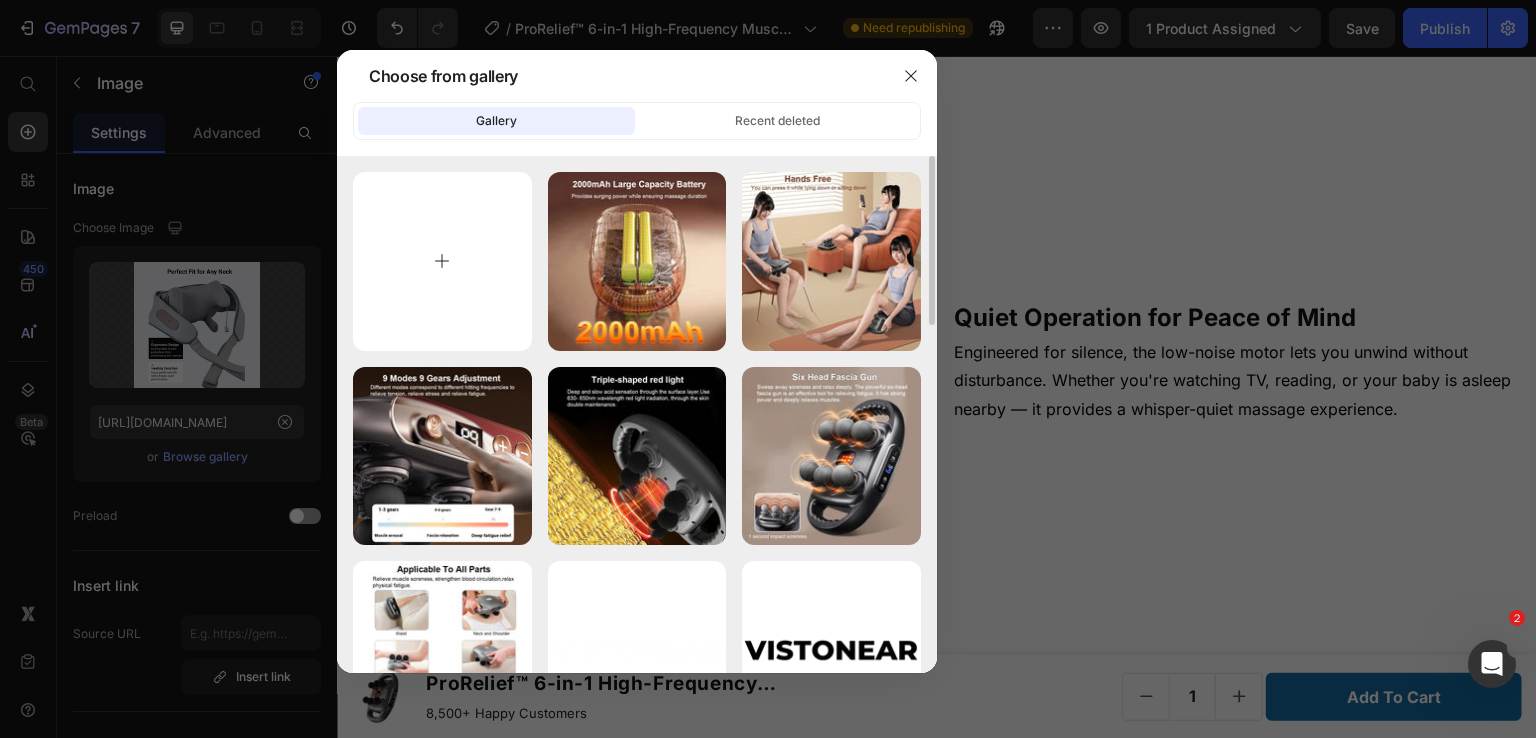 click at bounding box center (442, 261) 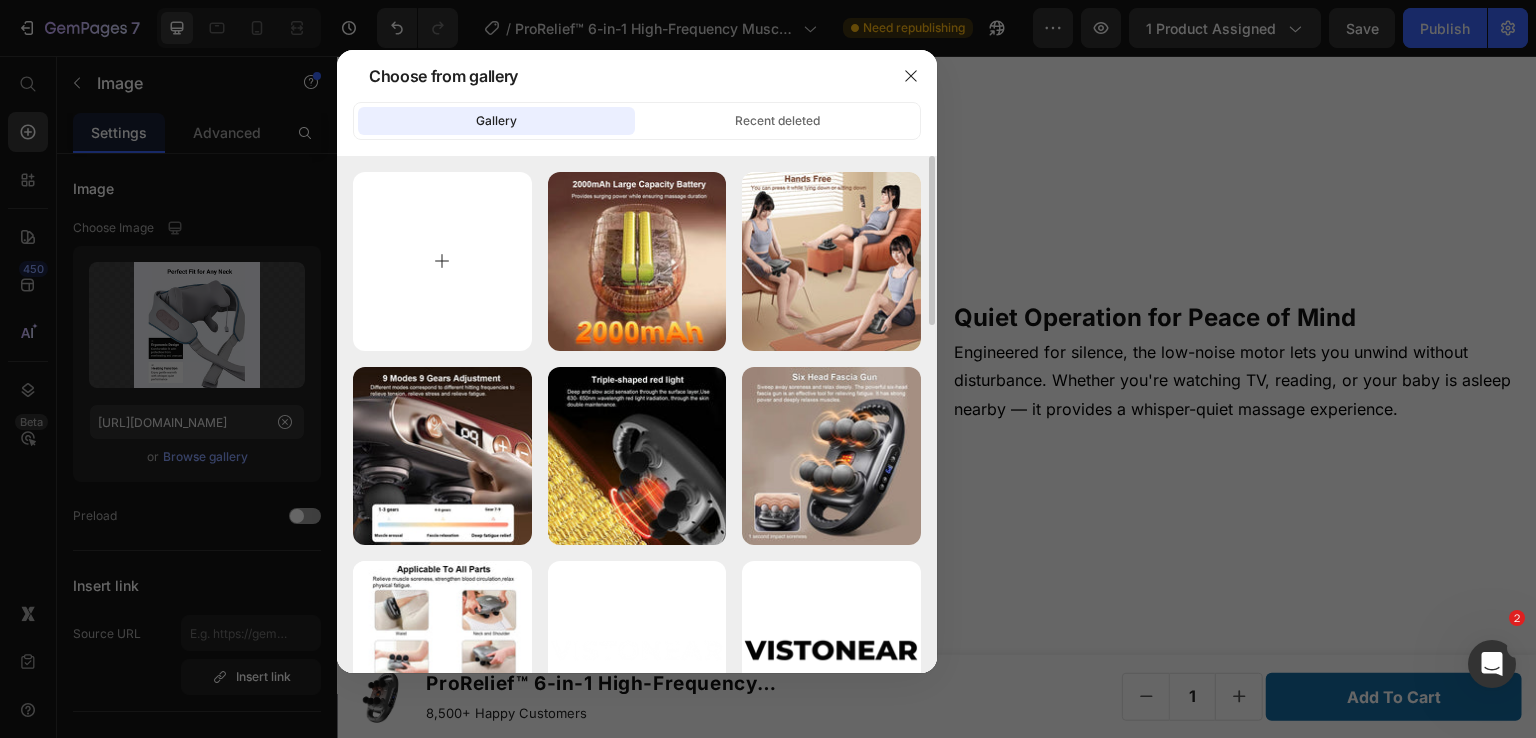 type on "C:\fakepath\8.jpg" 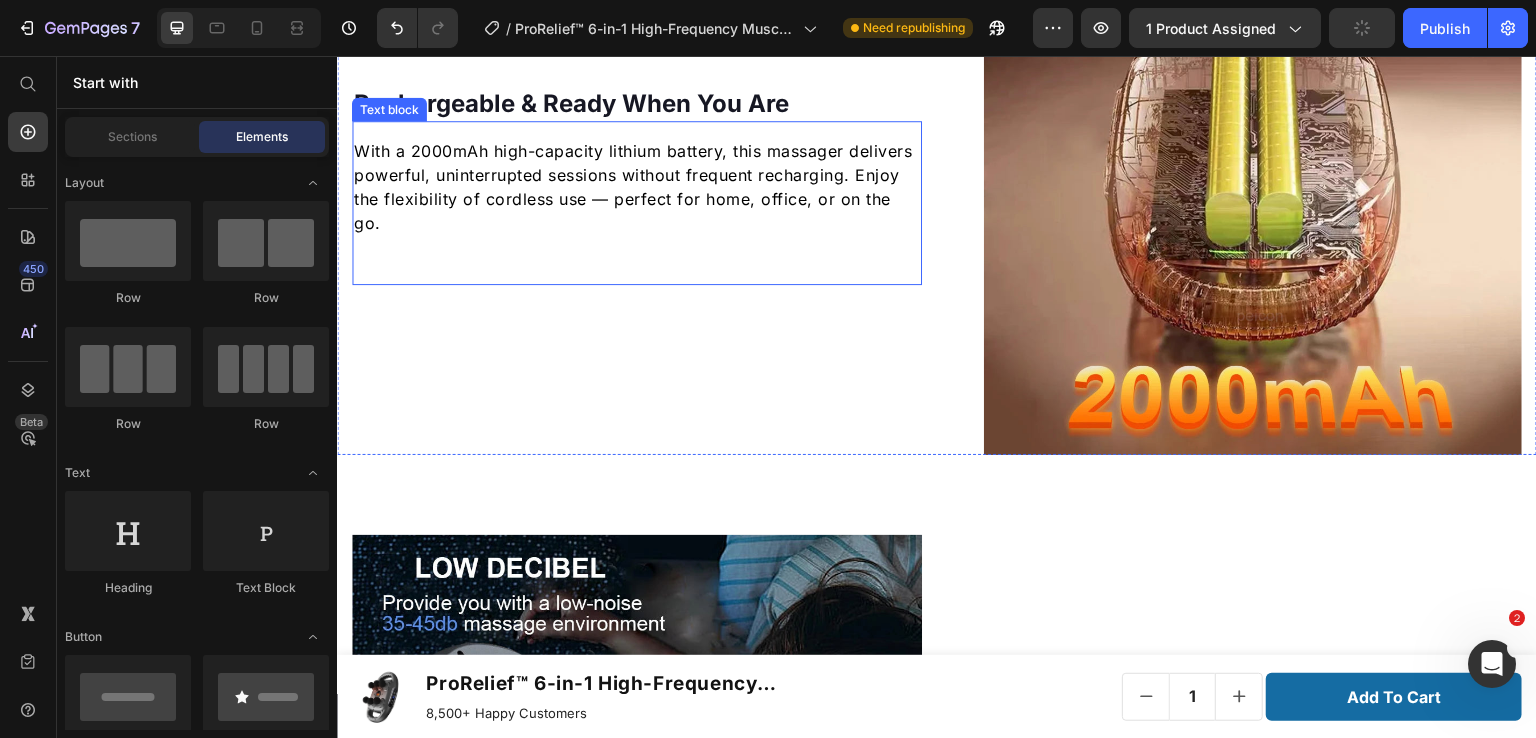 scroll, scrollTop: 4825, scrollLeft: 0, axis: vertical 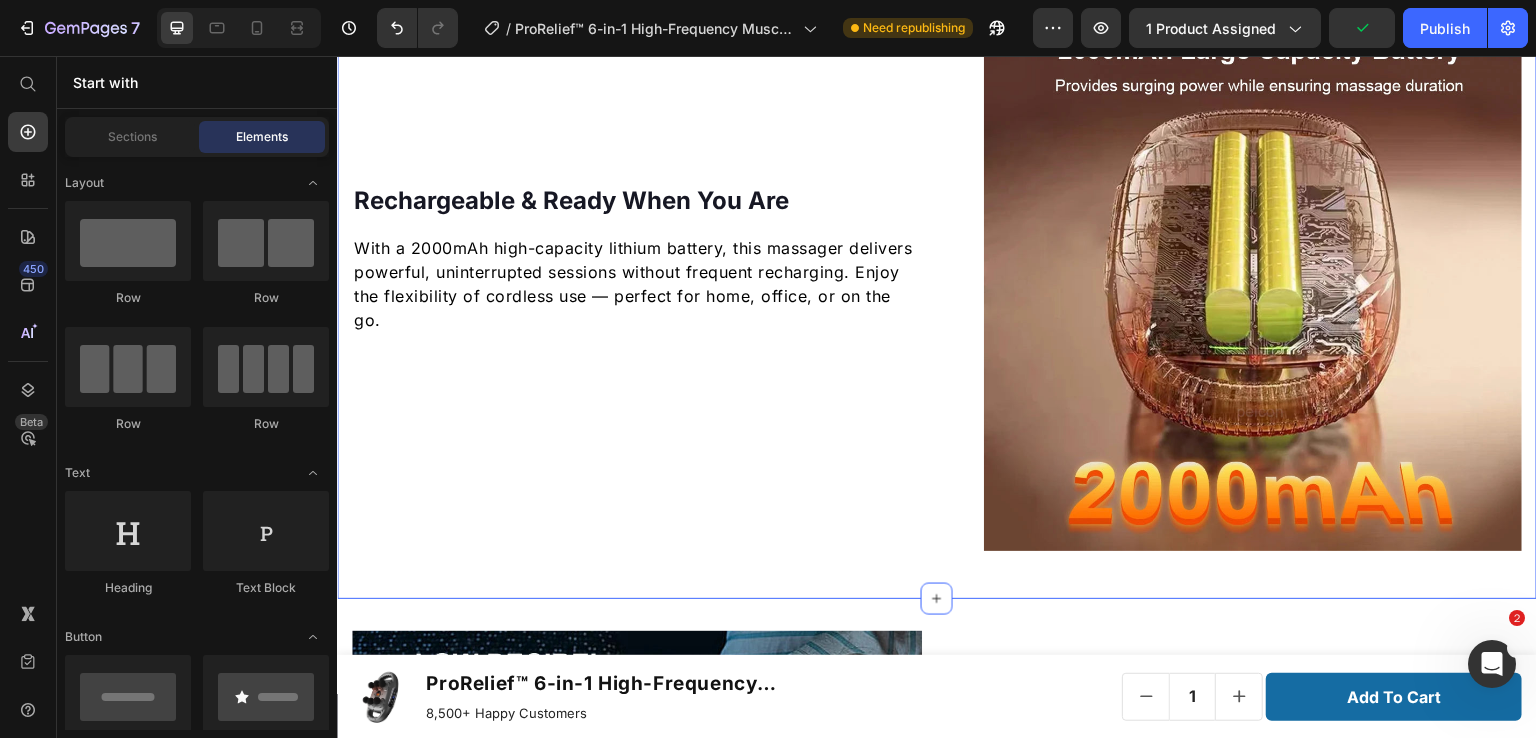 click on "Image Row Image Rechargeable & Ready When You Are Heading With a 2000mAh high-capacity lithium battery, this massager delivers powerful, uninterrupted sessions without frequent recharging. Enjoy the flexibility of cordless use — perfect for home, office, or on the go. Text block Row Section 9" at bounding box center (937, 282) 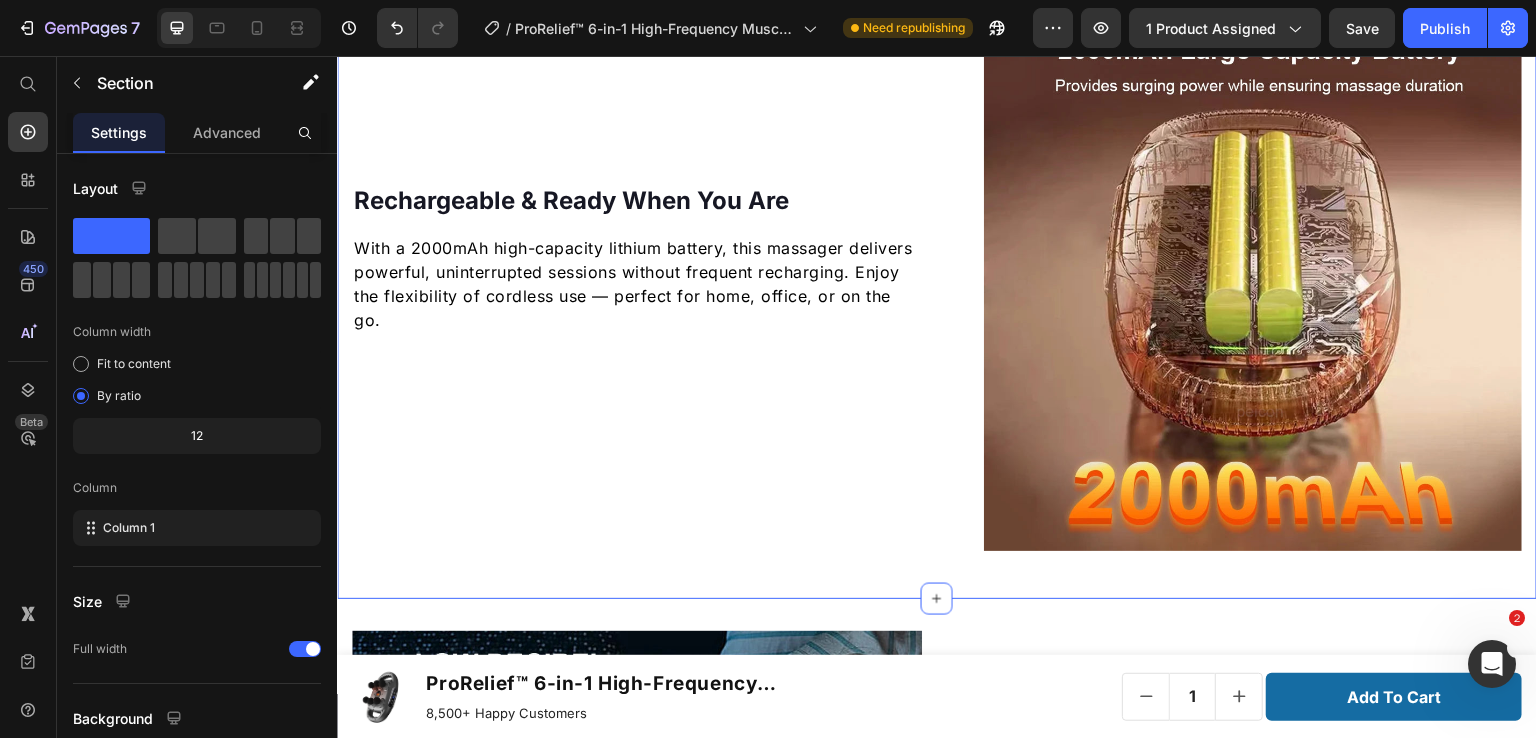 click 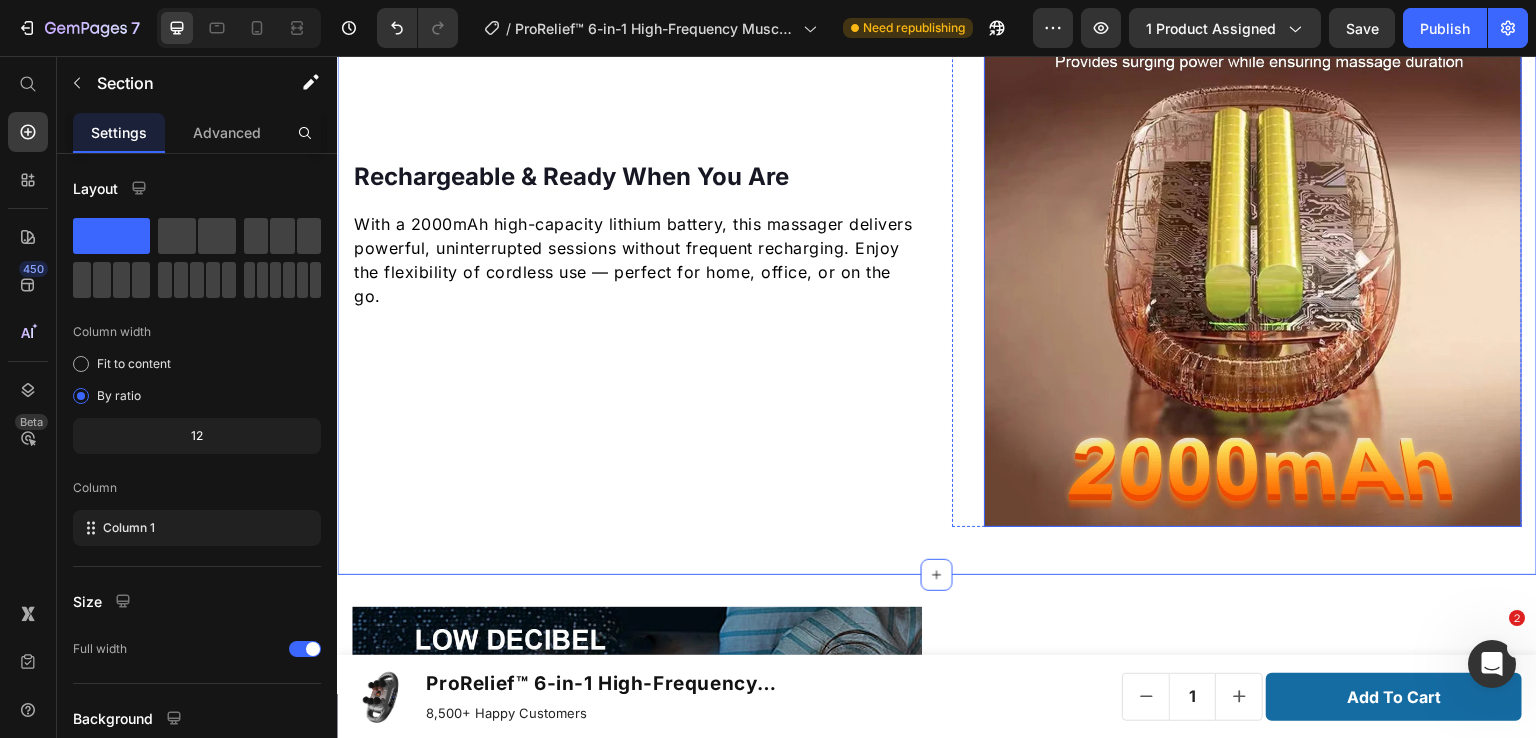 scroll, scrollTop: 5525, scrollLeft: 0, axis: vertical 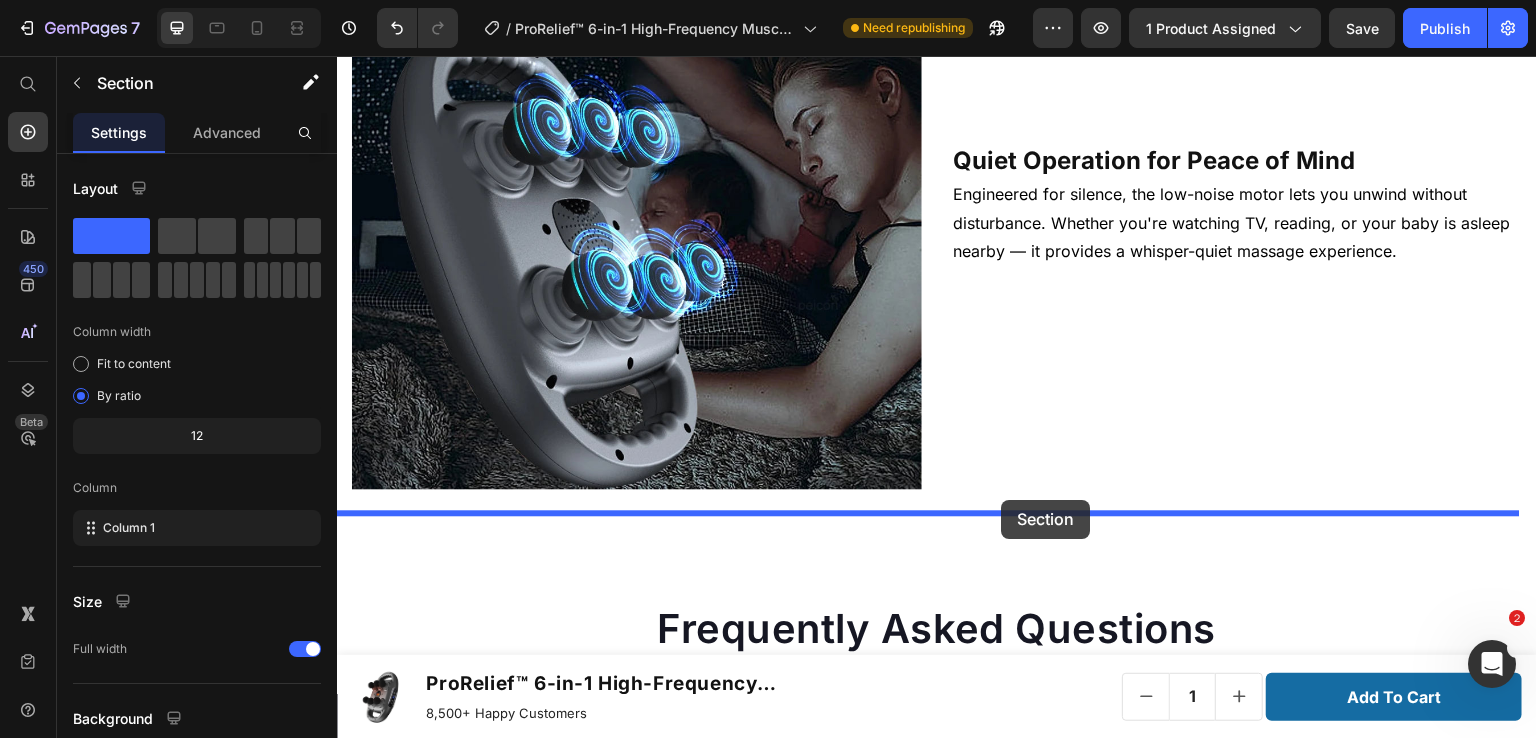 drag, startPoint x: 1140, startPoint y: 116, endPoint x: 1002, endPoint y: 502, distance: 409.92682 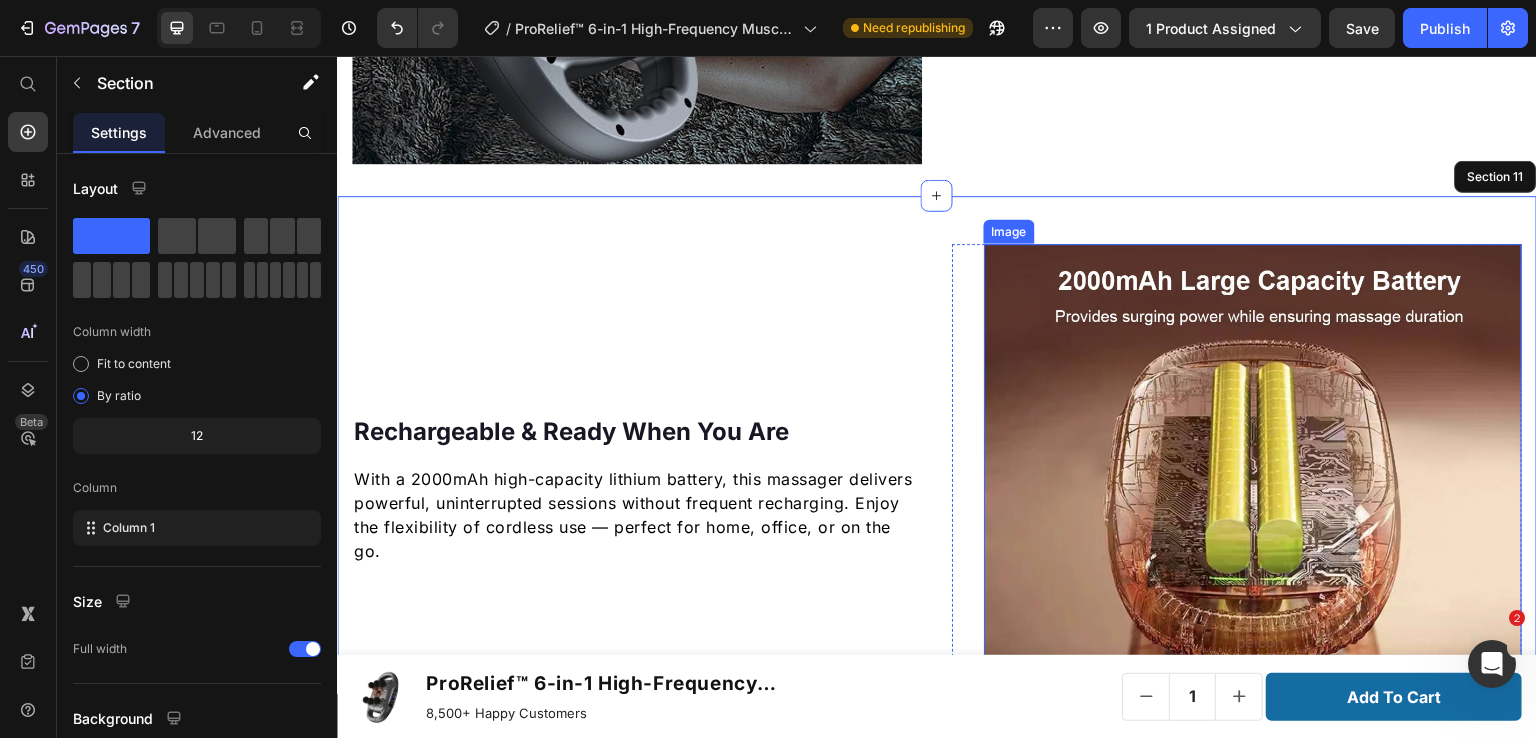 scroll, scrollTop: 6070, scrollLeft: 0, axis: vertical 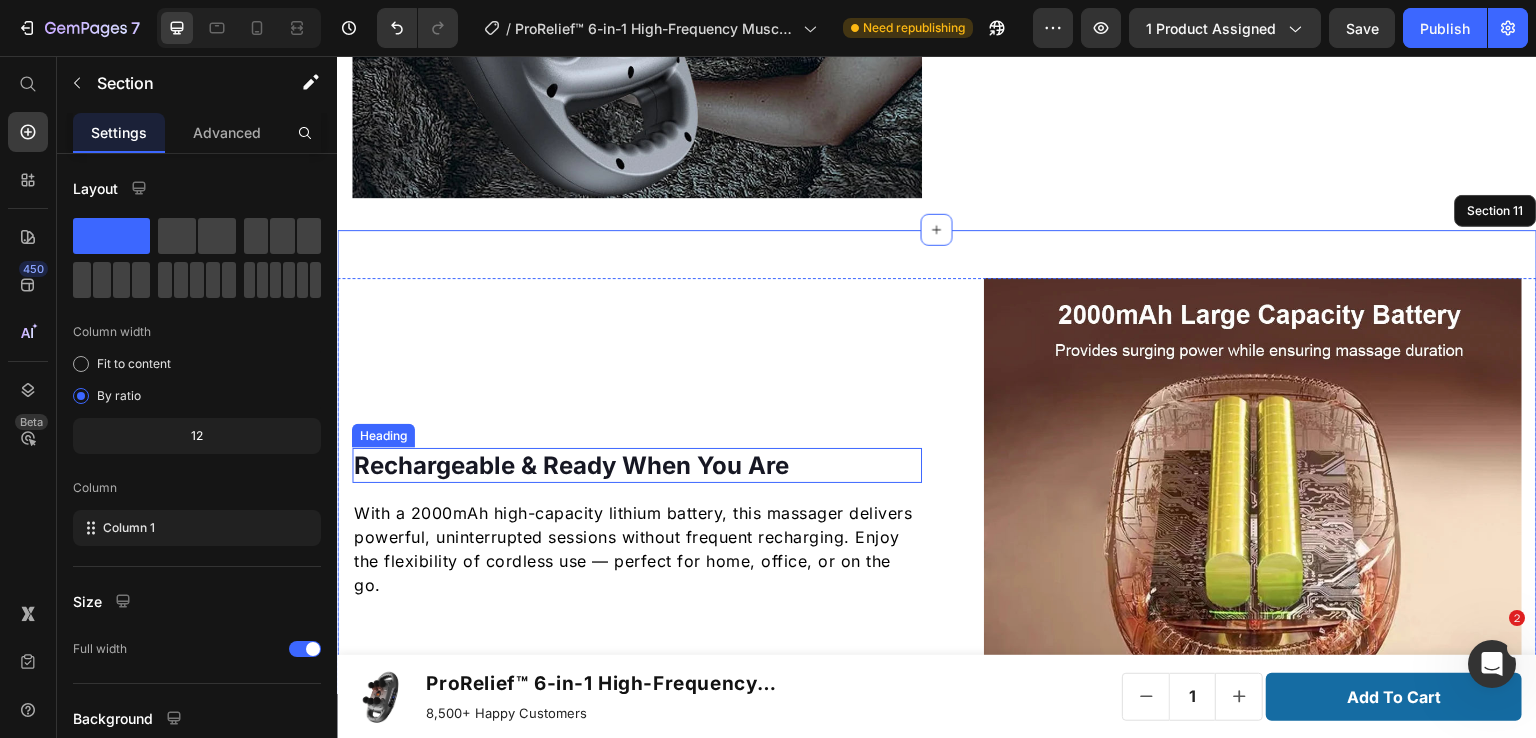 click on "Rechargeable & Ready When You Are" at bounding box center (571, 465) 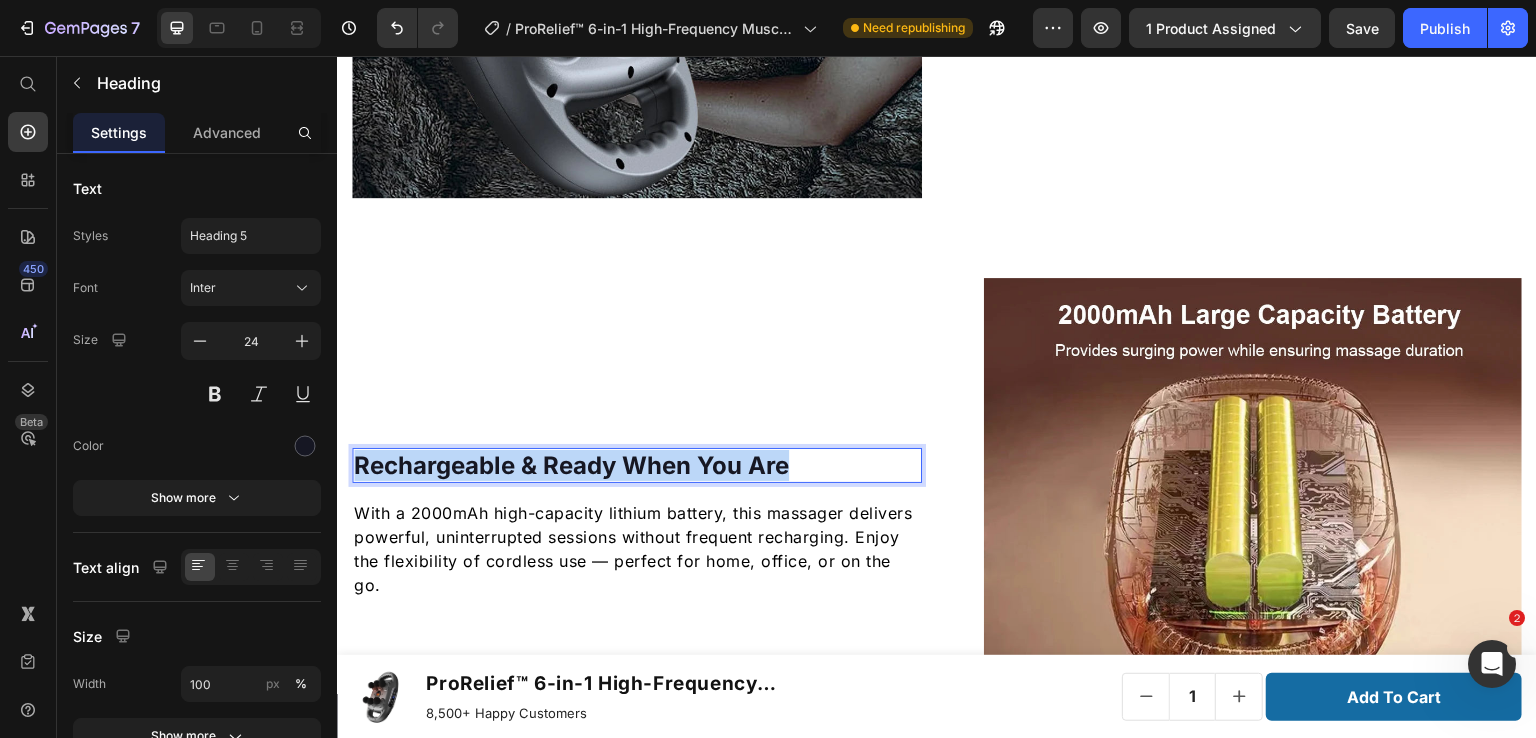 click on "Rechargeable & Ready When You Are" at bounding box center (571, 465) 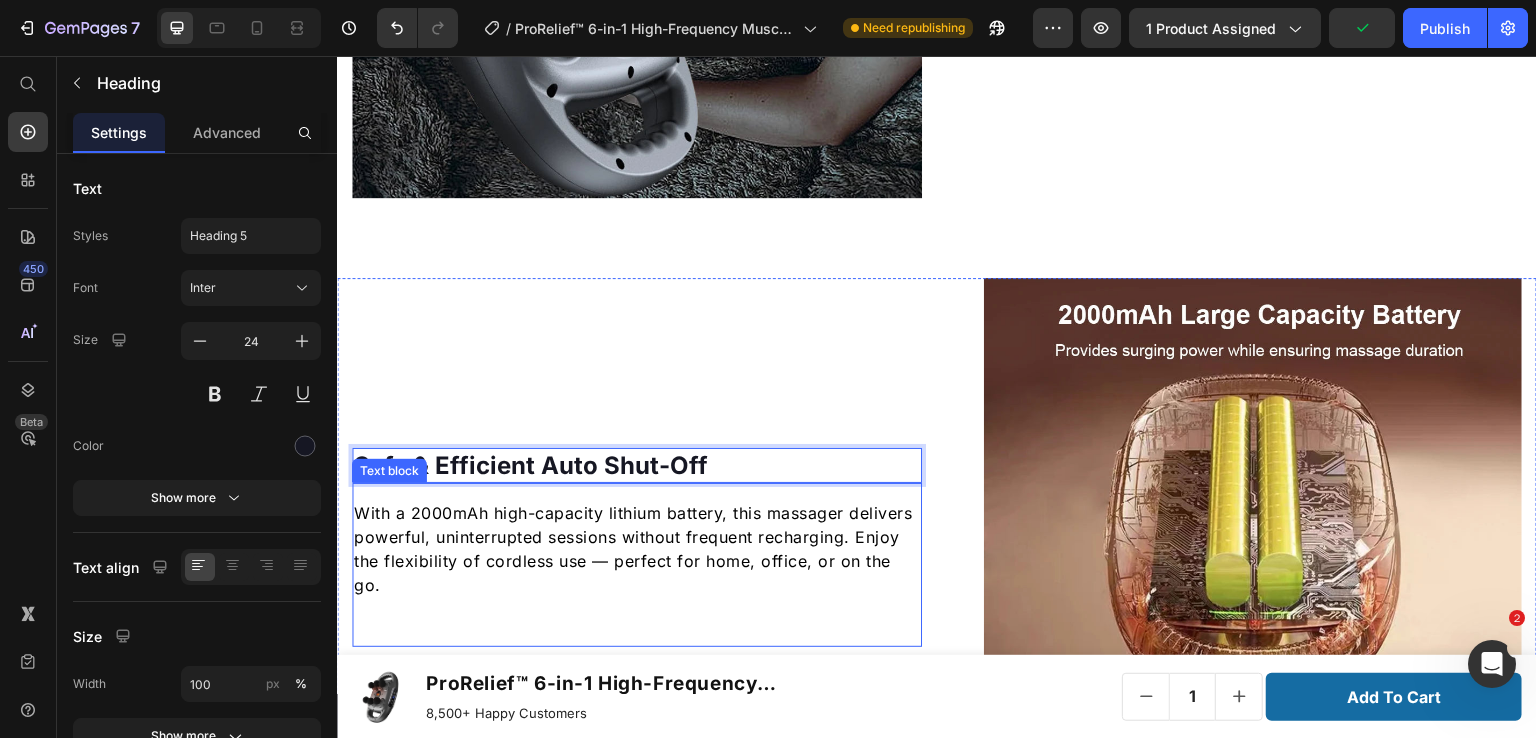 click on "With a 2000mAh high-capacity lithium battery, this massager delivers powerful, uninterrupted sessions without frequent recharging. Enjoy the flexibility of cordless use — perfect for home, office, or on the go." at bounding box center (633, 549) 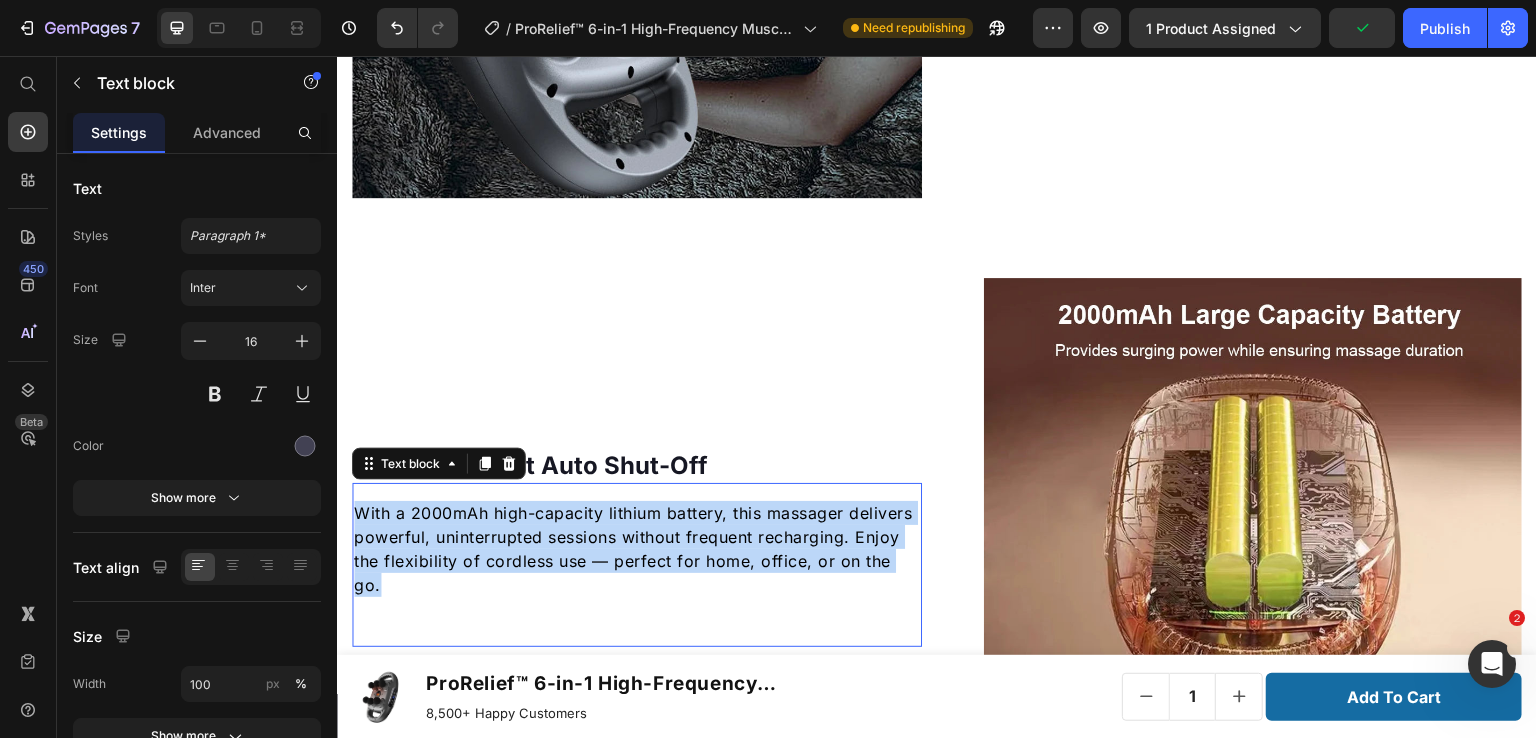 click on "With a 2000mAh high-capacity lithium battery, this massager delivers powerful, uninterrupted sessions without frequent recharging. Enjoy the flexibility of cordless use — perfect for home, office, or on the go." at bounding box center (633, 549) 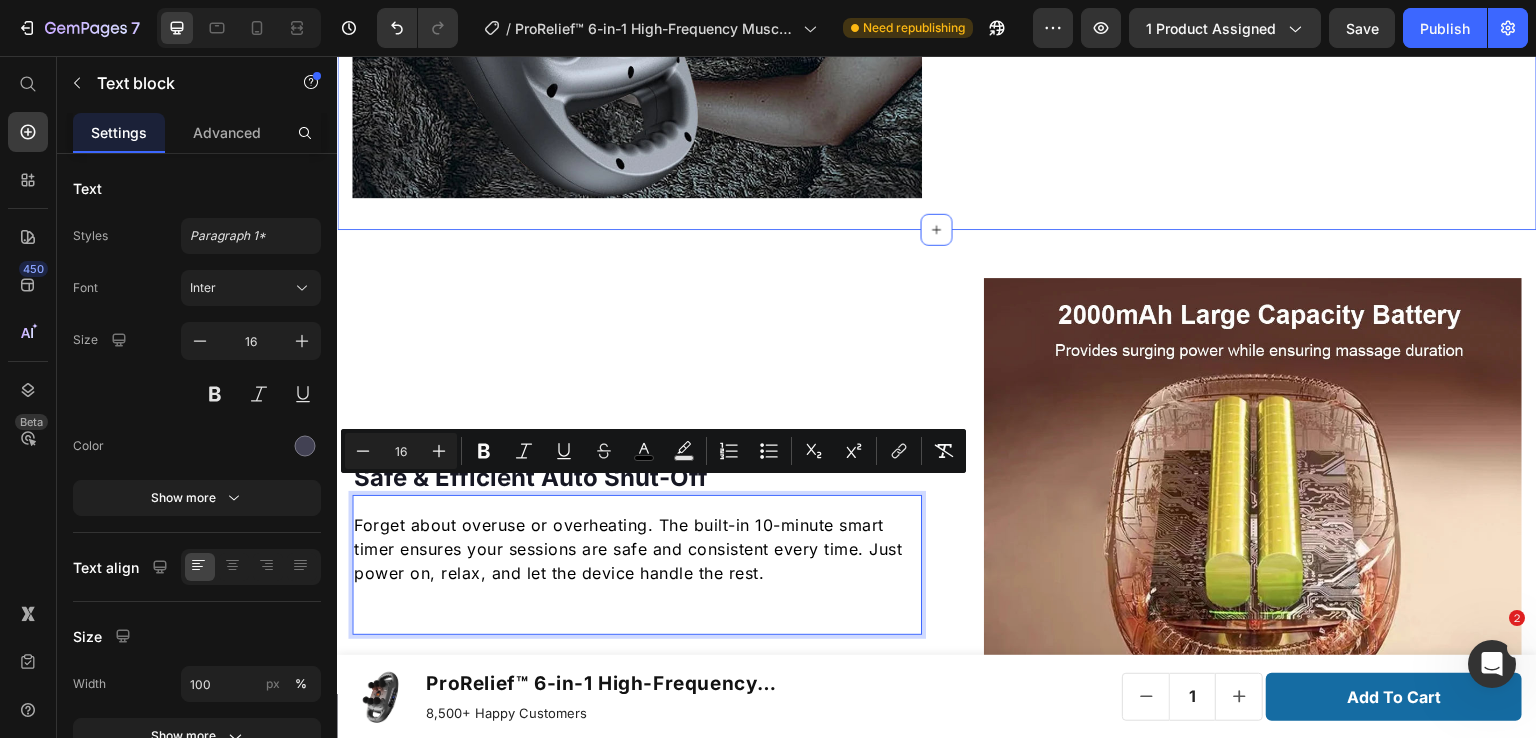scroll, scrollTop: 6082, scrollLeft: 0, axis: vertical 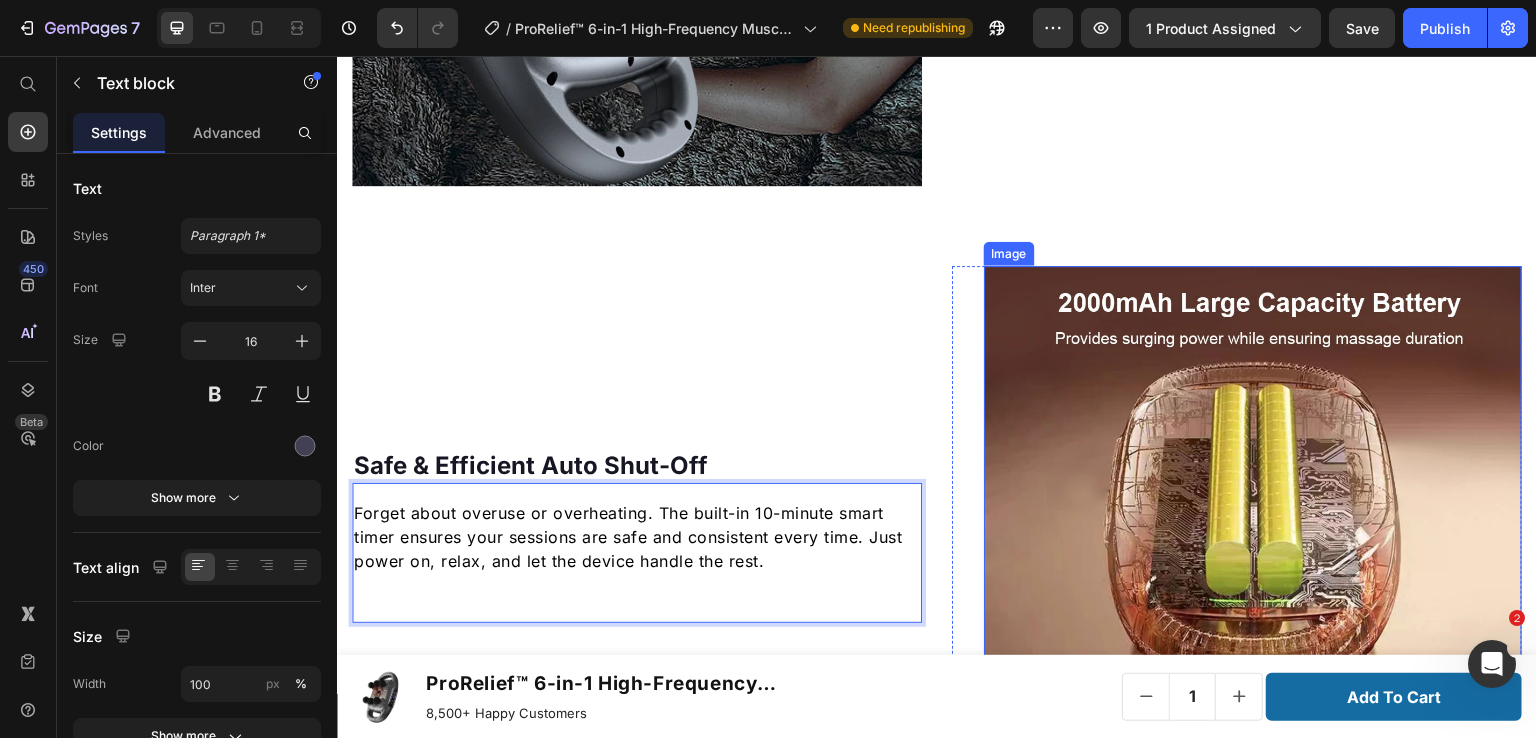 click at bounding box center [1253, 535] 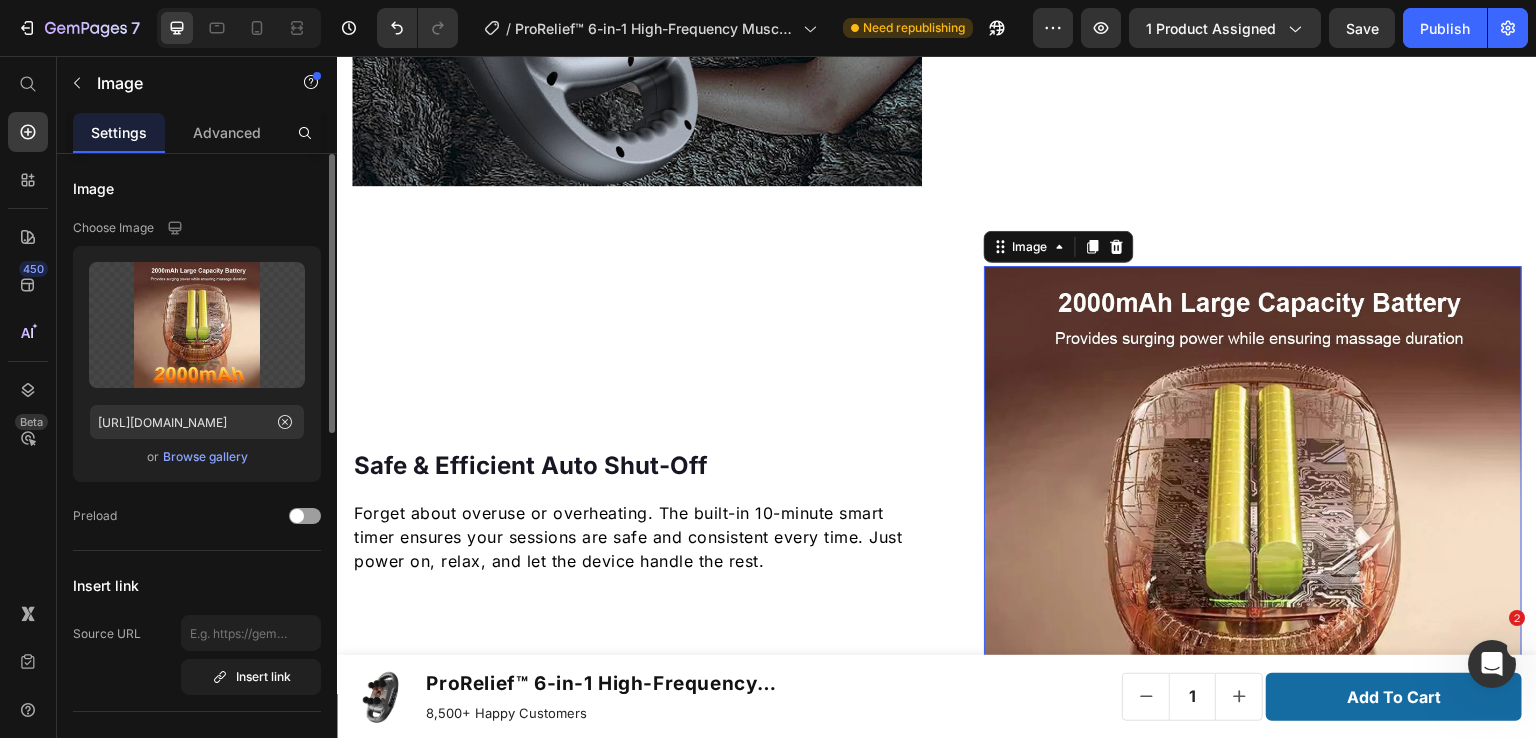 click on "Browse gallery" at bounding box center (205, 457) 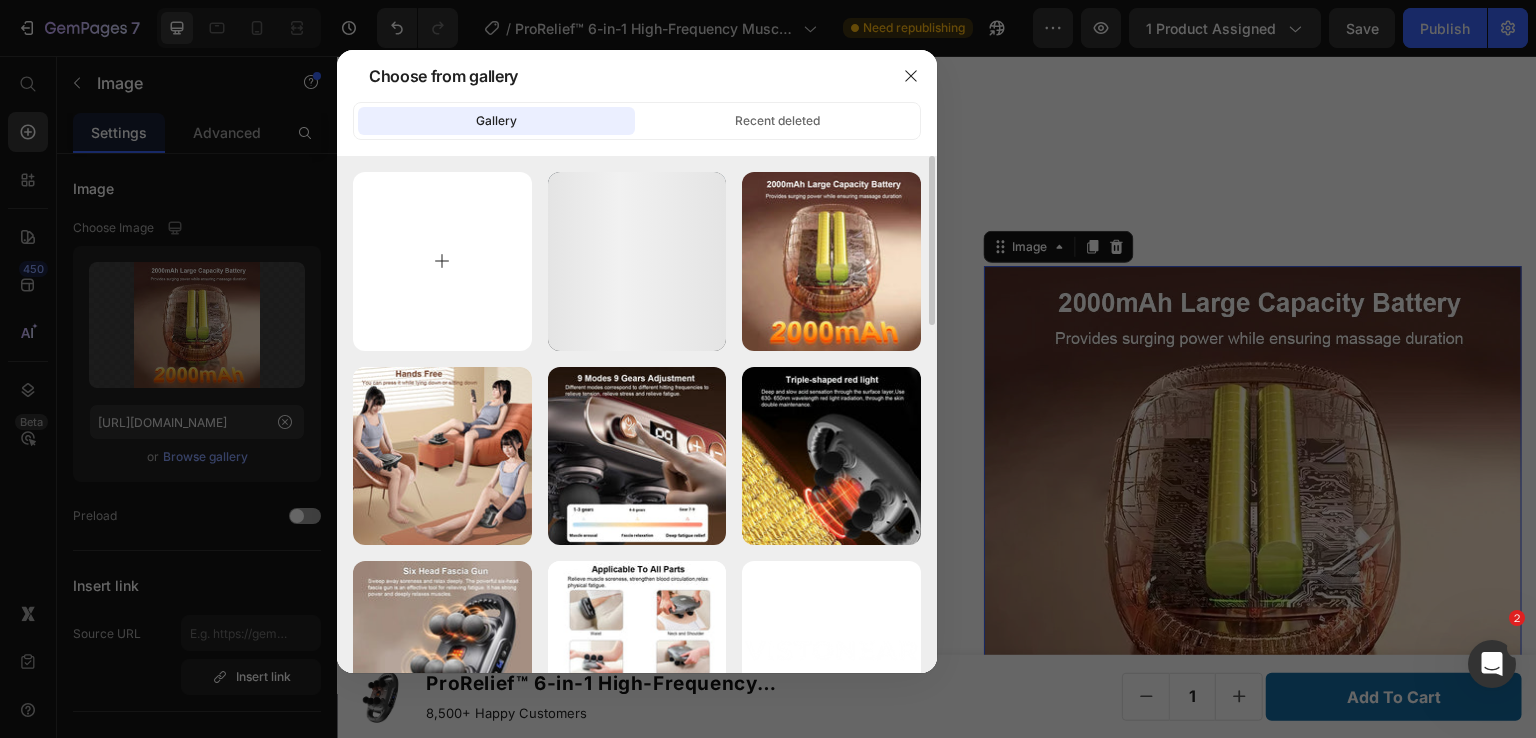 click at bounding box center [442, 261] 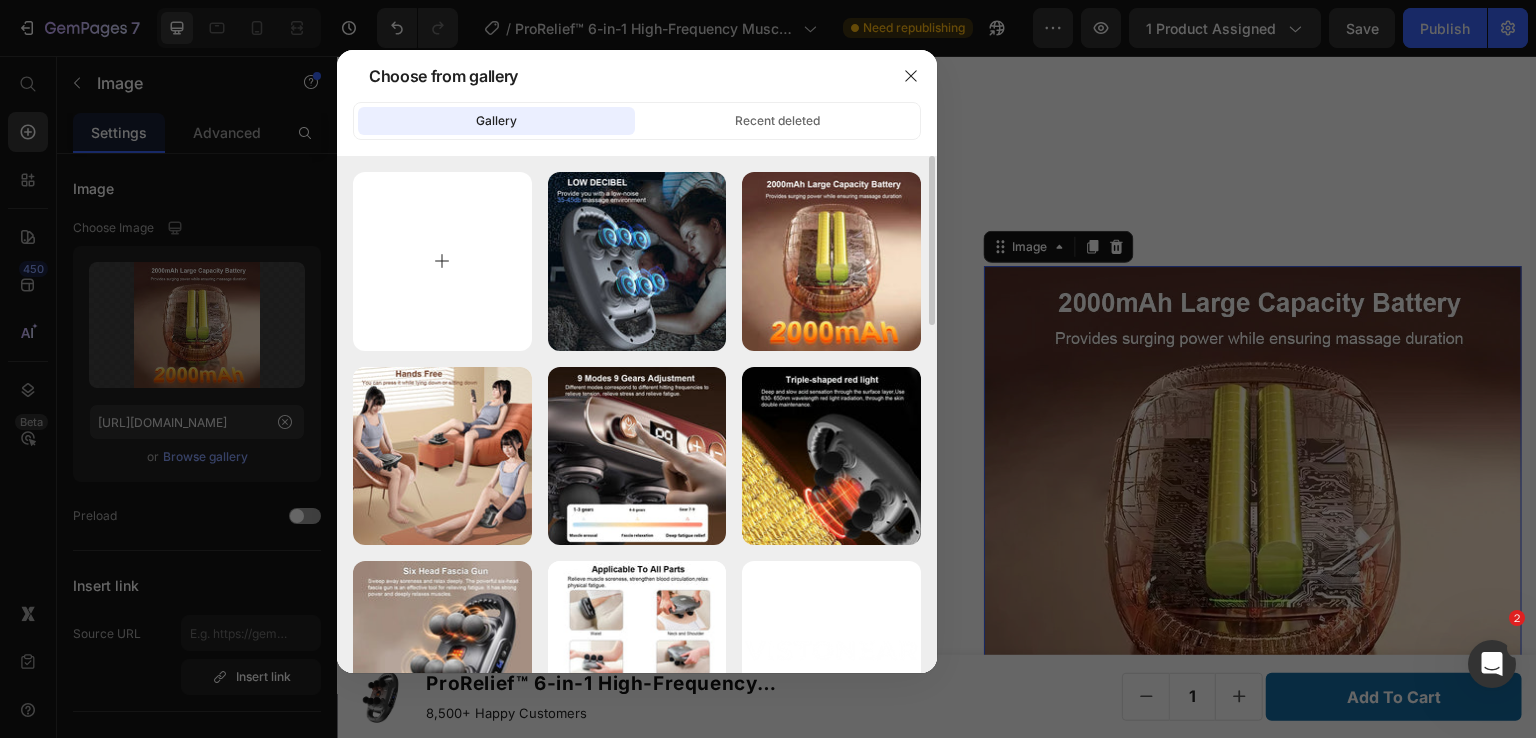 type on "C:\fakepath\9.jpg" 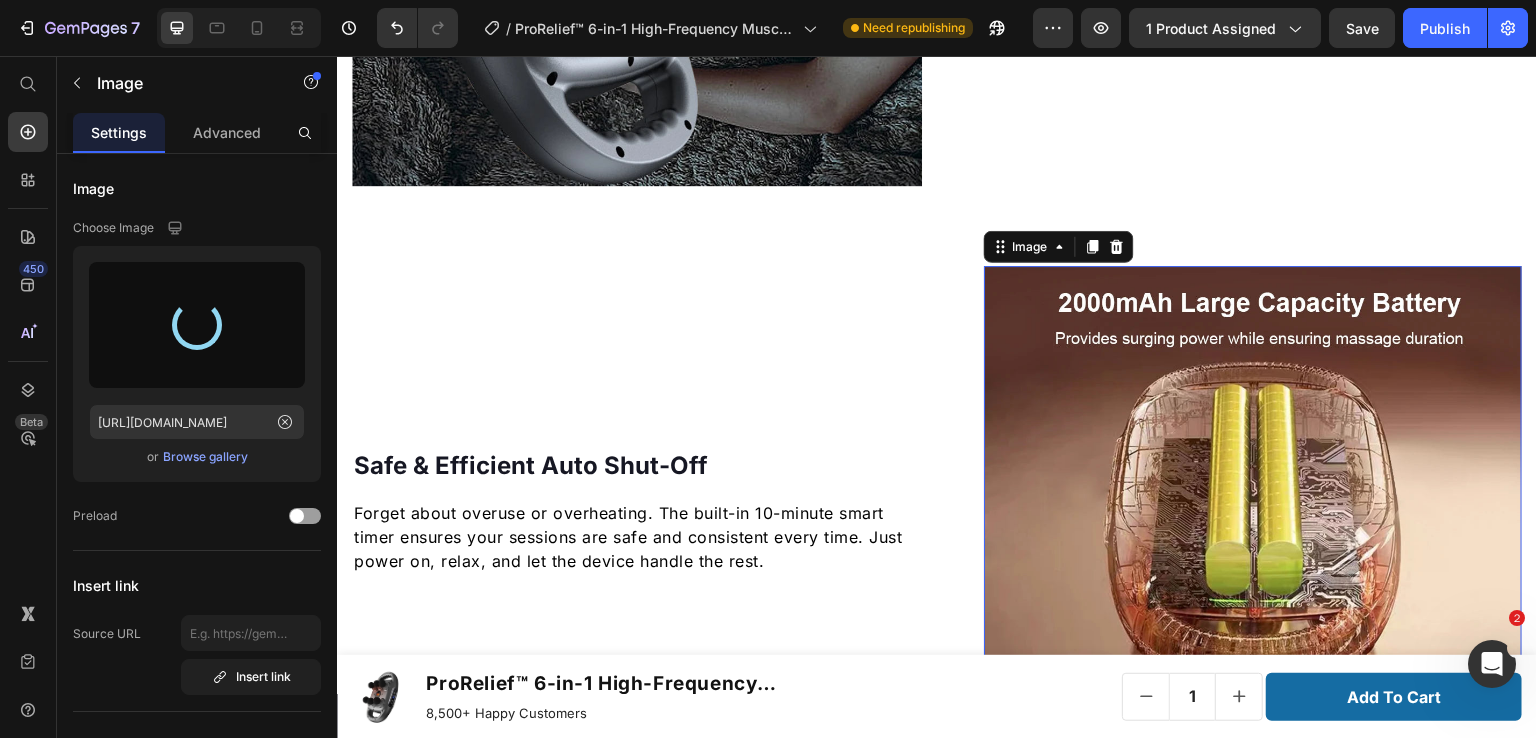type on "[URL][DOMAIN_NAME]" 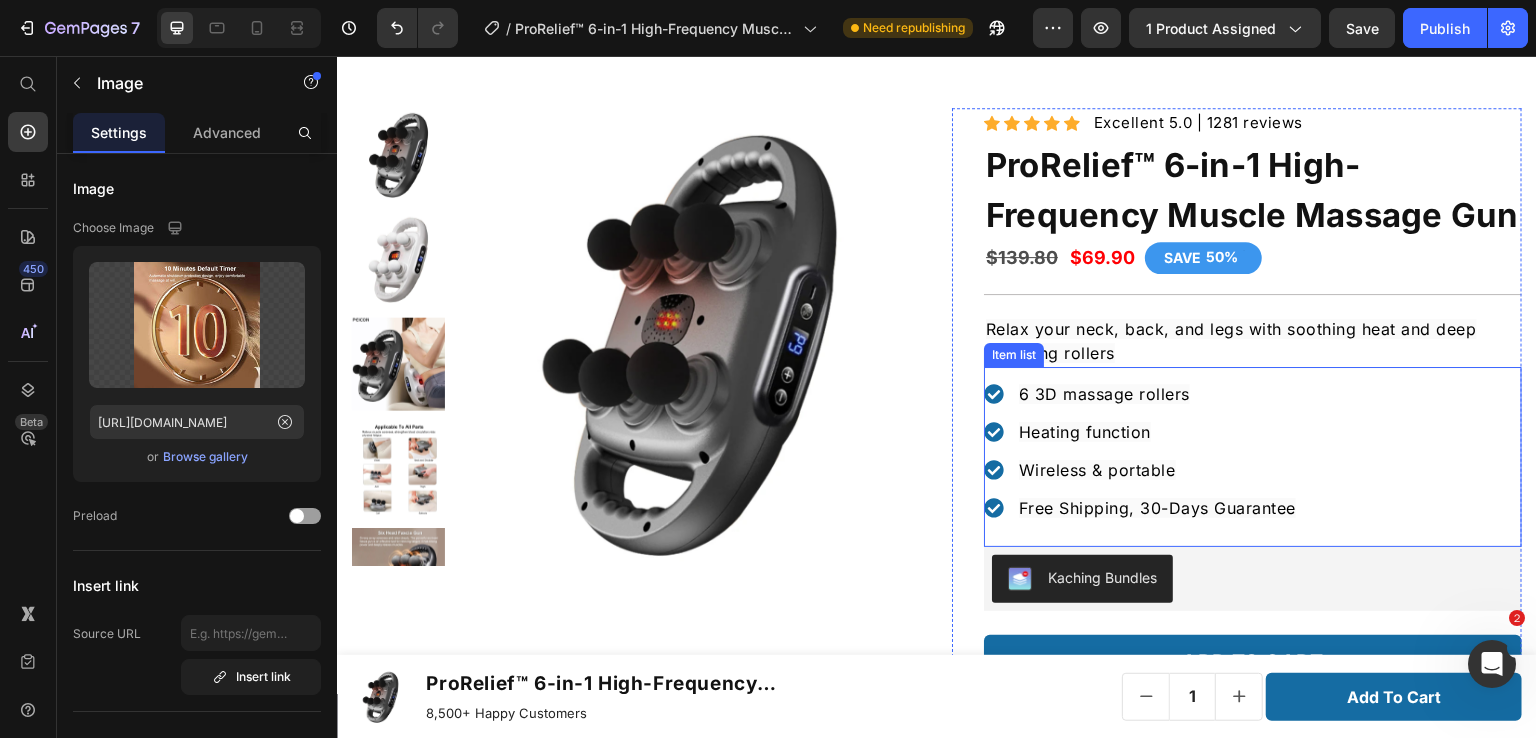 scroll, scrollTop: 200, scrollLeft: 0, axis: vertical 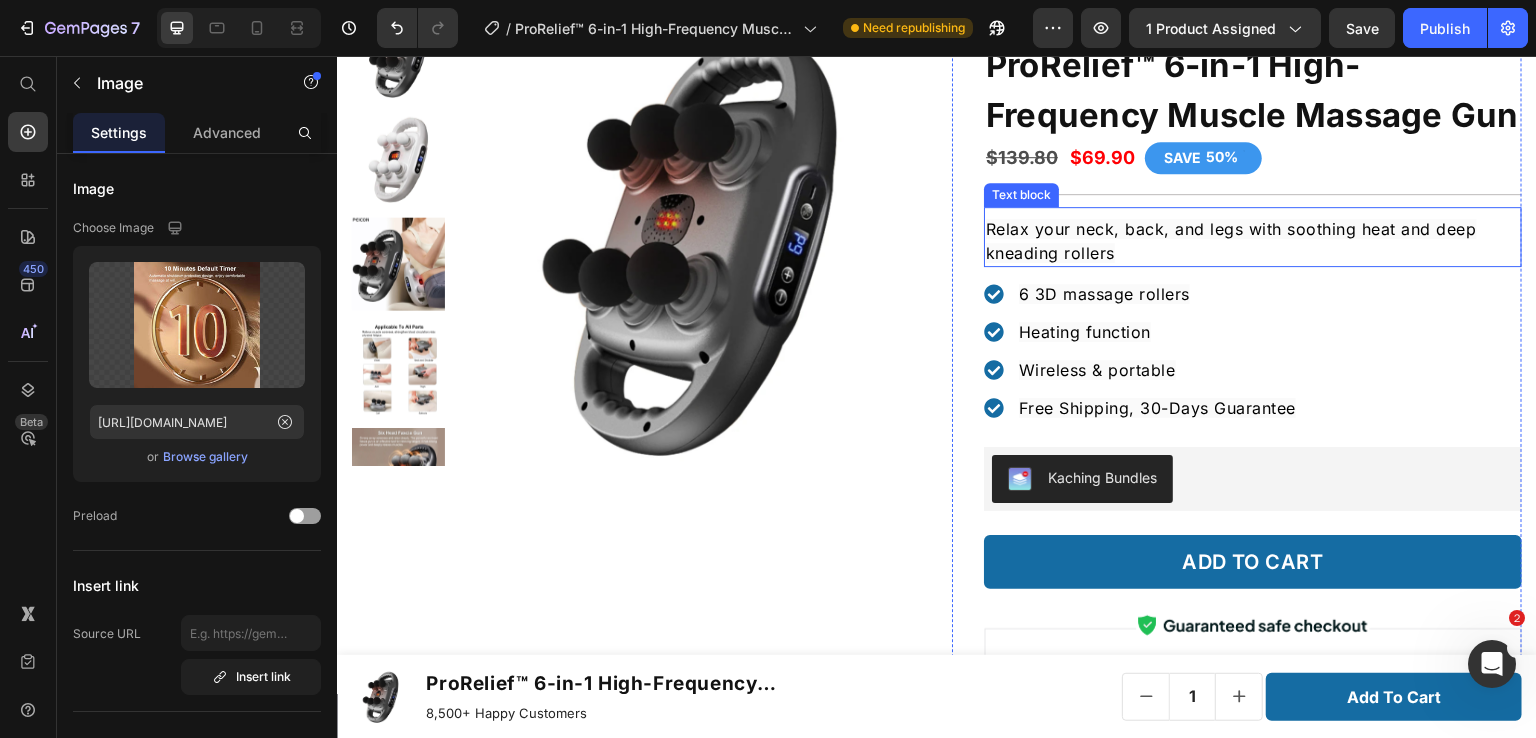 click on "Relax your neck, back, and legs with soothing heat and deep kneading rollers" at bounding box center [1253, 241] 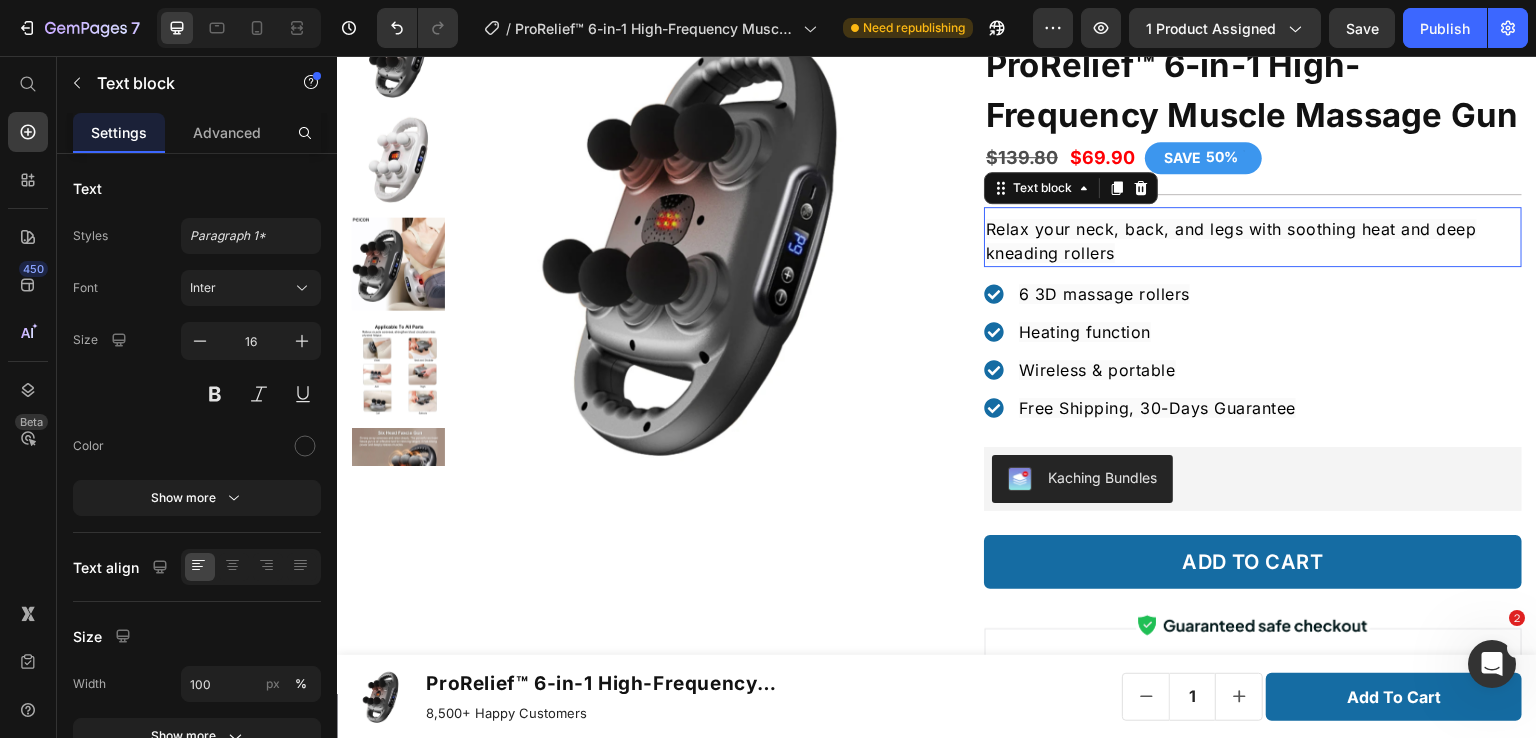 click on "Relax your neck, back, and legs with soothing heat and deep kneading rollers" at bounding box center [1253, 241] 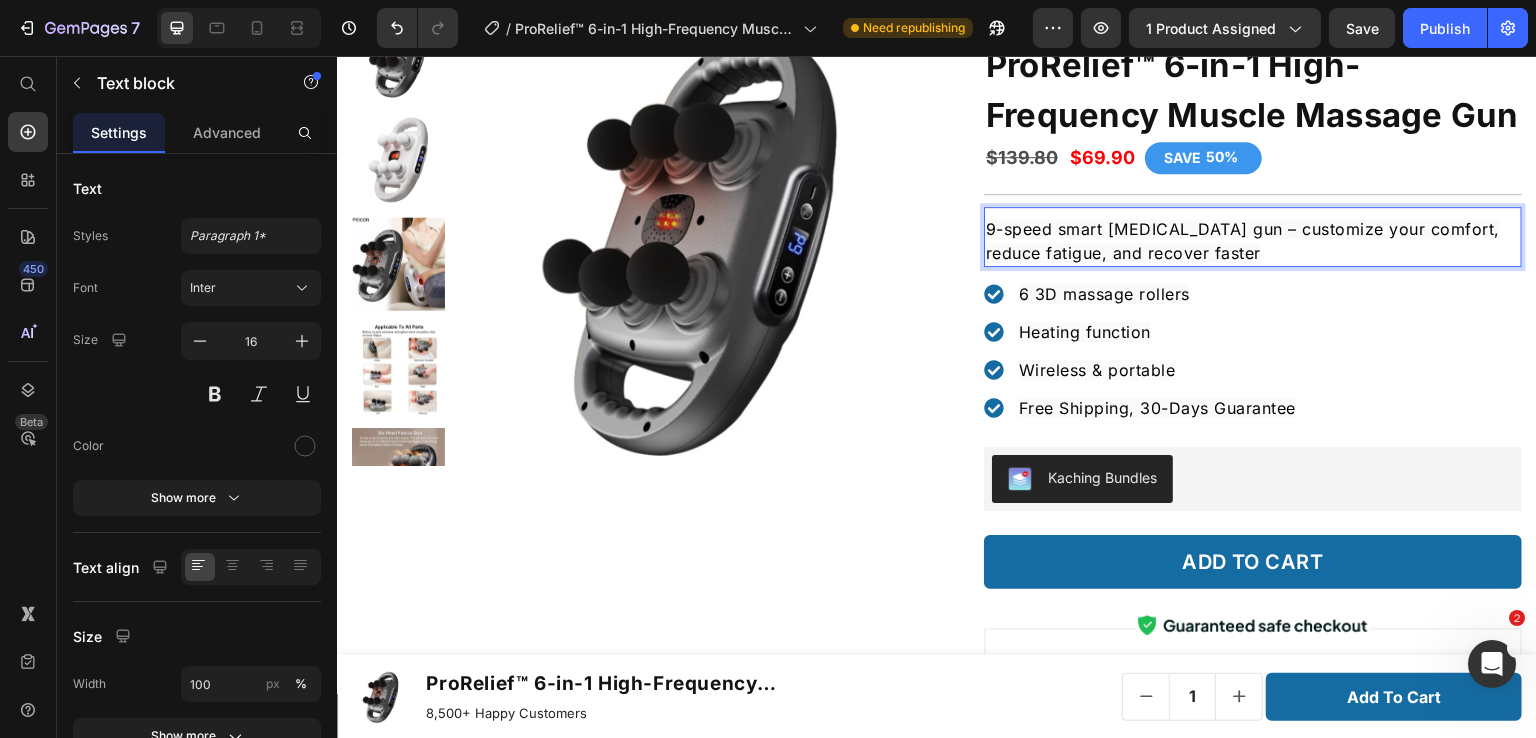 click on "9-speed smart [MEDICAL_DATA] gun – customize your comfort, reduce fatigue, and recover faster" at bounding box center [1243, 241] 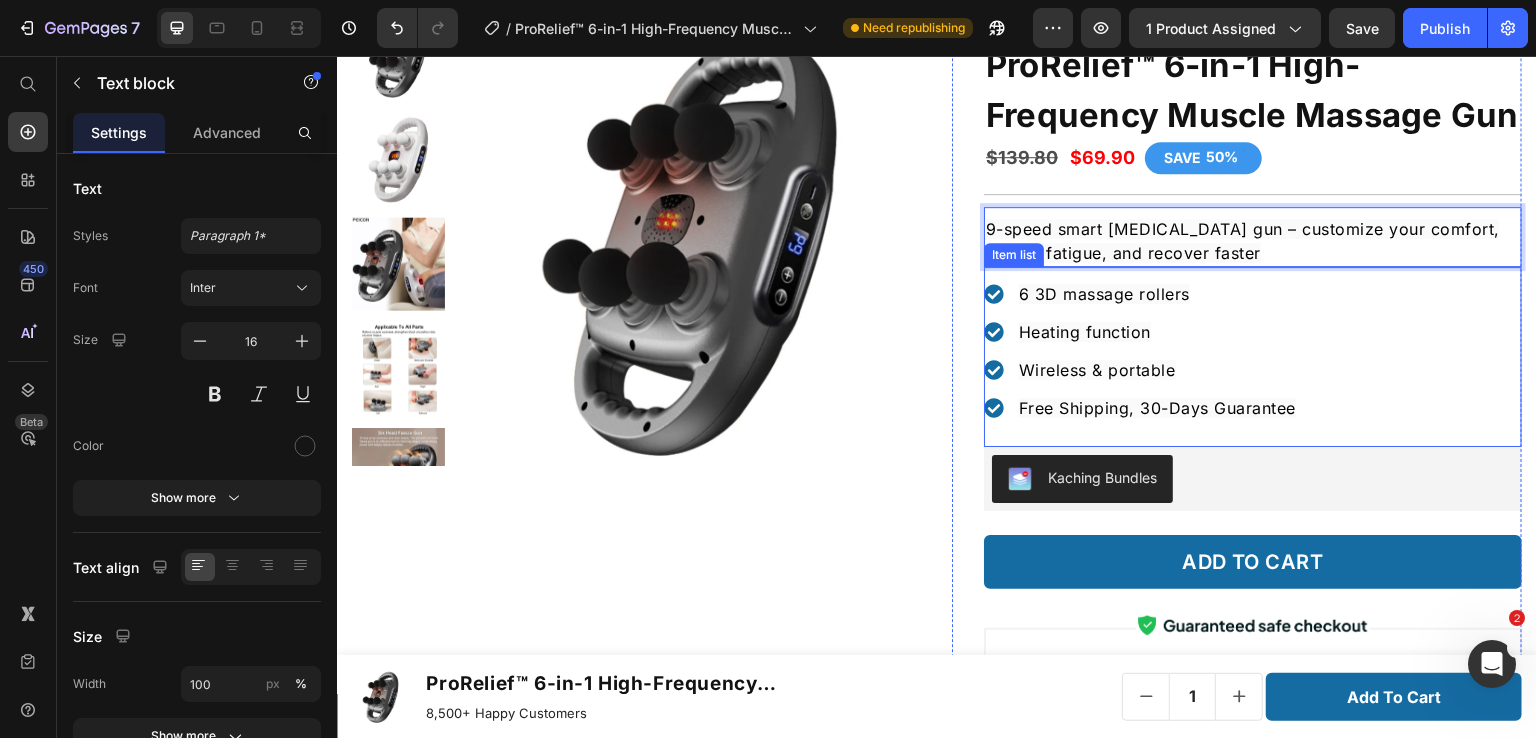 click on "6 3D massage rollers" at bounding box center [1104, 294] 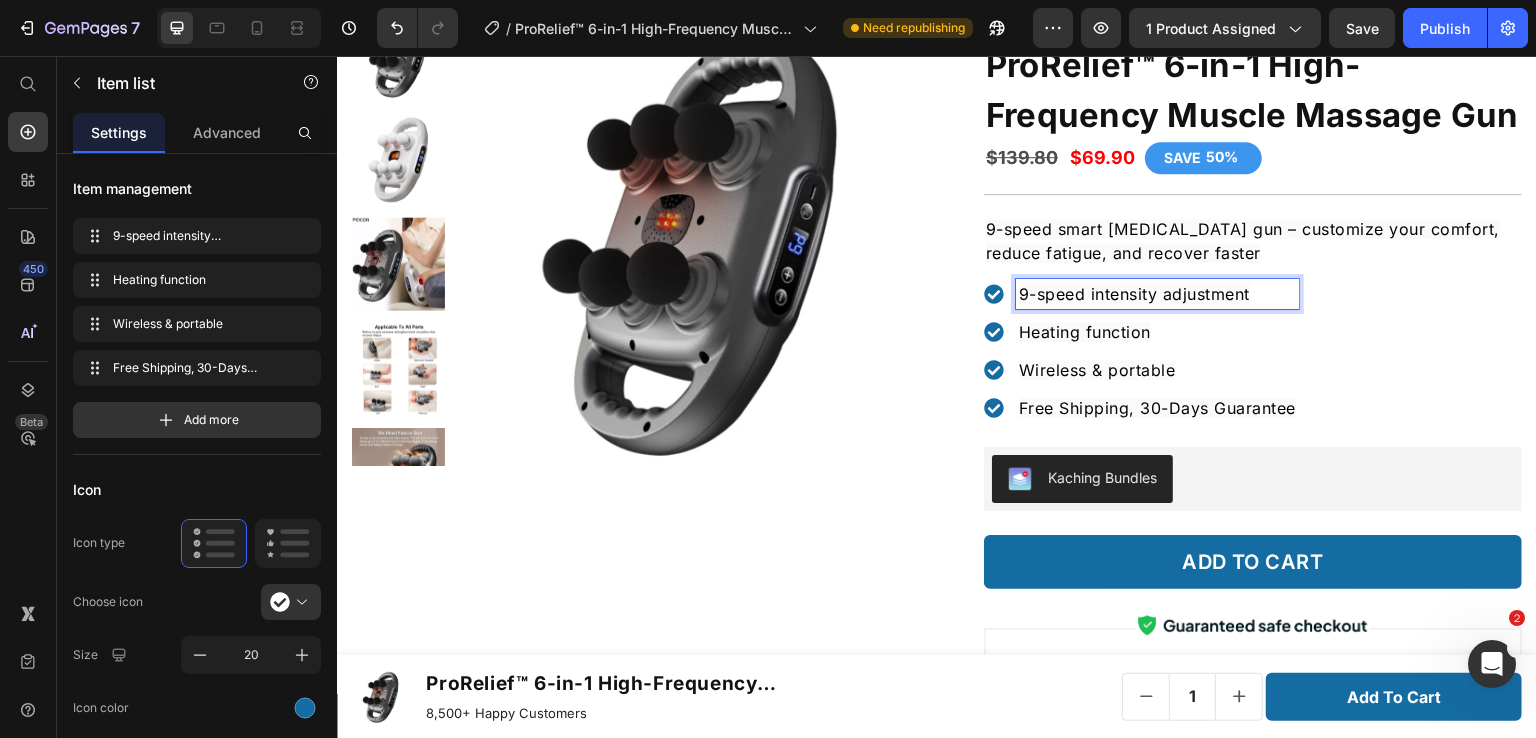 click on "Heating function" at bounding box center [1085, 332] 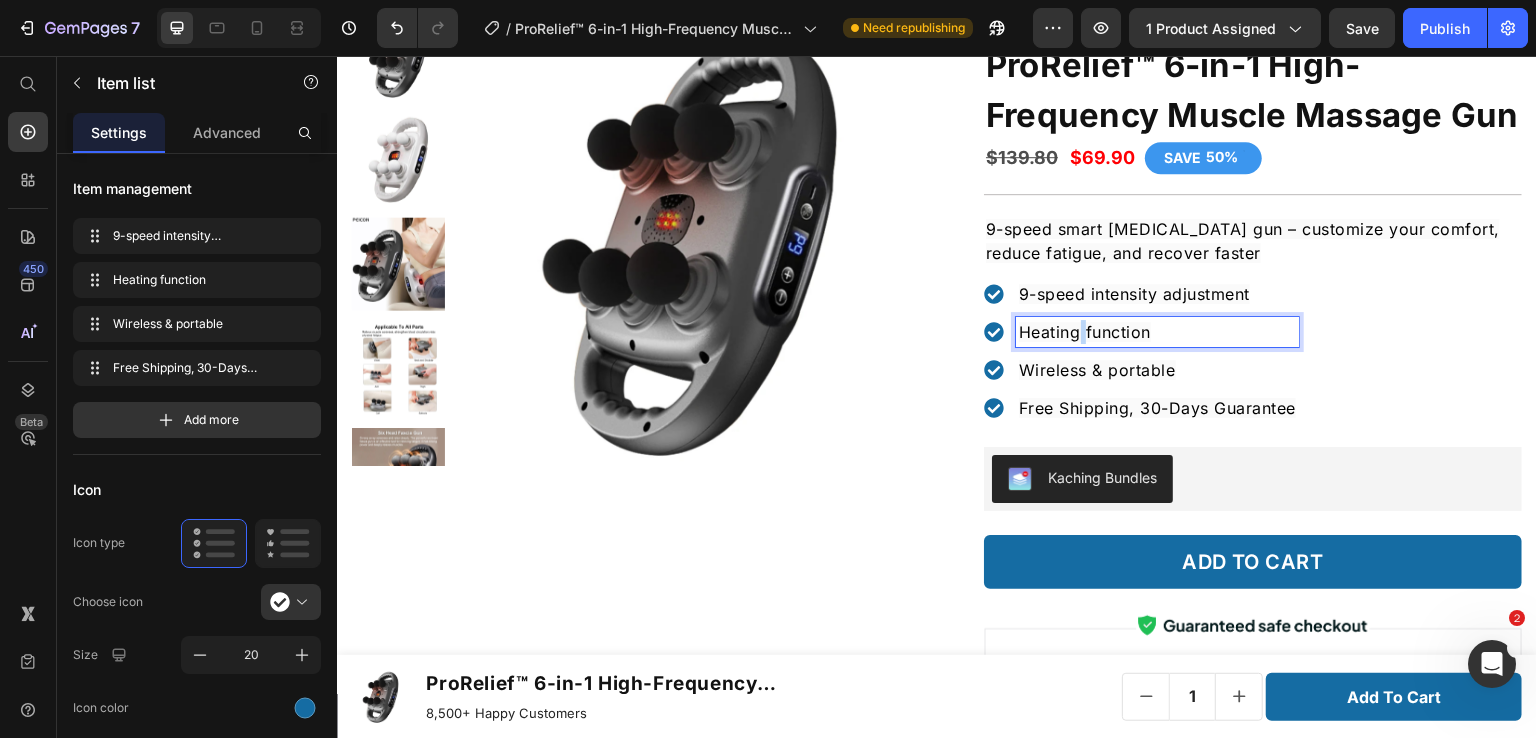 click on "Heating function" at bounding box center (1085, 332) 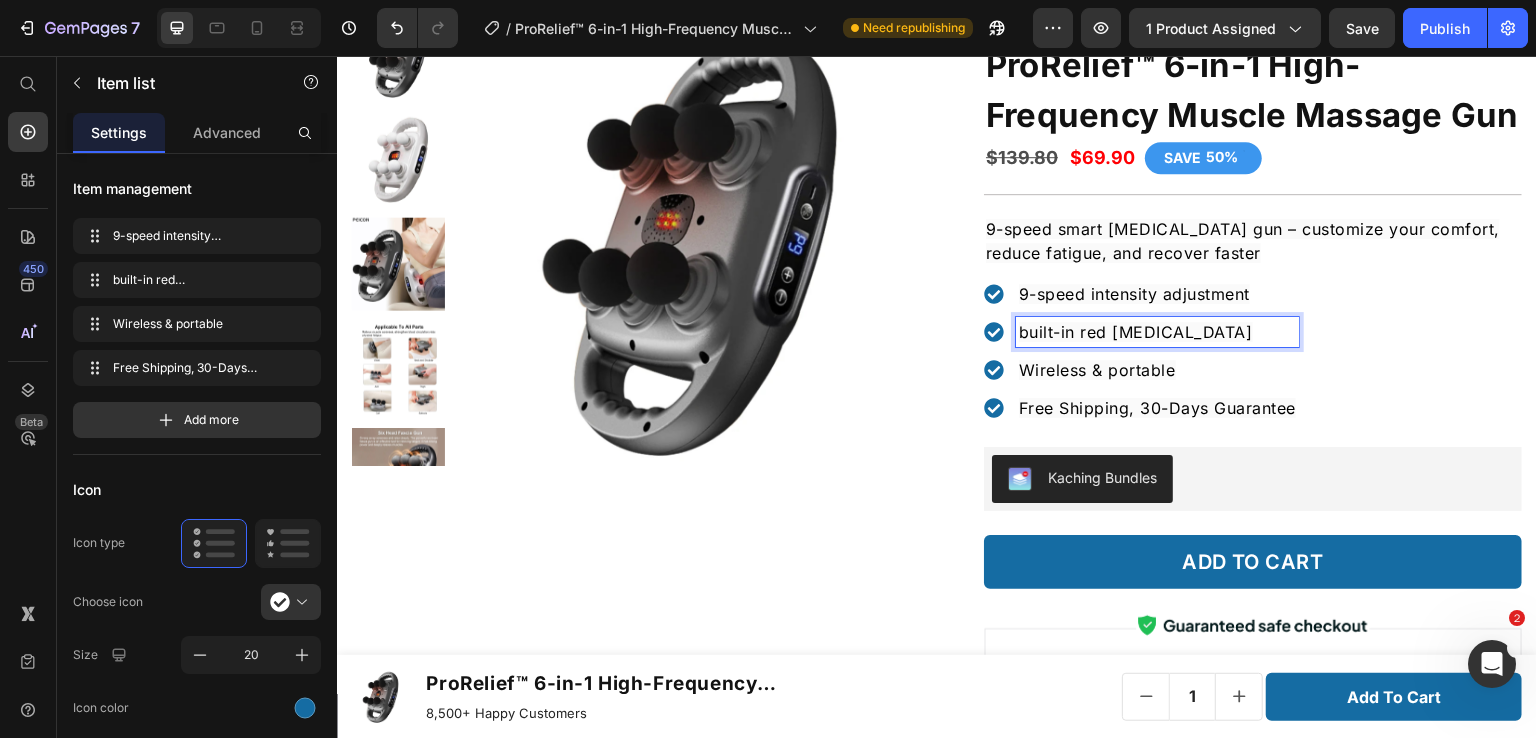 click on "built-in red [MEDICAL_DATA]" at bounding box center [1136, 332] 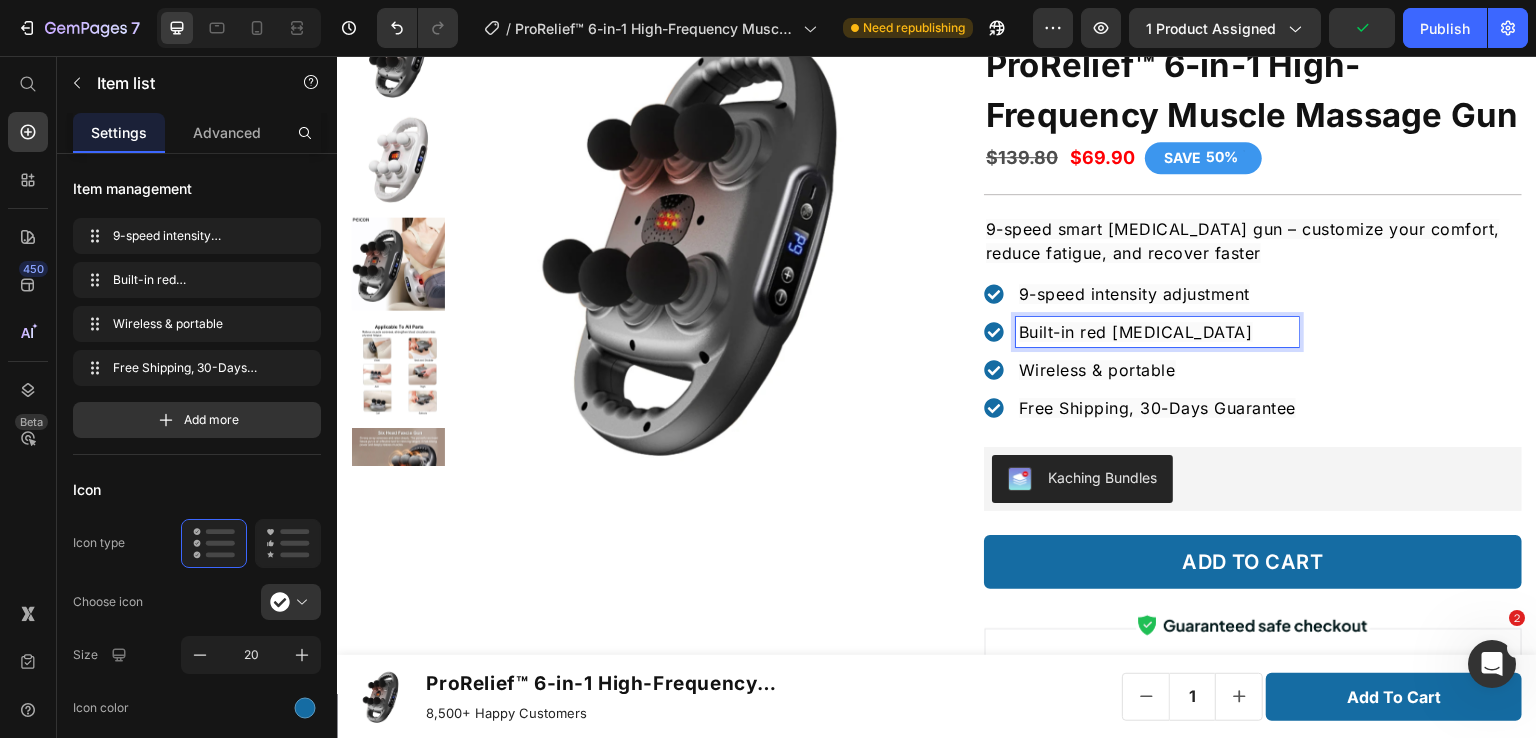 click on "Wireless & portable" at bounding box center (1097, 370) 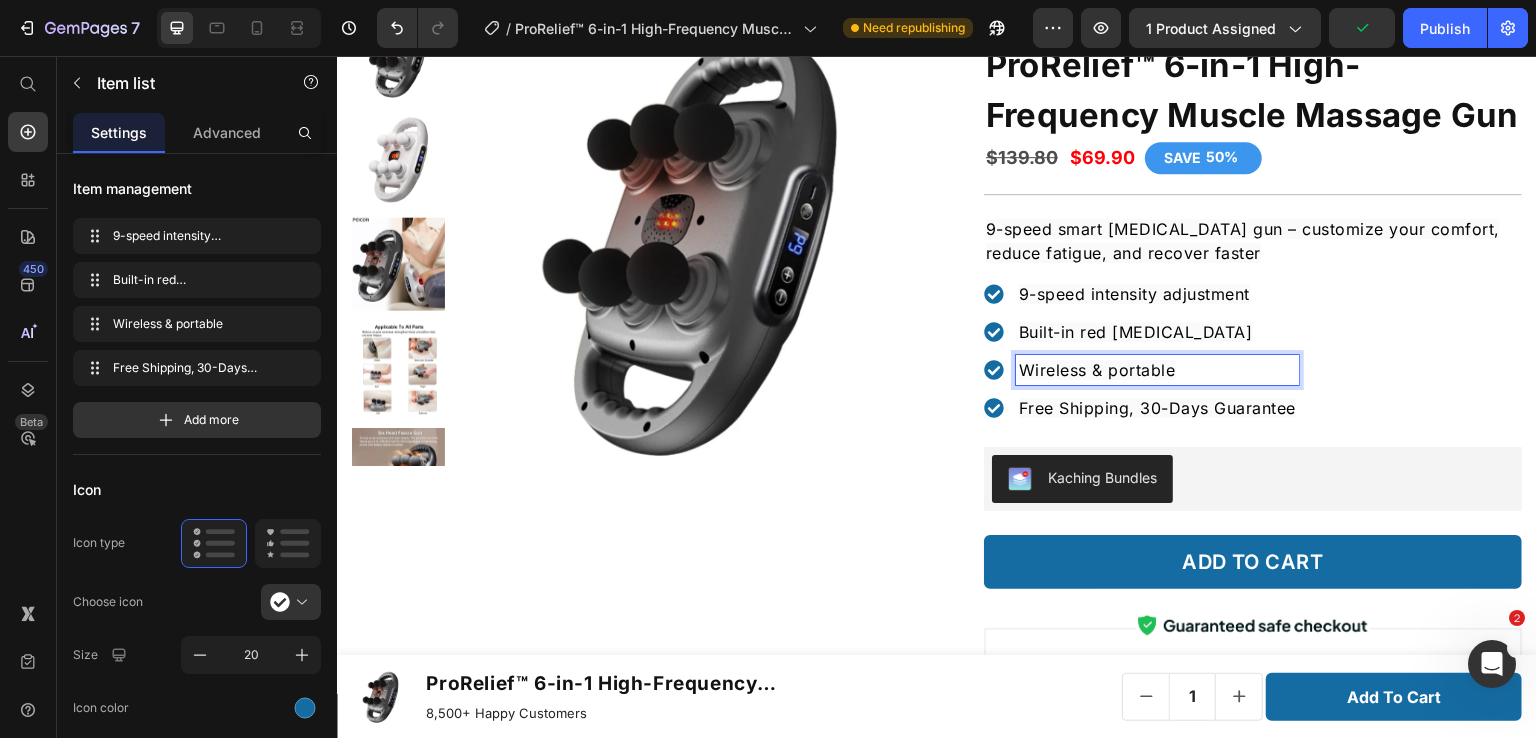click on "Wireless & portable" at bounding box center [1097, 370] 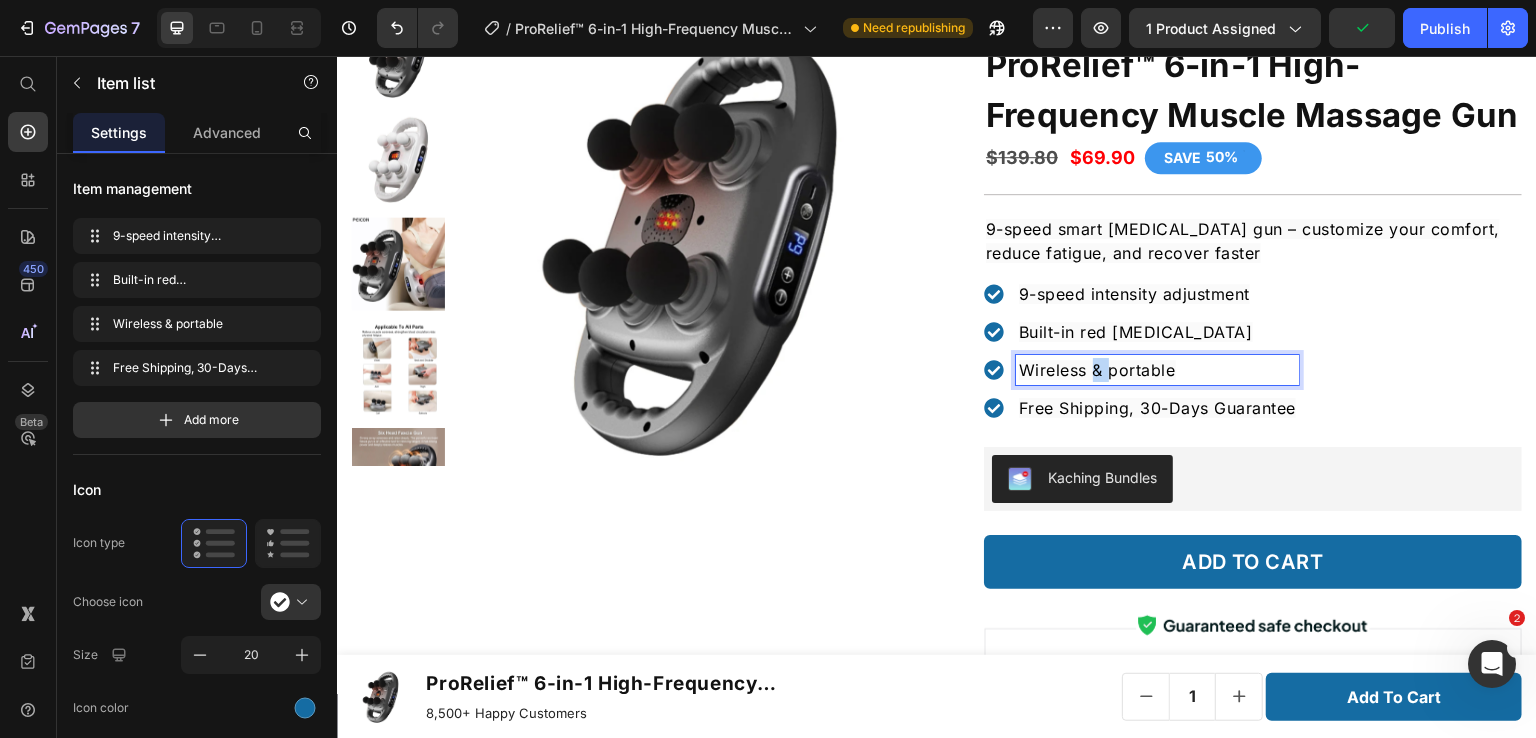 click on "Wireless & portable" at bounding box center [1097, 370] 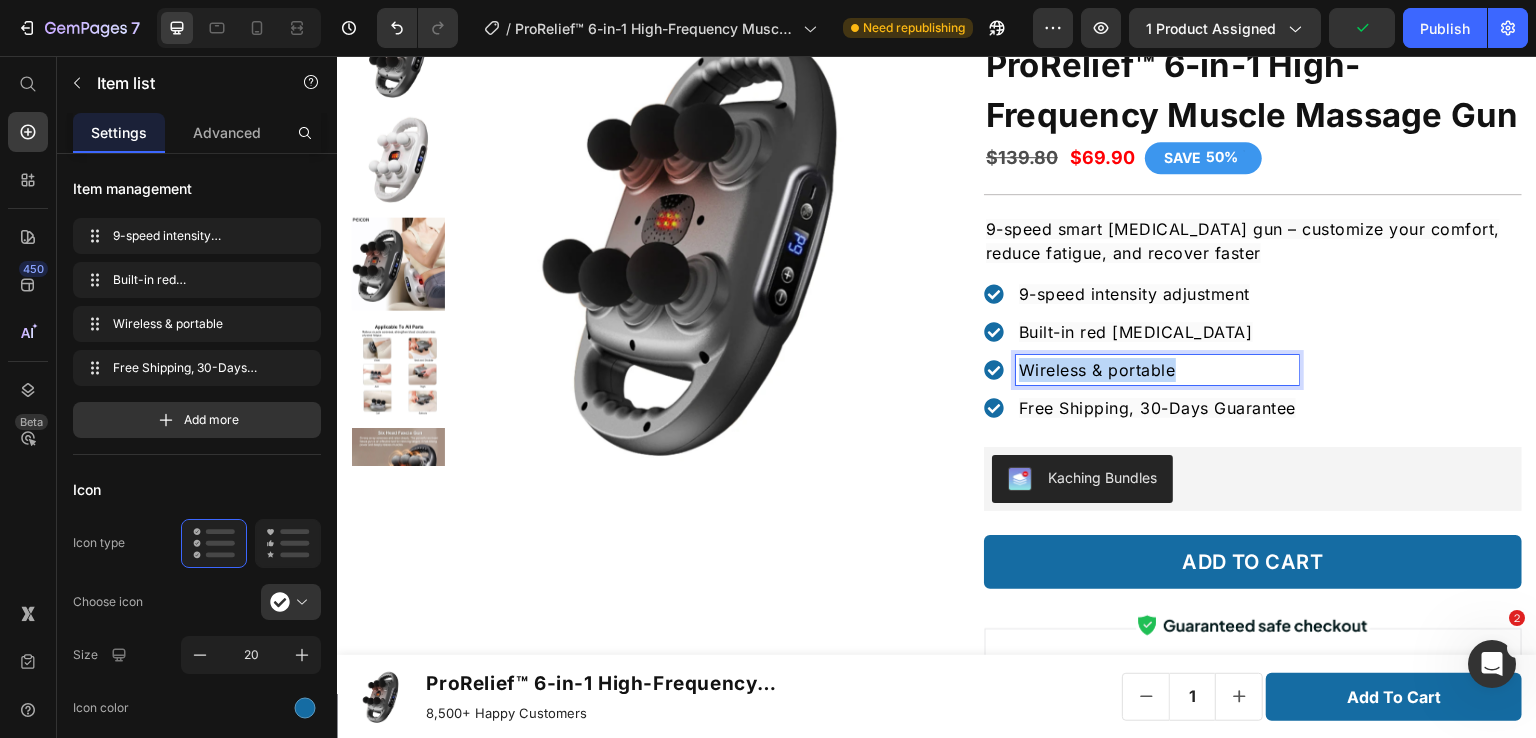 click on "Wireless & portable" at bounding box center [1097, 370] 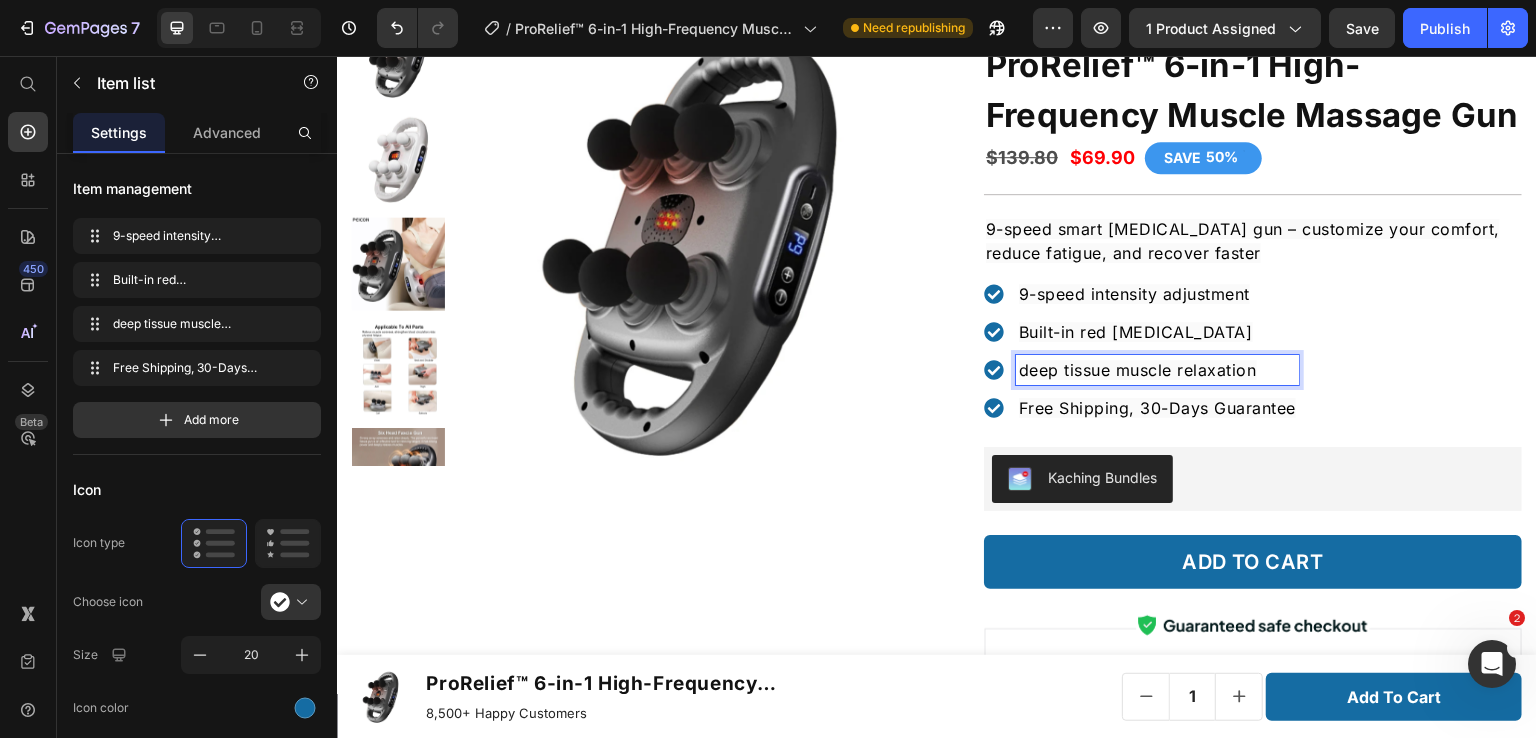 click on "deep tissue muscle relaxation" at bounding box center [1138, 370] 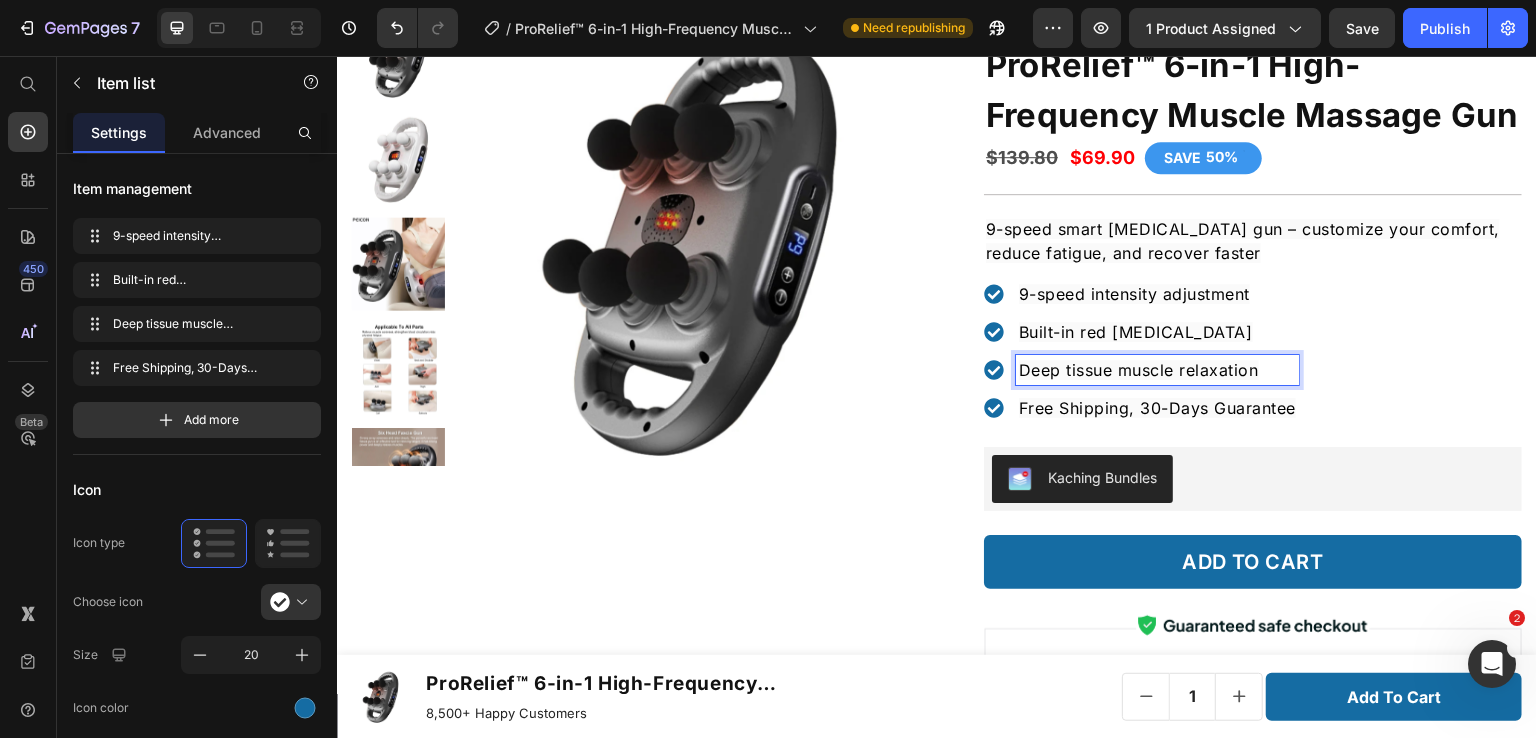 click on "Free Shipping, 30-Days Guarantee" at bounding box center (1157, 408) 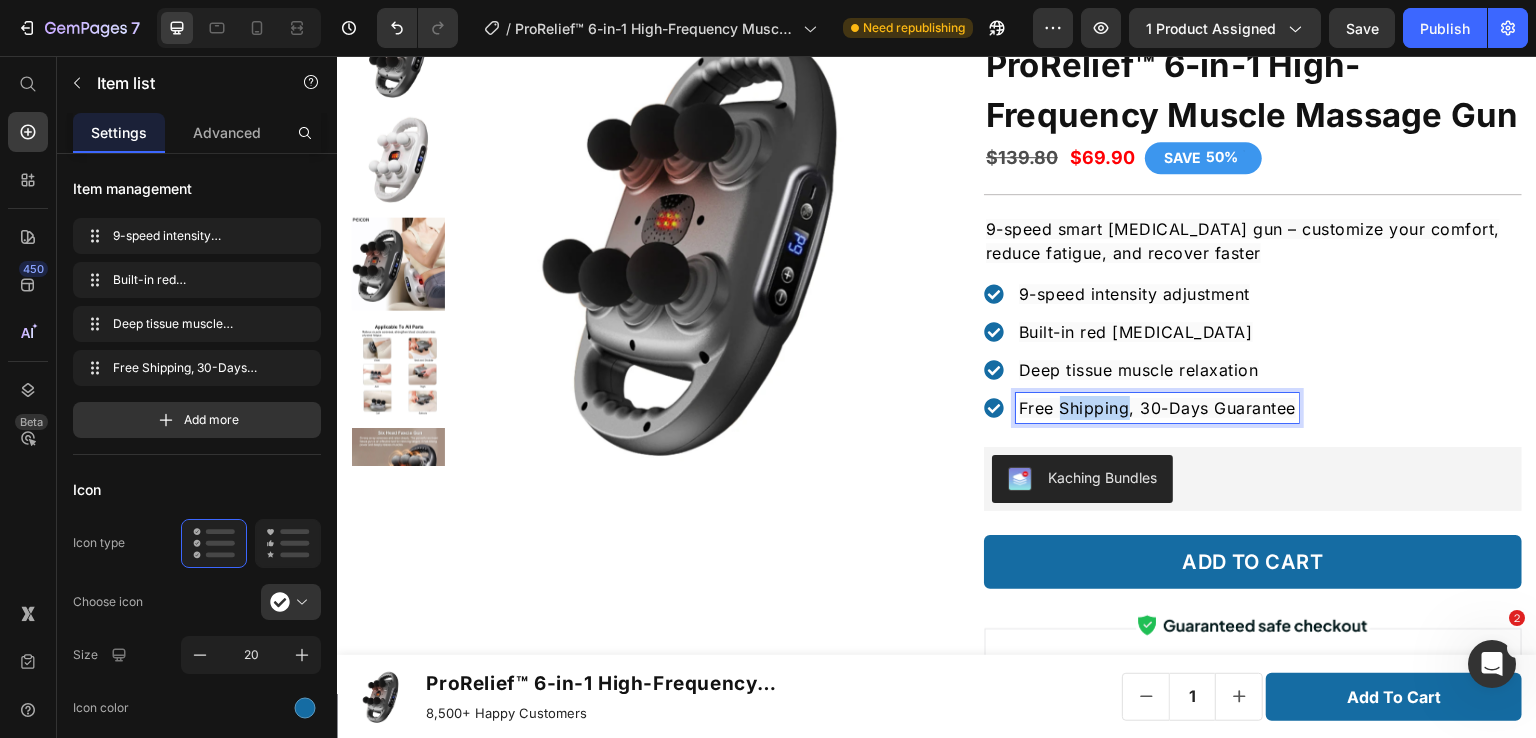 click on "Free Shipping, 30-Days Guarantee" at bounding box center (1157, 408) 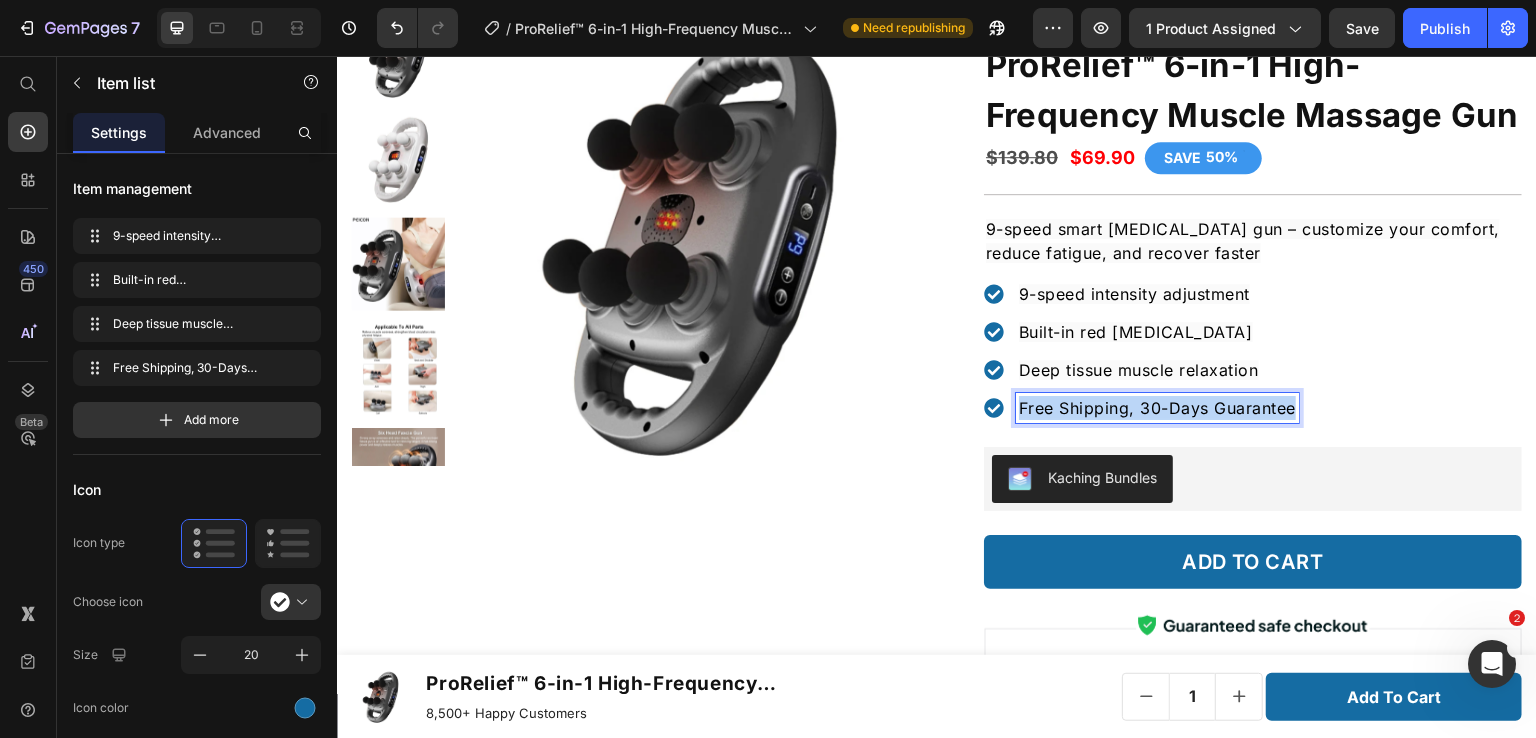 click on "Free Shipping, 30-Days Guarantee" at bounding box center (1157, 408) 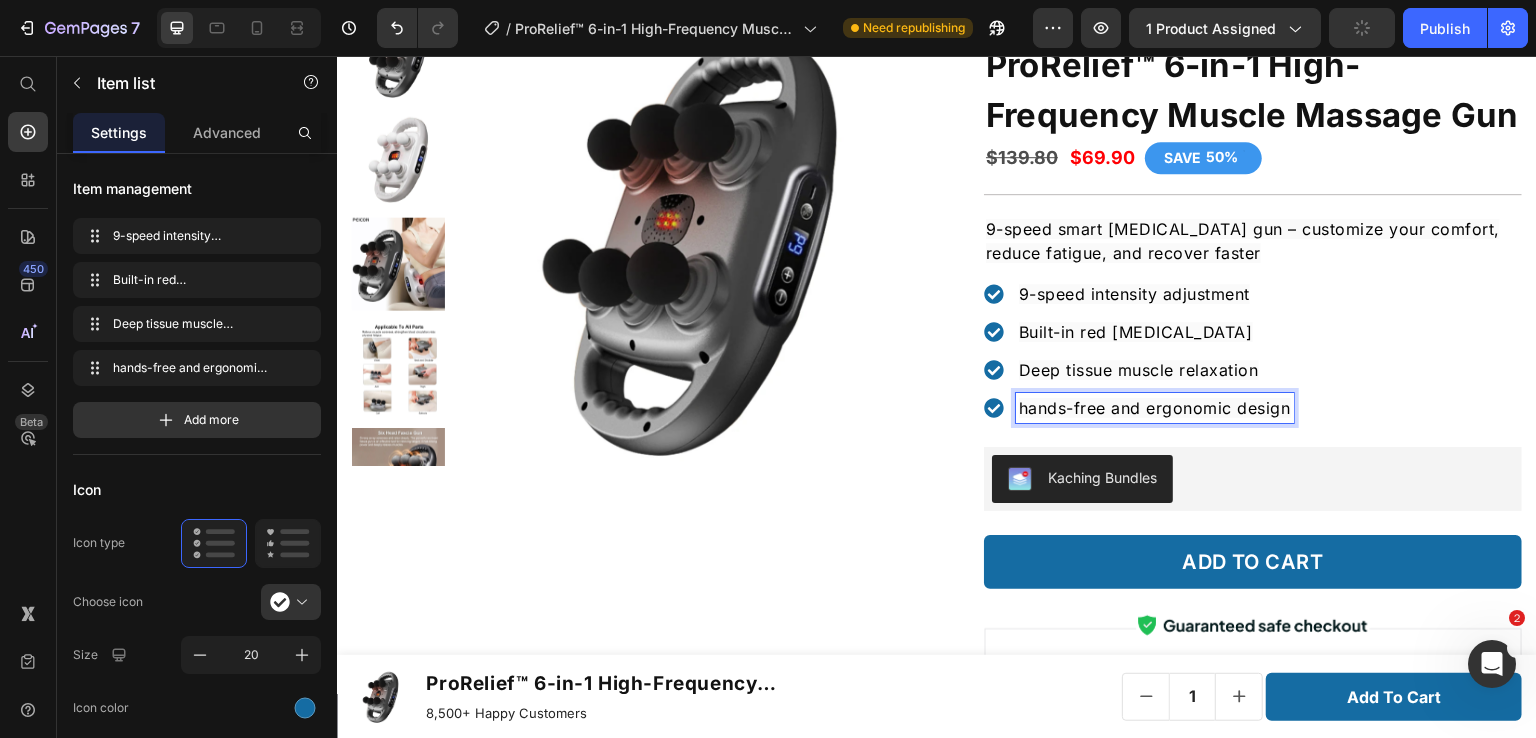 click on "hands-free and ergonomic design" at bounding box center (1155, 408) 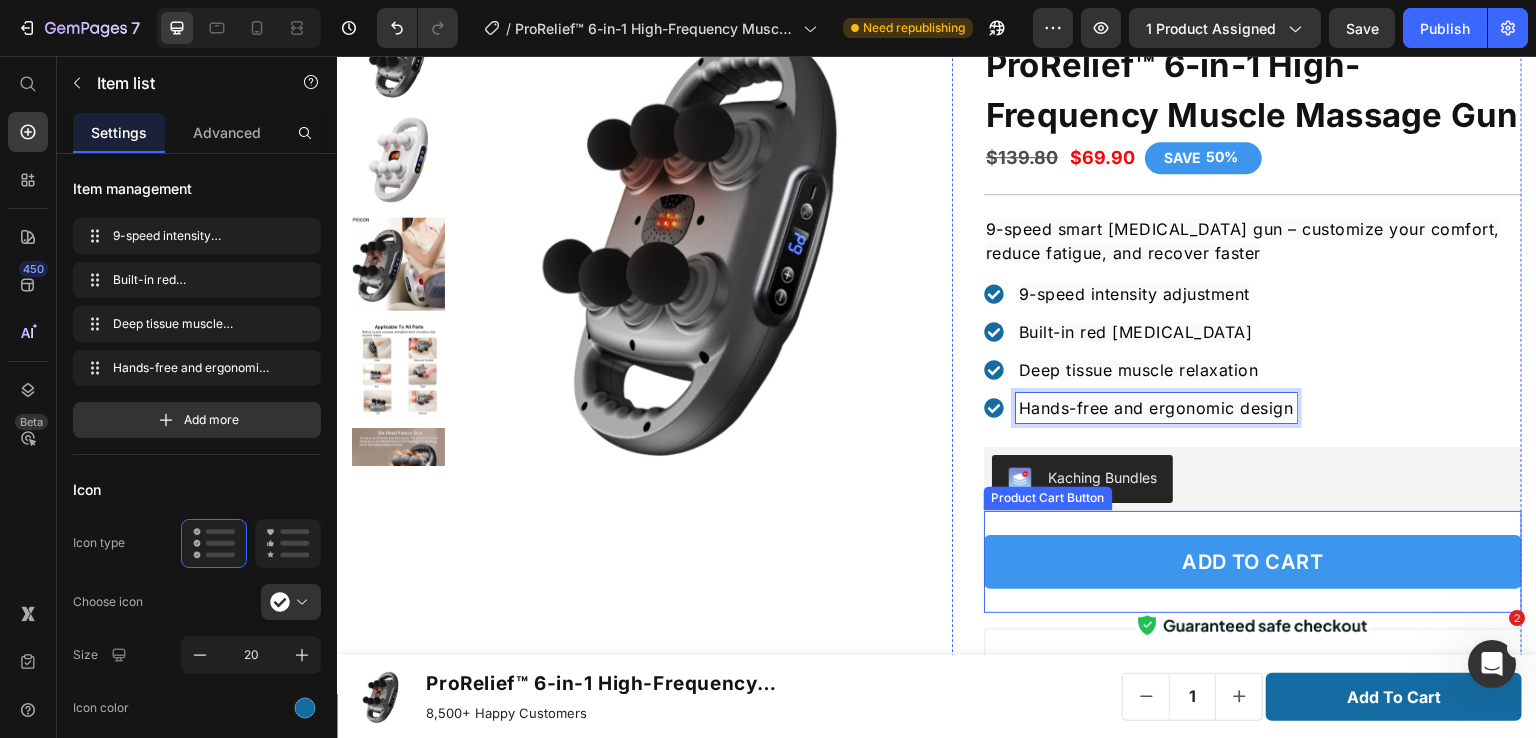 click on "ADD TO CART" at bounding box center (1253, 562) 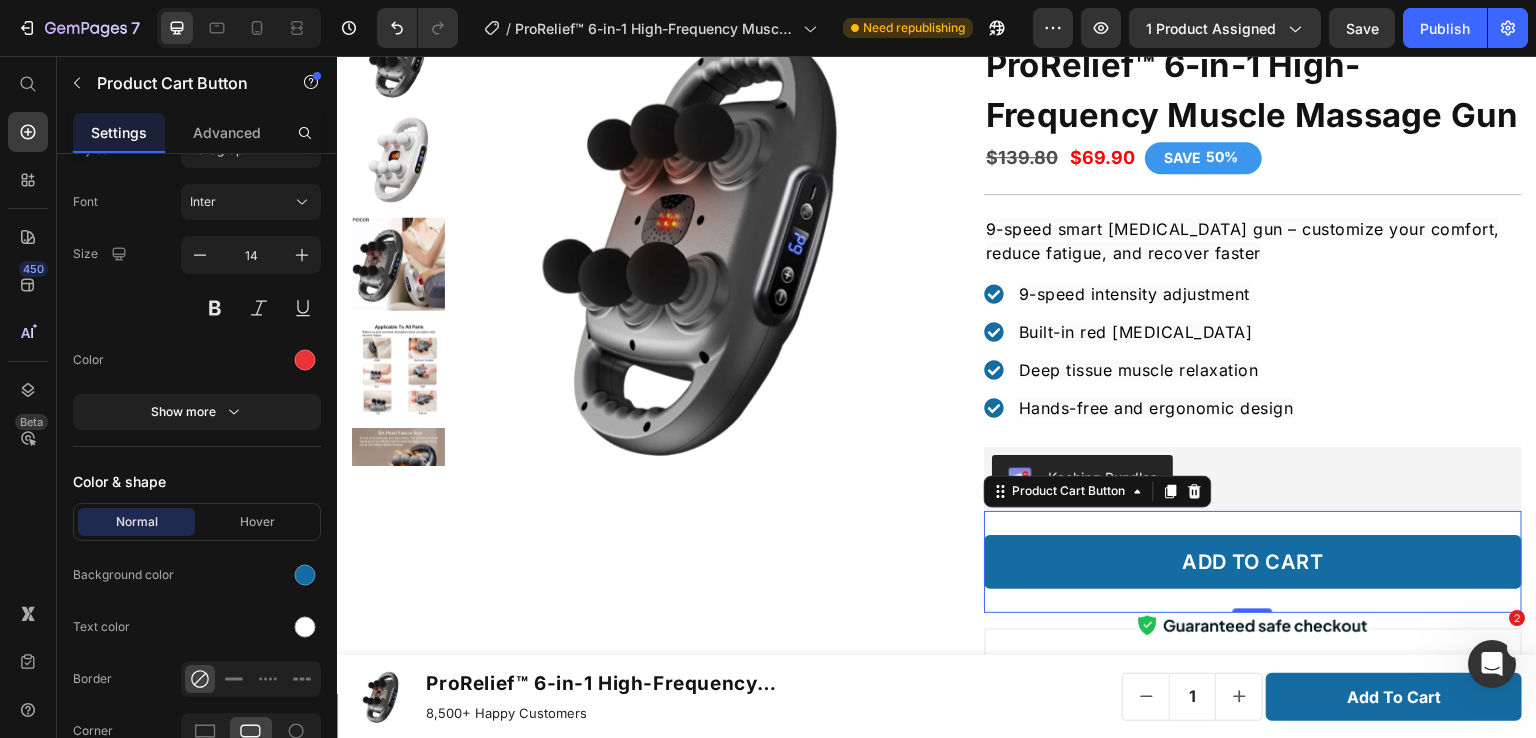 scroll, scrollTop: 1800, scrollLeft: 0, axis: vertical 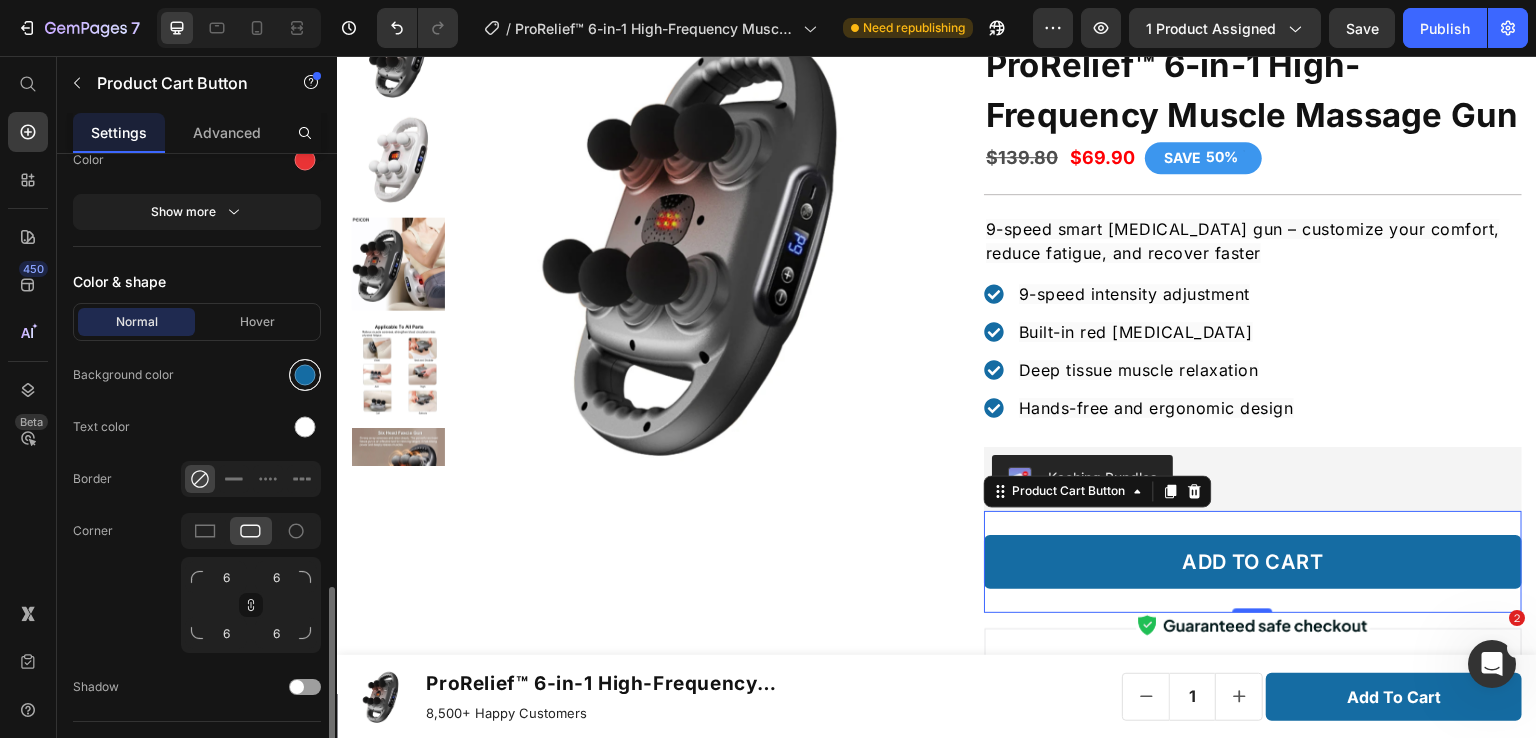 click at bounding box center (305, 375) 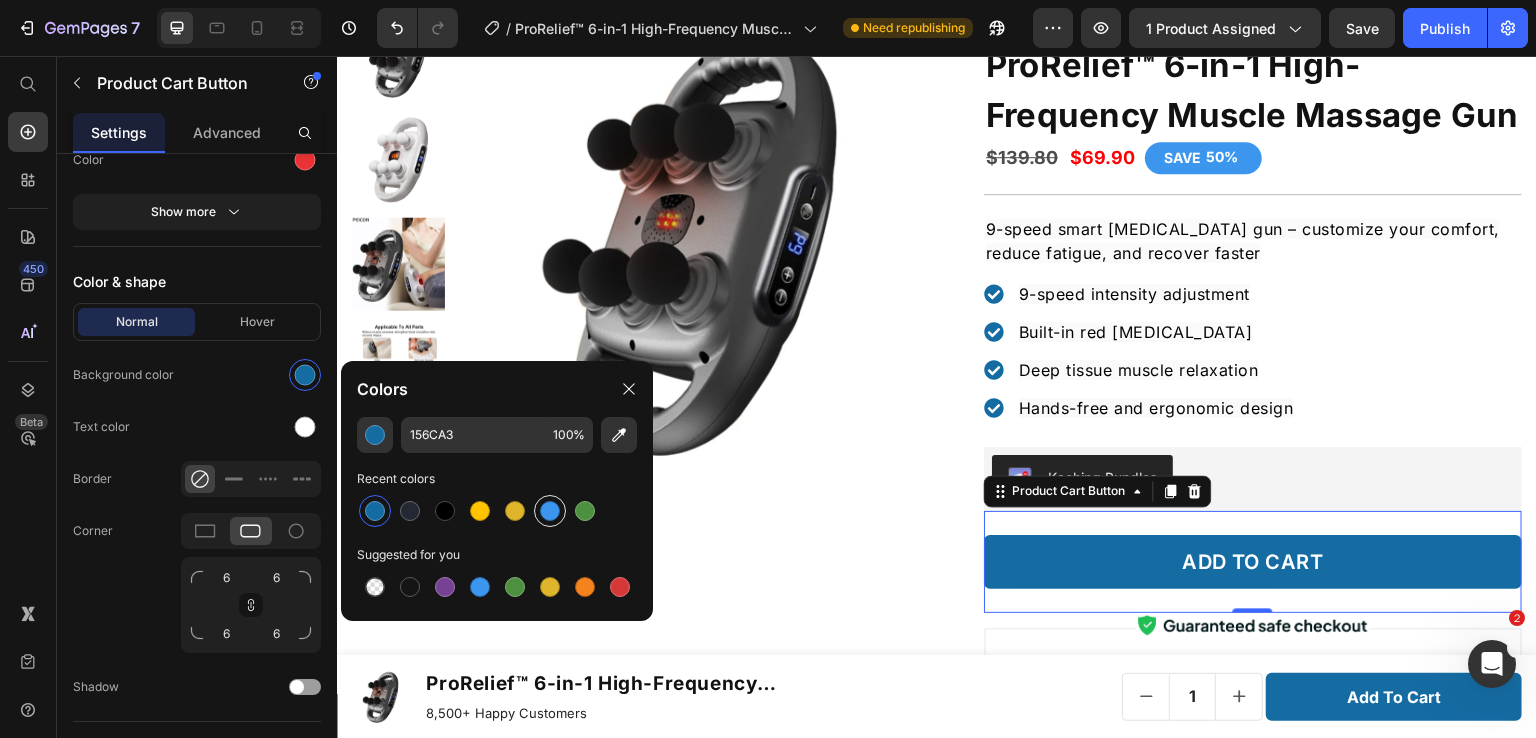 click at bounding box center (550, 511) 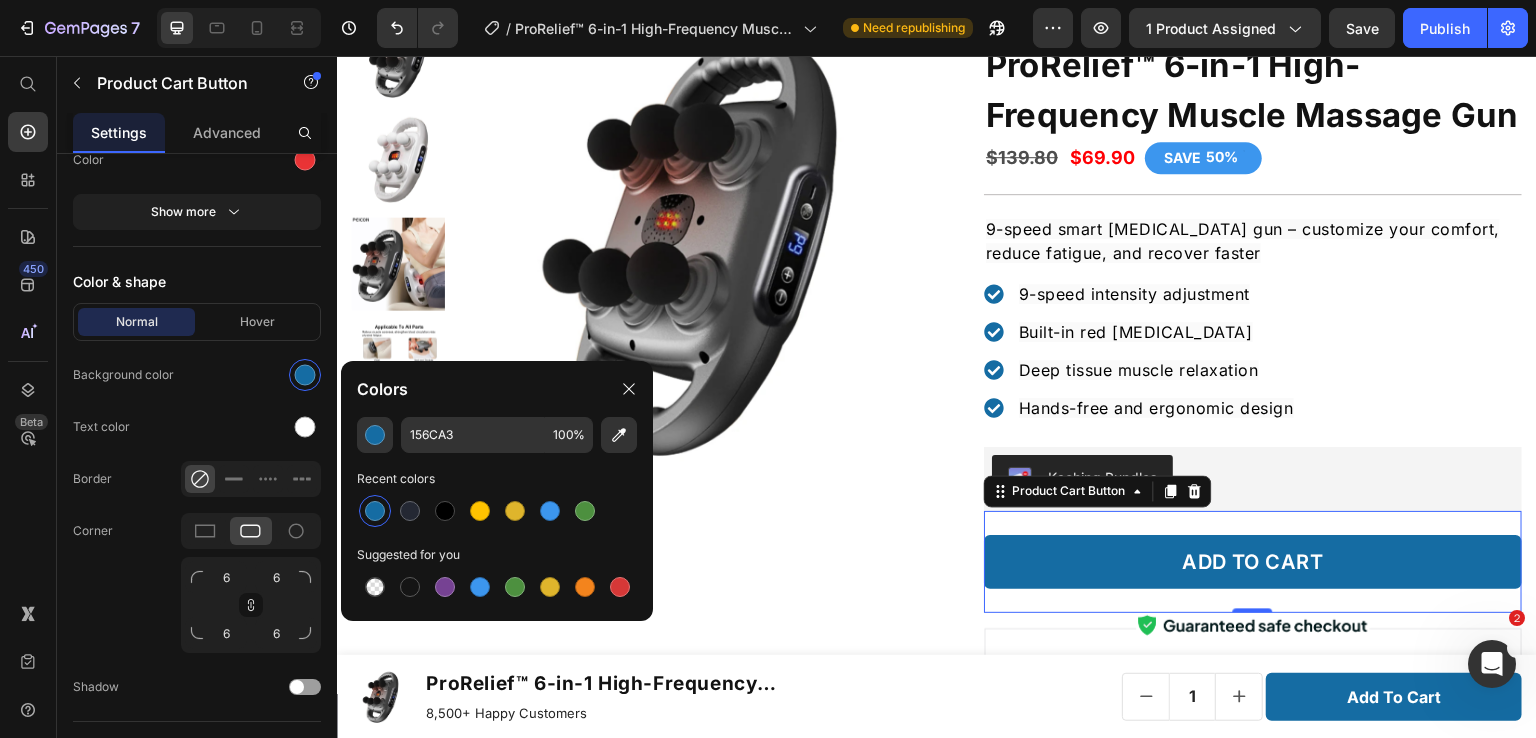 type on "3C96EE" 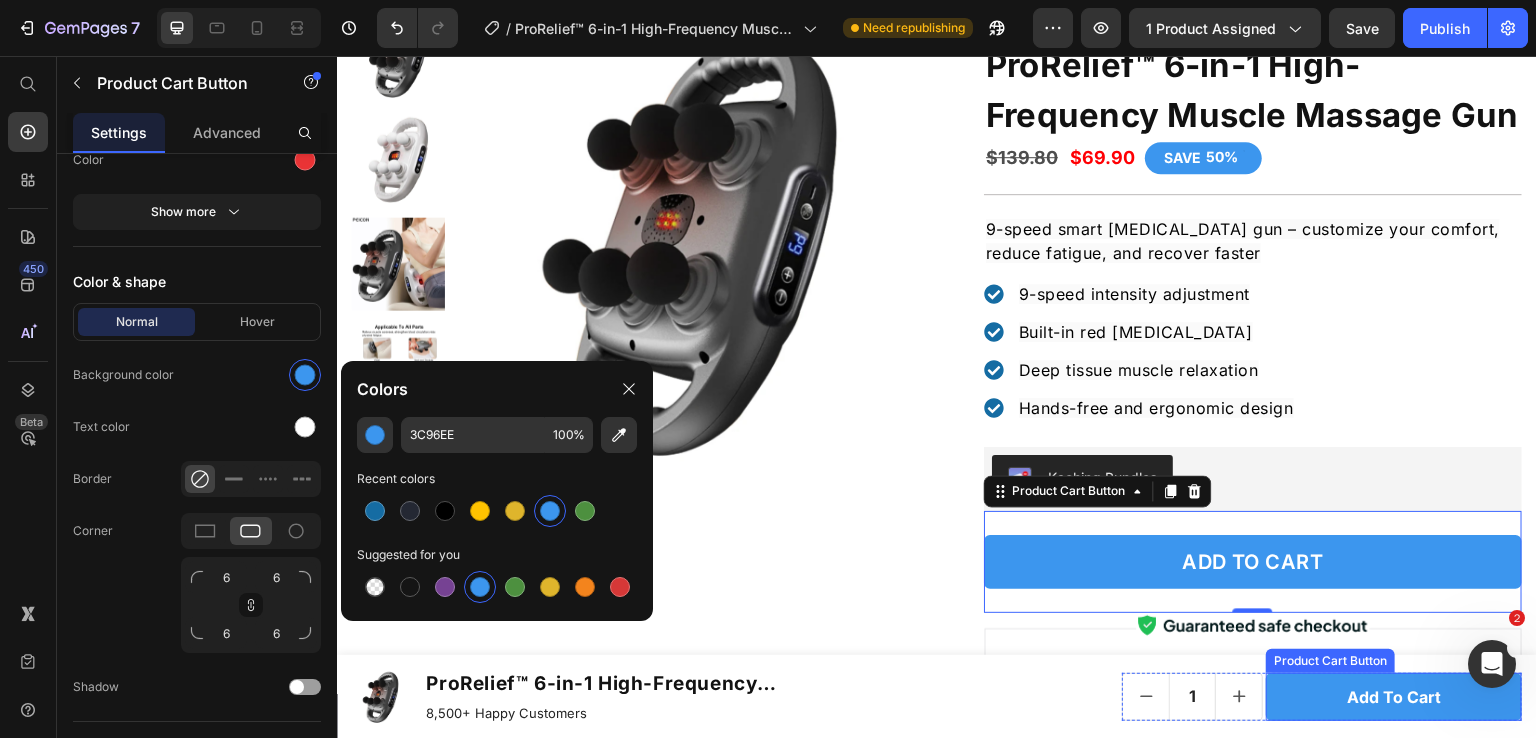 click on "add to cart" at bounding box center (1394, 697) 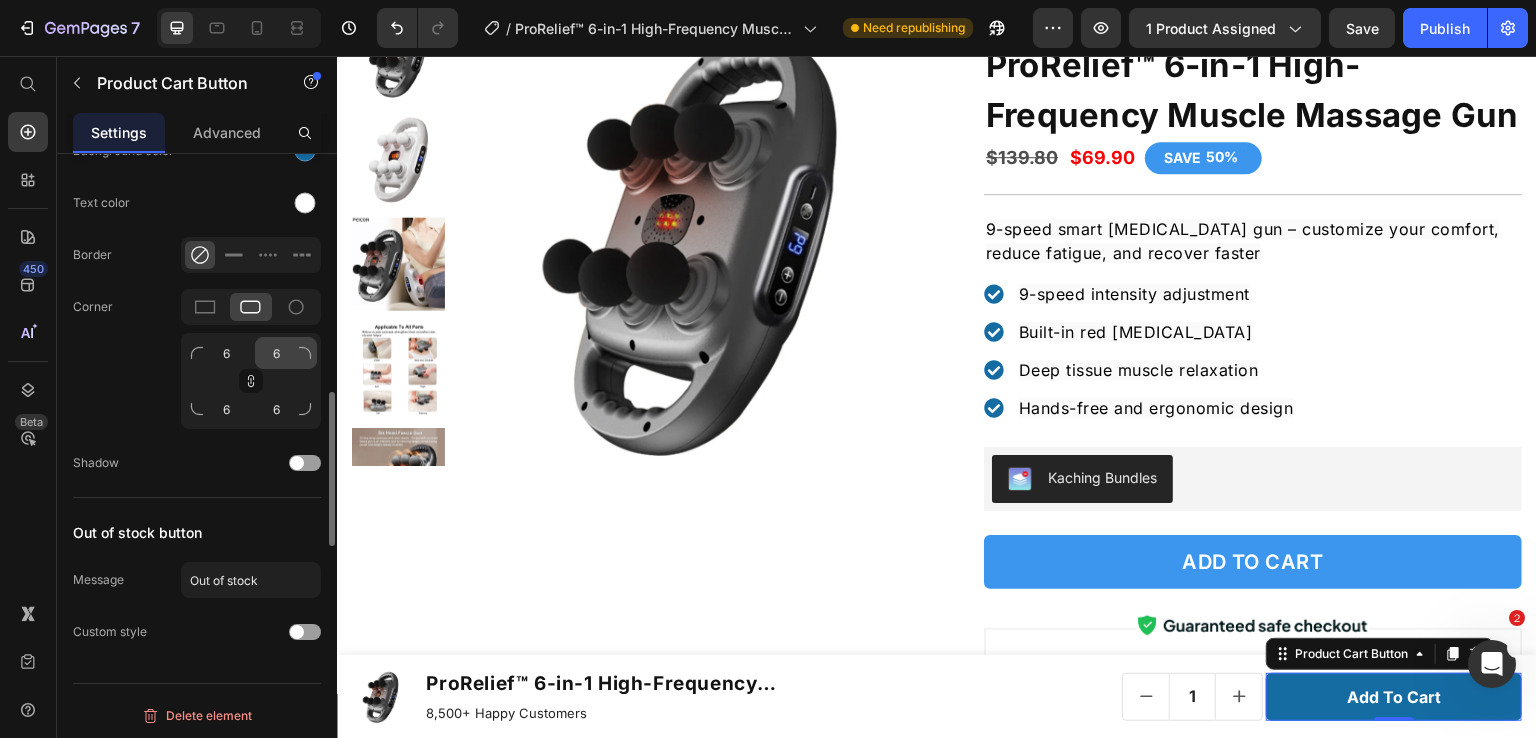 scroll, scrollTop: 1824, scrollLeft: 0, axis: vertical 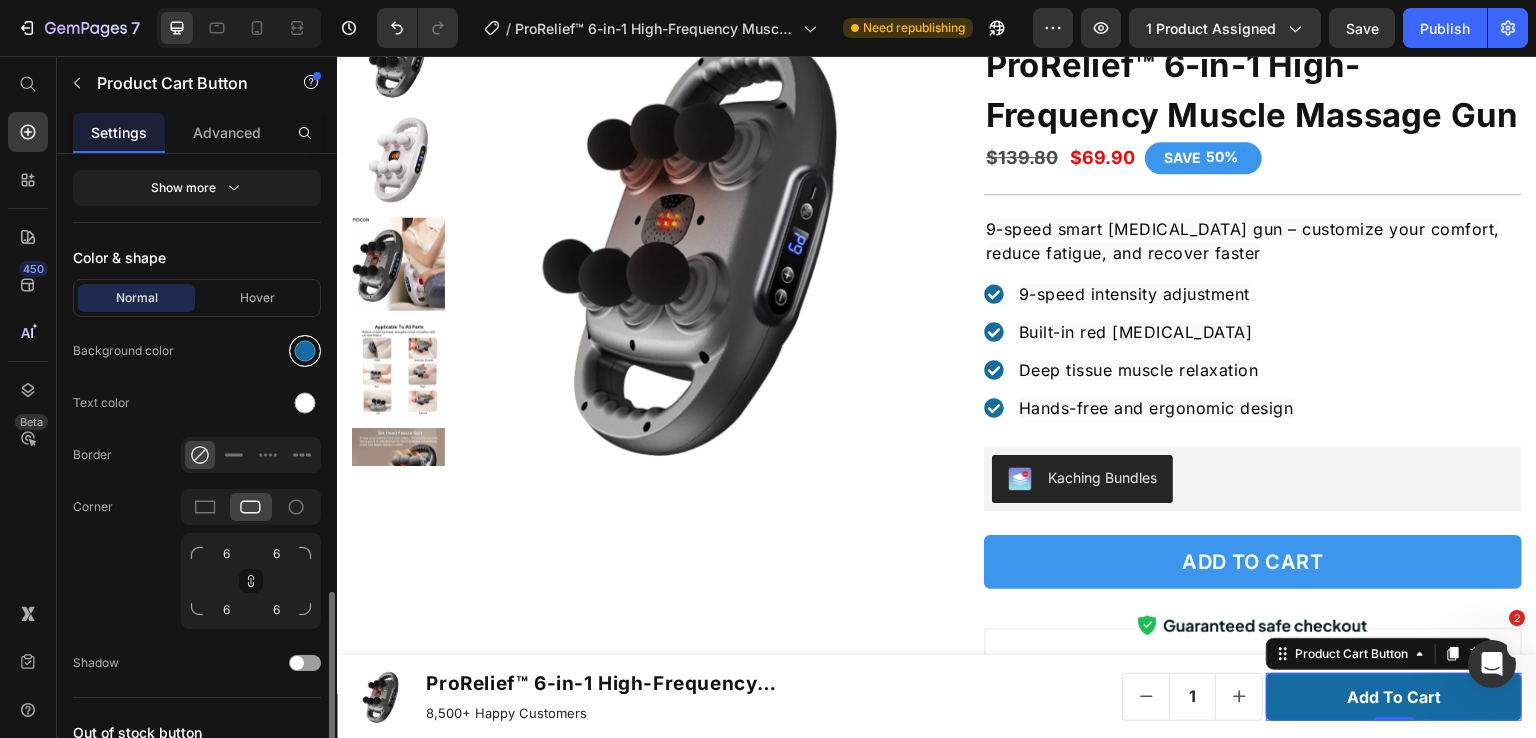 click at bounding box center [305, 351] 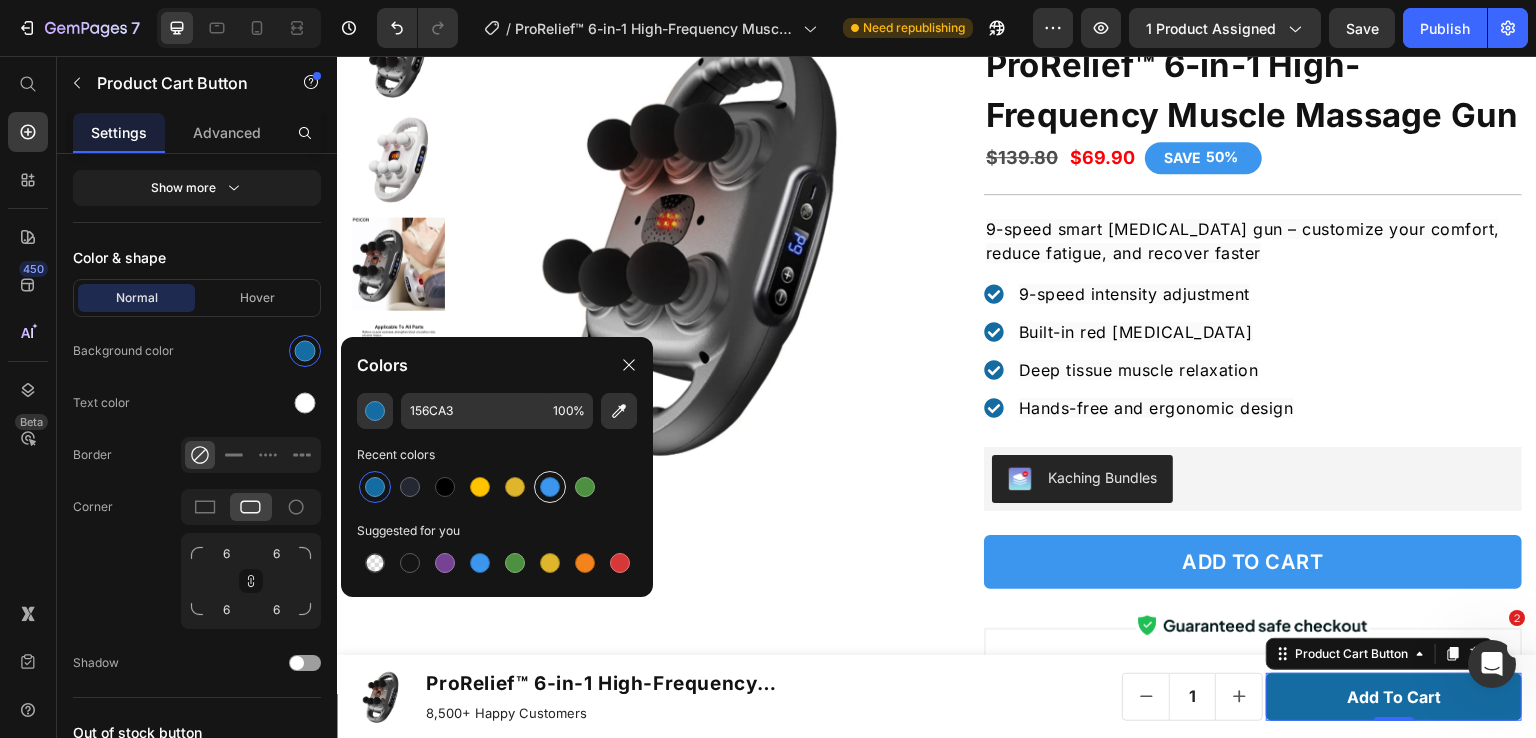 click at bounding box center [550, 487] 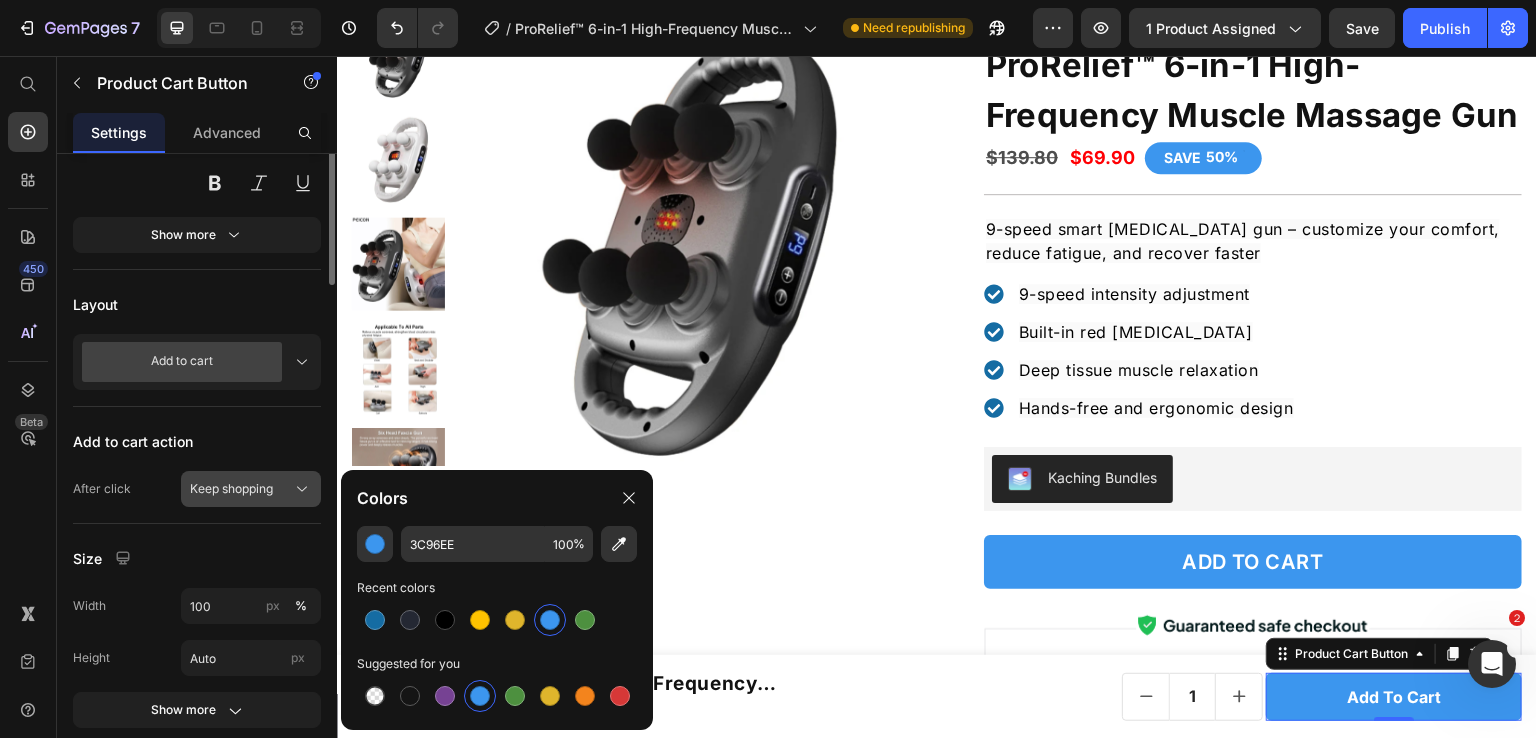 scroll, scrollTop: 324, scrollLeft: 0, axis: vertical 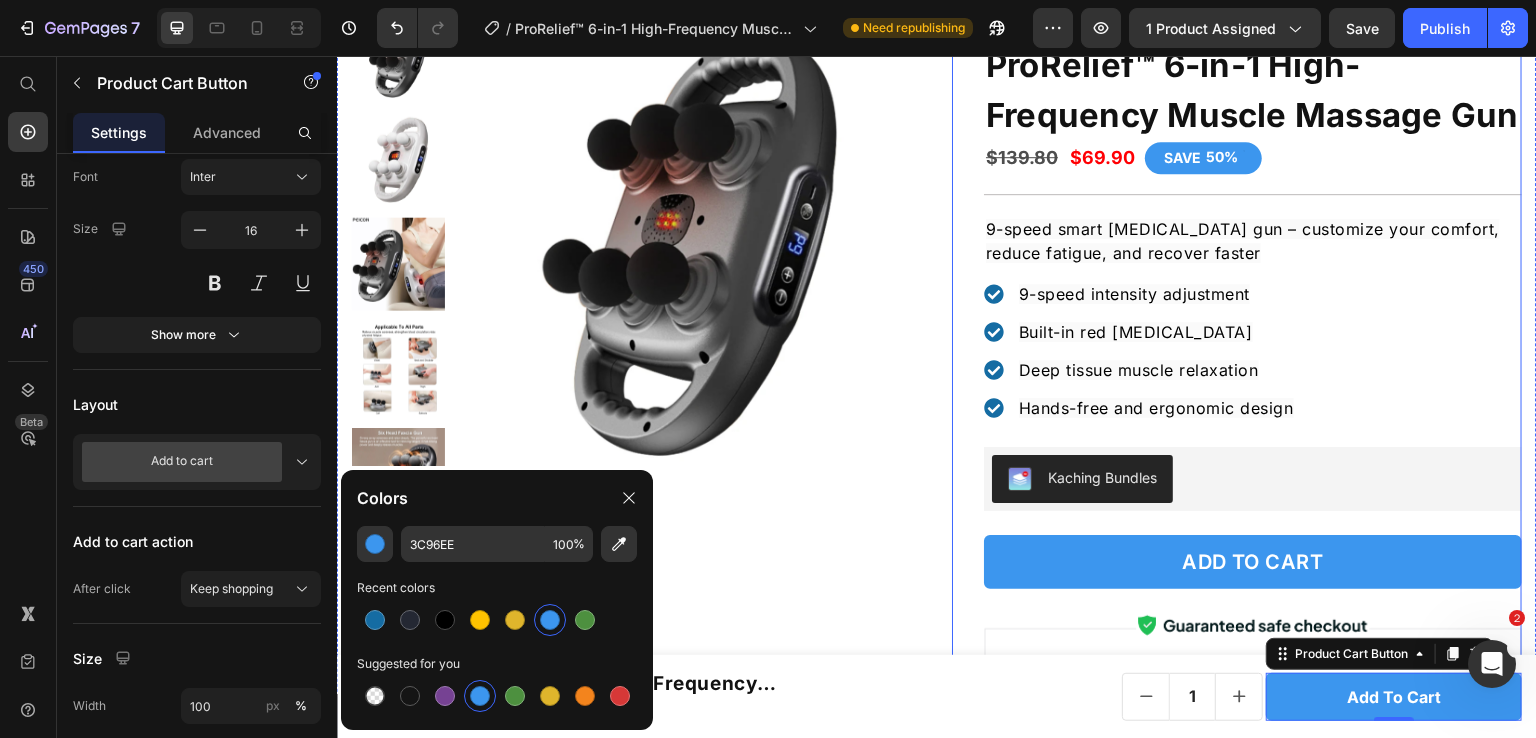 click on "Icon Icon Icon Icon Icon Icon List Hoz Excellent 5.0 | 1281 reviews Text block Row ProRelief™ 6-in-1 High-Frequency Muscle Massage Gun Product Title $139.80 Product Price $69.90 Product Price SAVE 50% Discount Tag Row                Title Line 9-speed smart [MEDICAL_DATA] gun – customize your comfort, reduce fatigue, and recover faster Text block 9-speed intensity adjustment Built-in red [MEDICAL_DATA] Deep tissue muscle relaxation Hands-free and ergonomic design Item list Kaching Bundles Kaching Bundles ADD TO CART Product Cart Button Image
Shipping & Delivery
Return & Refund Policy Accordion Row" at bounding box center [1237, 453] 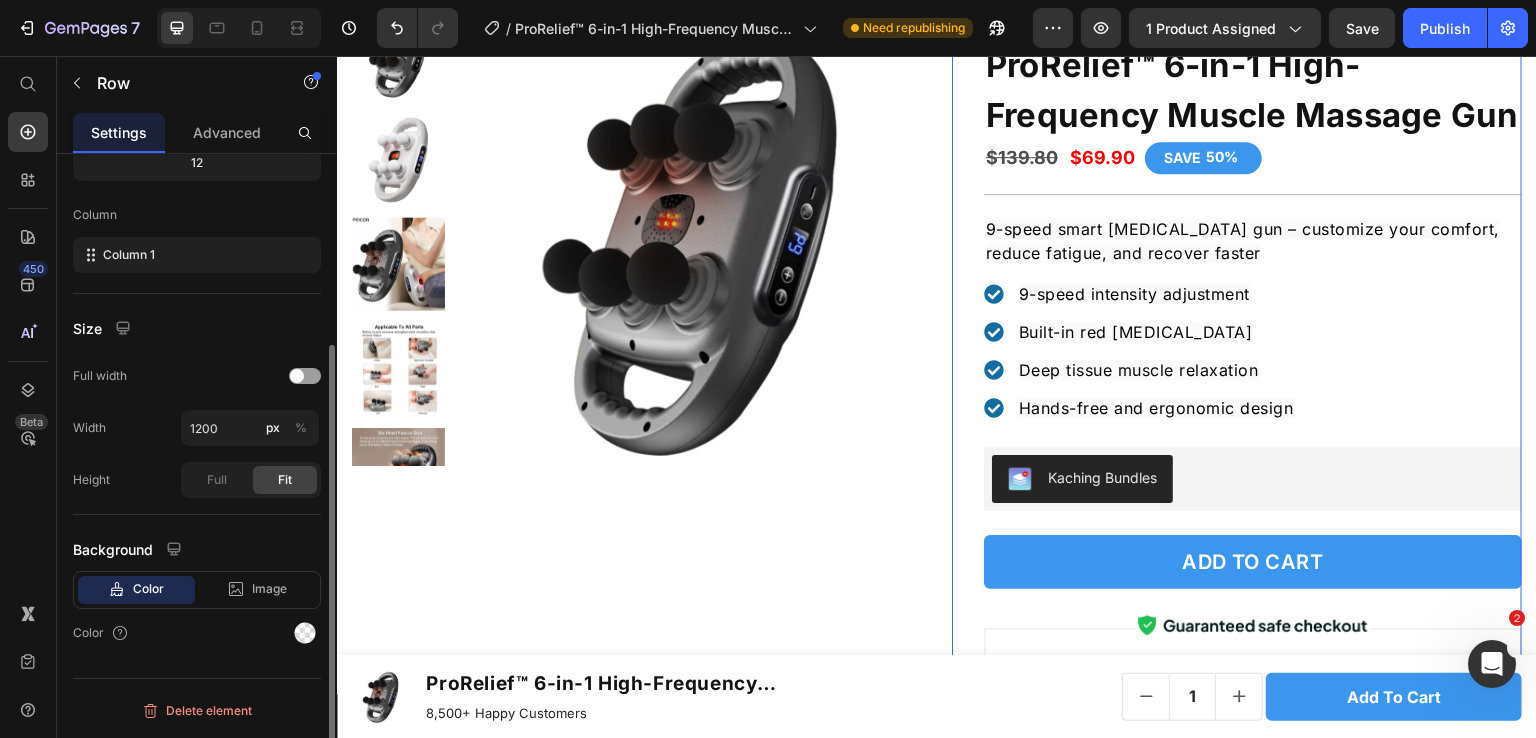 scroll, scrollTop: 0, scrollLeft: 0, axis: both 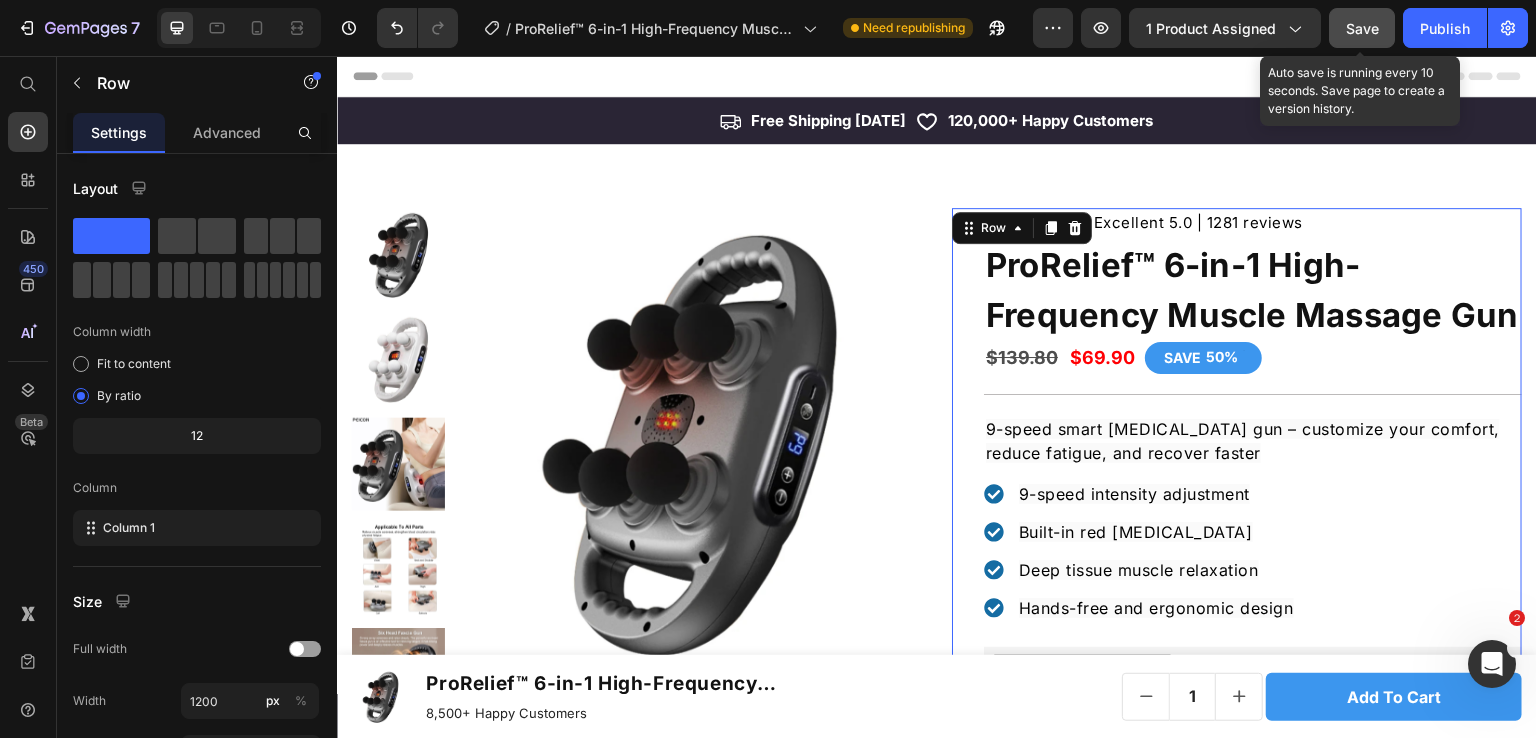 click on "Save" 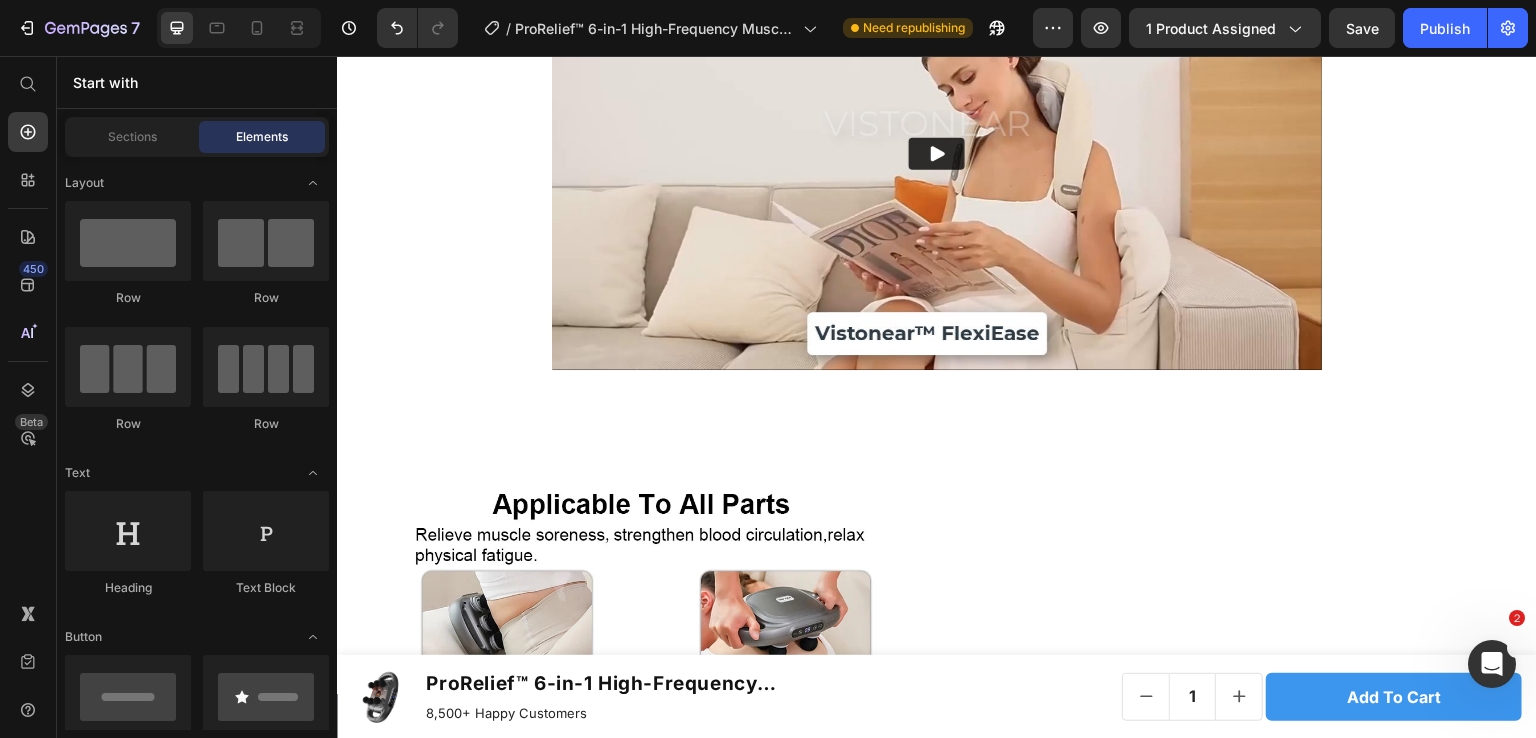 scroll, scrollTop: 0, scrollLeft: 0, axis: both 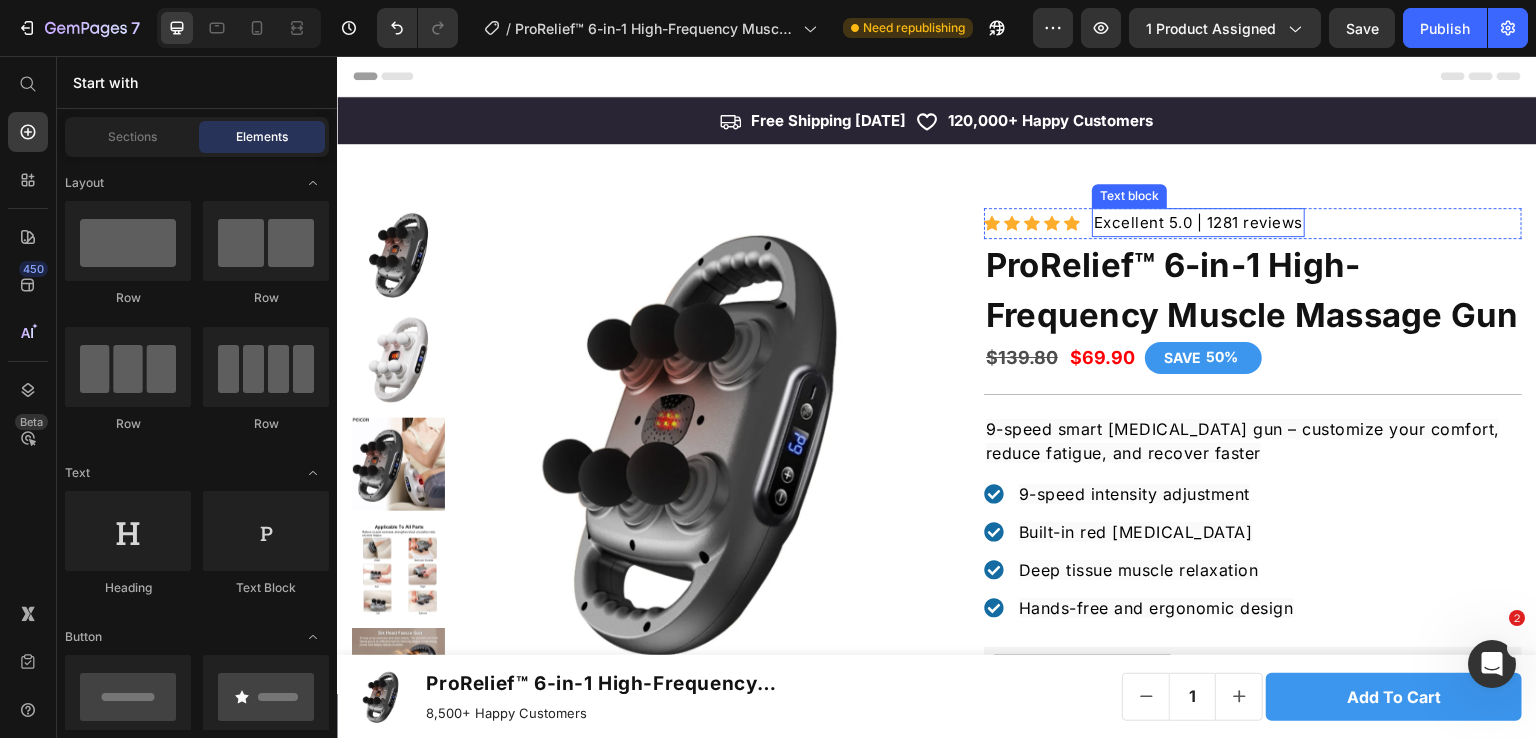 click on "Excellent 5.0 | 1281 reviews" at bounding box center [1198, 222] 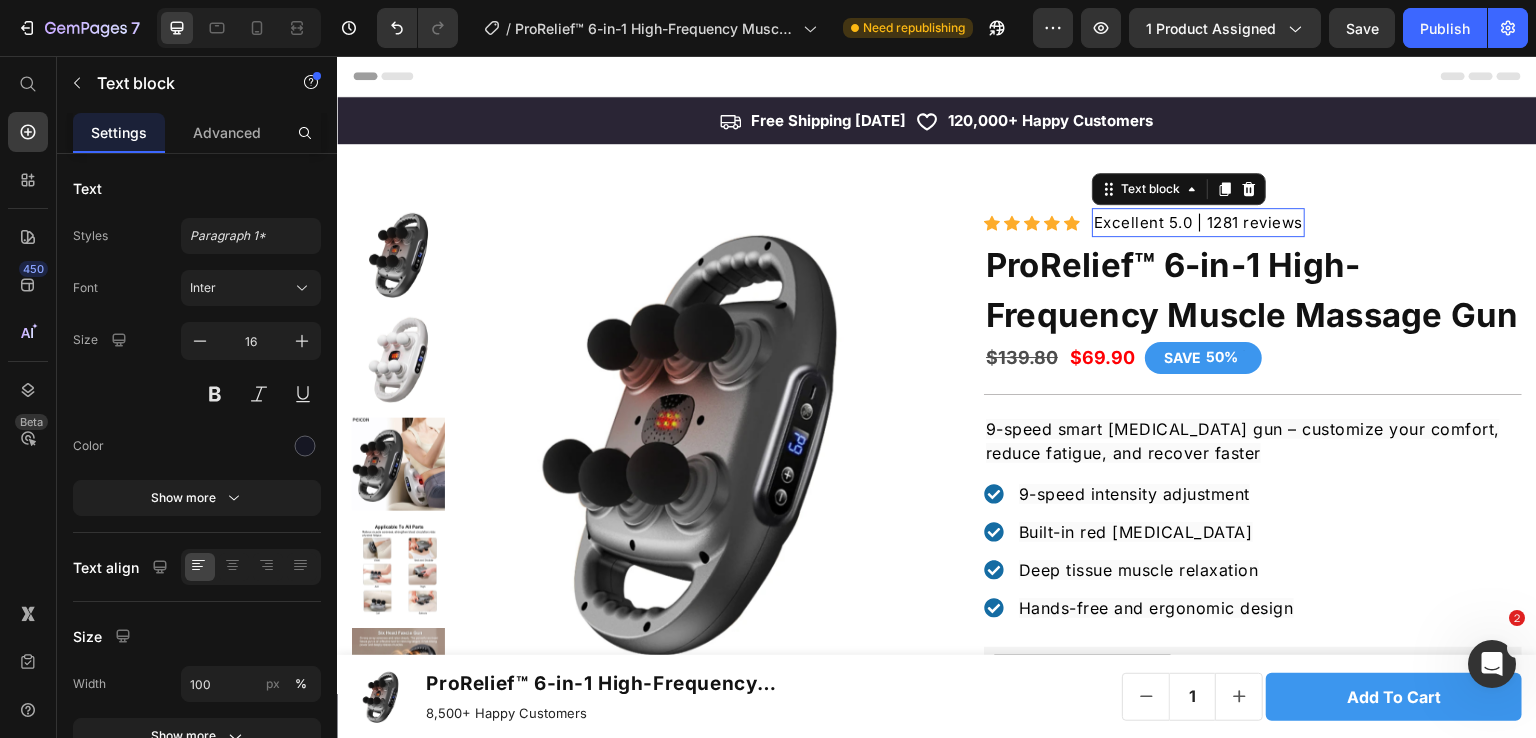 click on "Excellent 5.0 | 1281 reviews" at bounding box center [1198, 222] 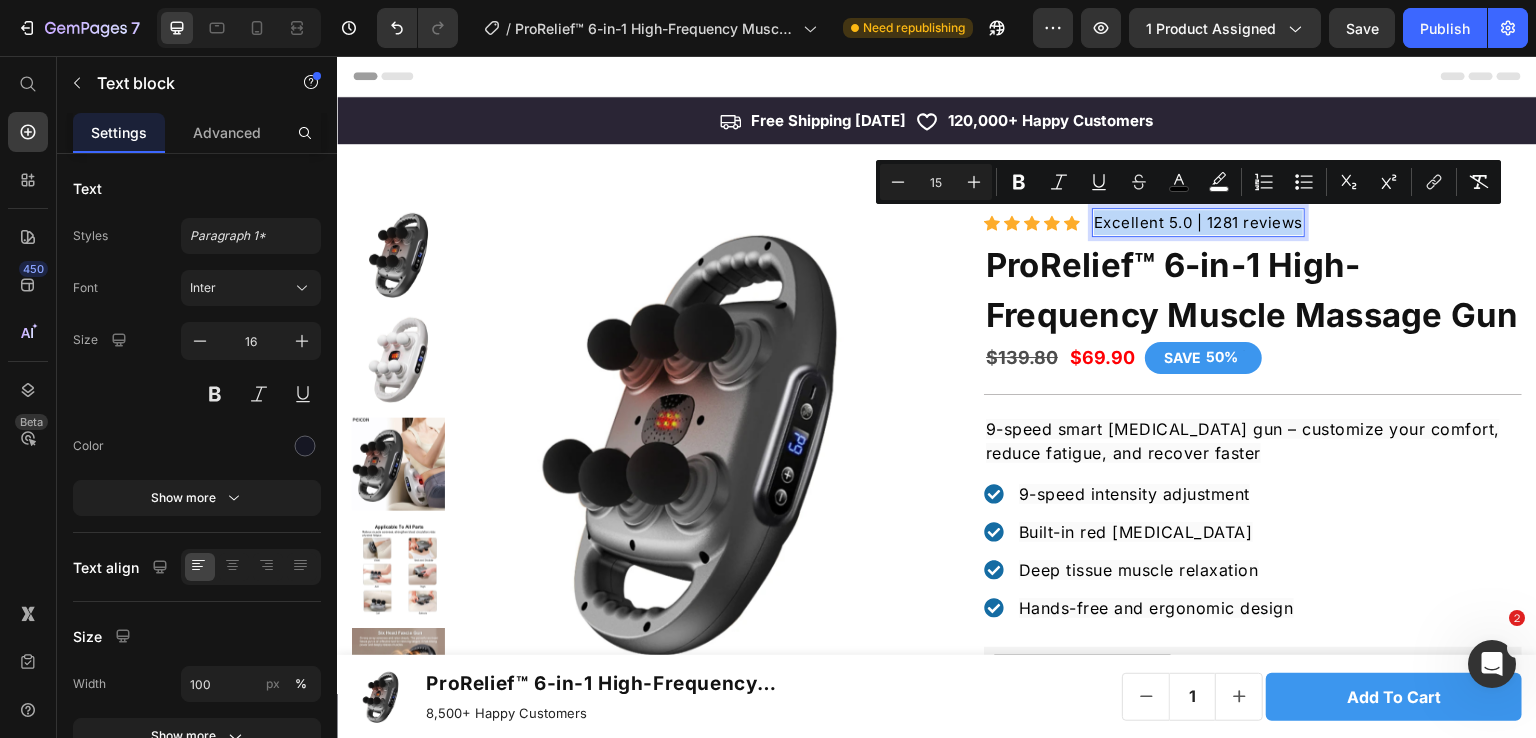 copy on "Excellent 5.0 | 1281 reviews" 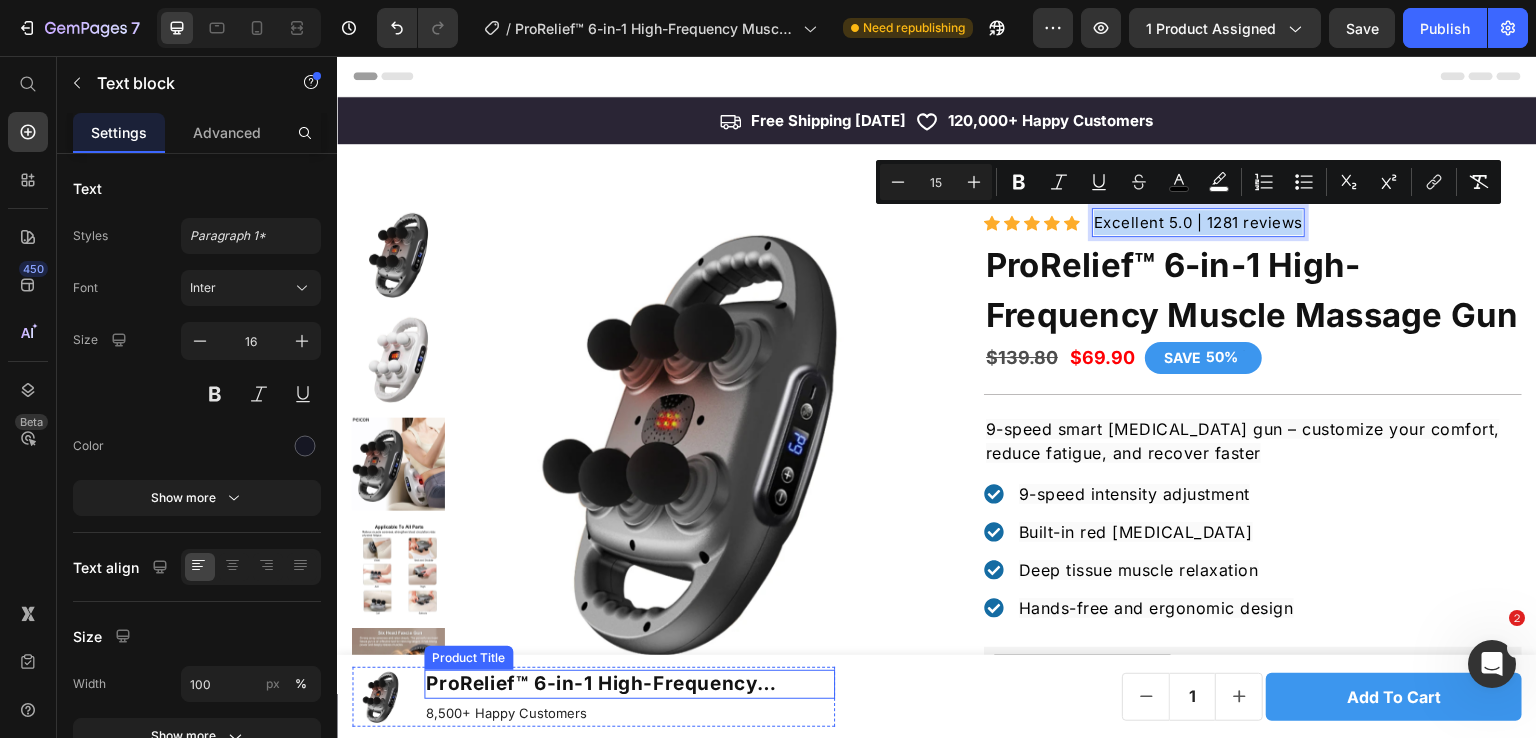 click on "ProRelief™ 6-in-1 High-Frequency Muscle Massage Gun" at bounding box center (629, 684) 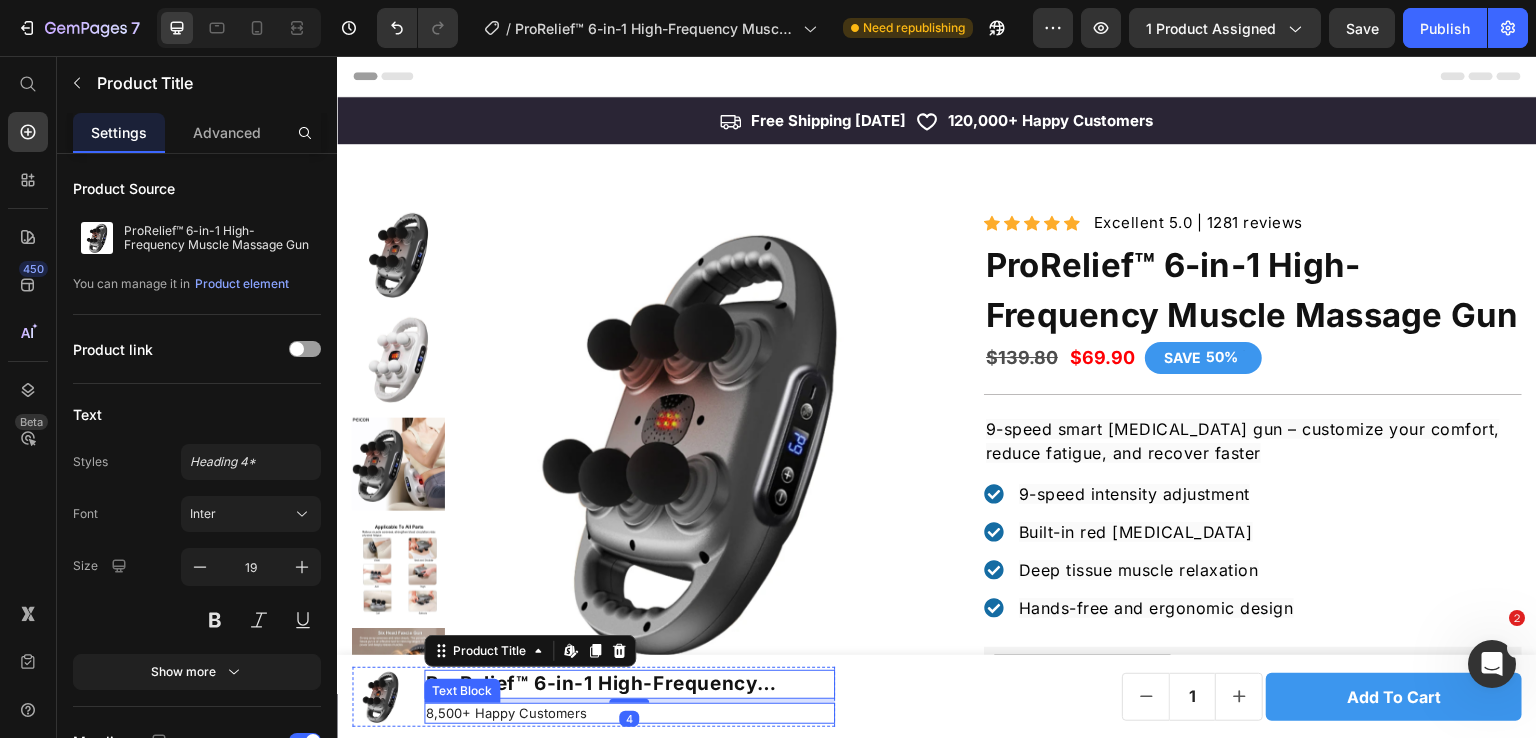 click on "8,500+ Happy Customers" at bounding box center [629, 713] 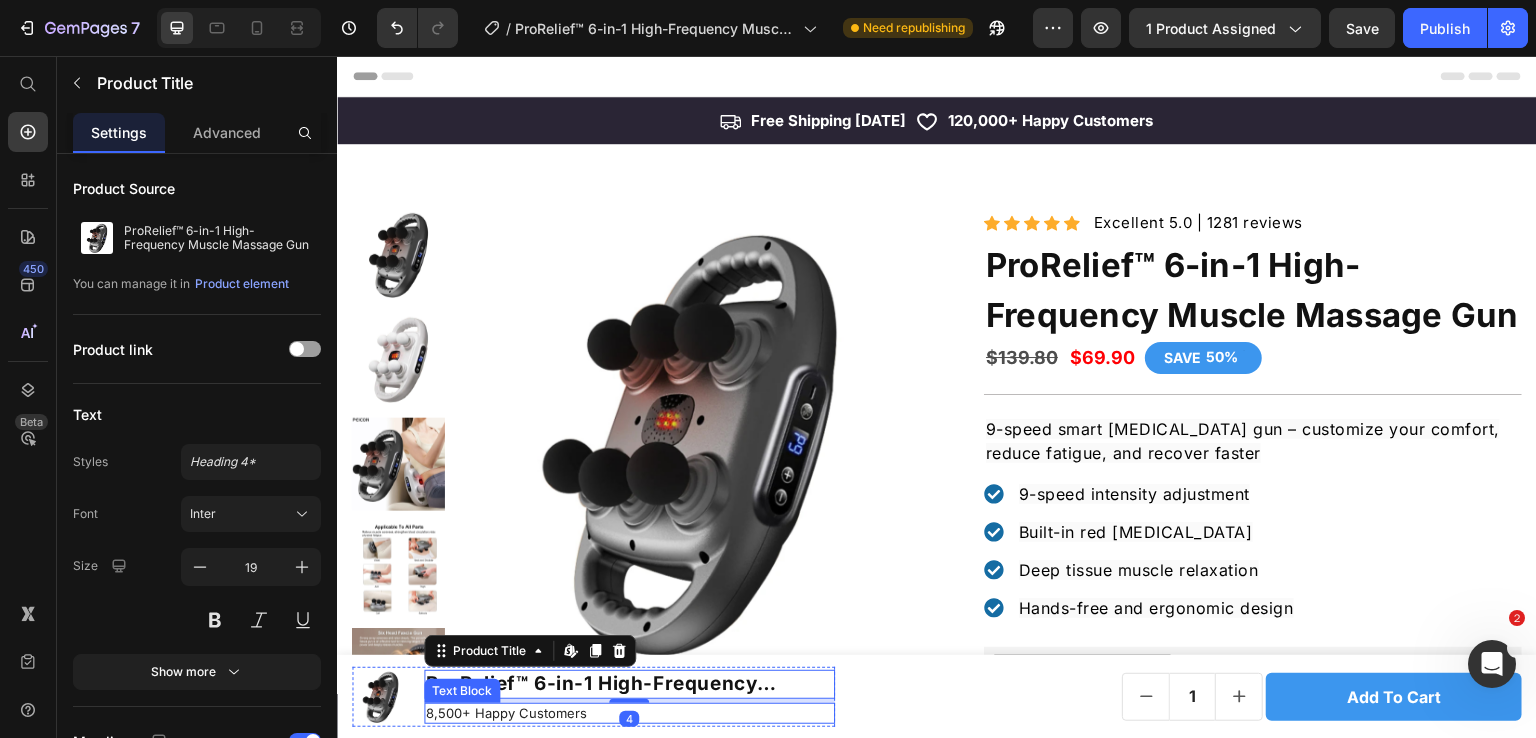 click on "8,500+ Happy Customers" at bounding box center (629, 713) 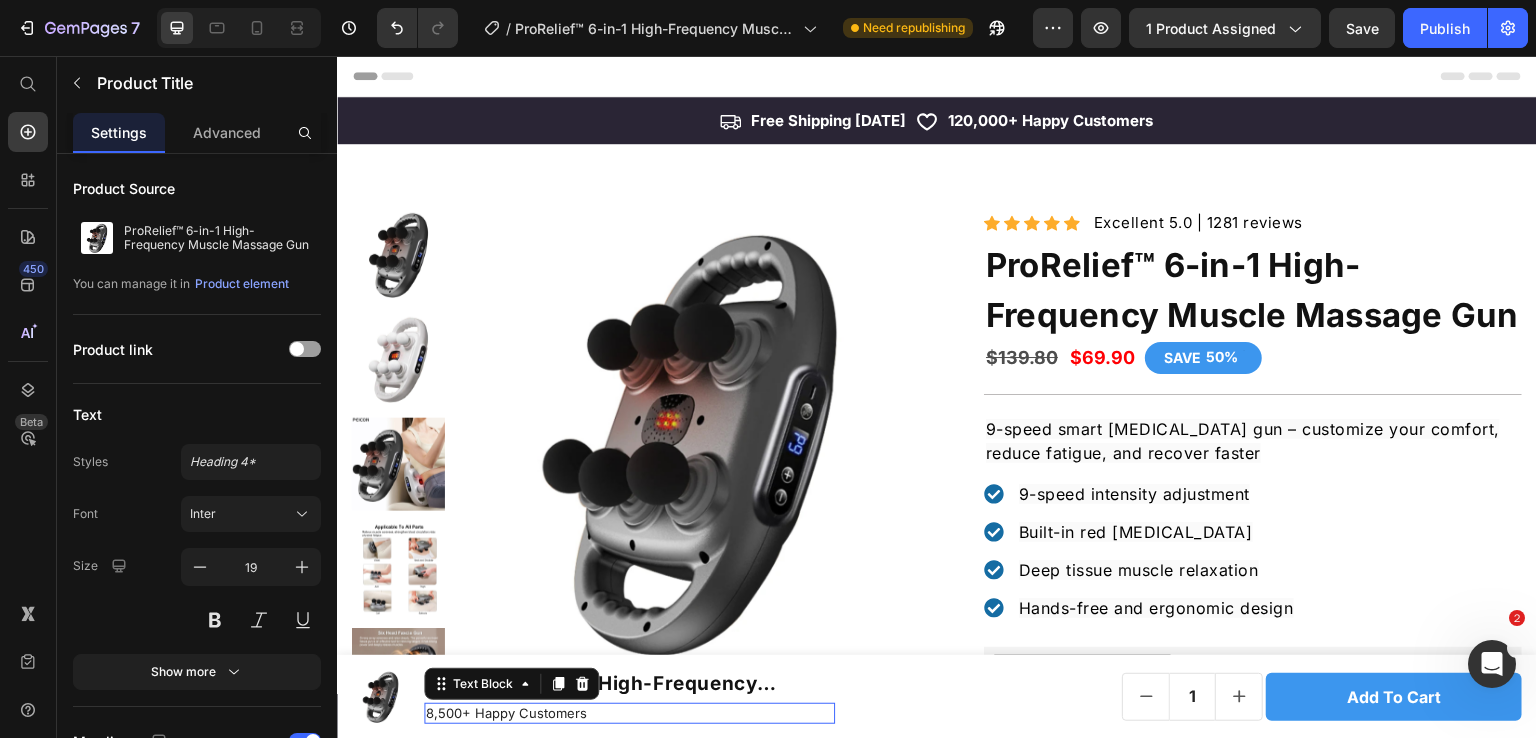 click on "8,500+ Happy Customers" at bounding box center (629, 713) 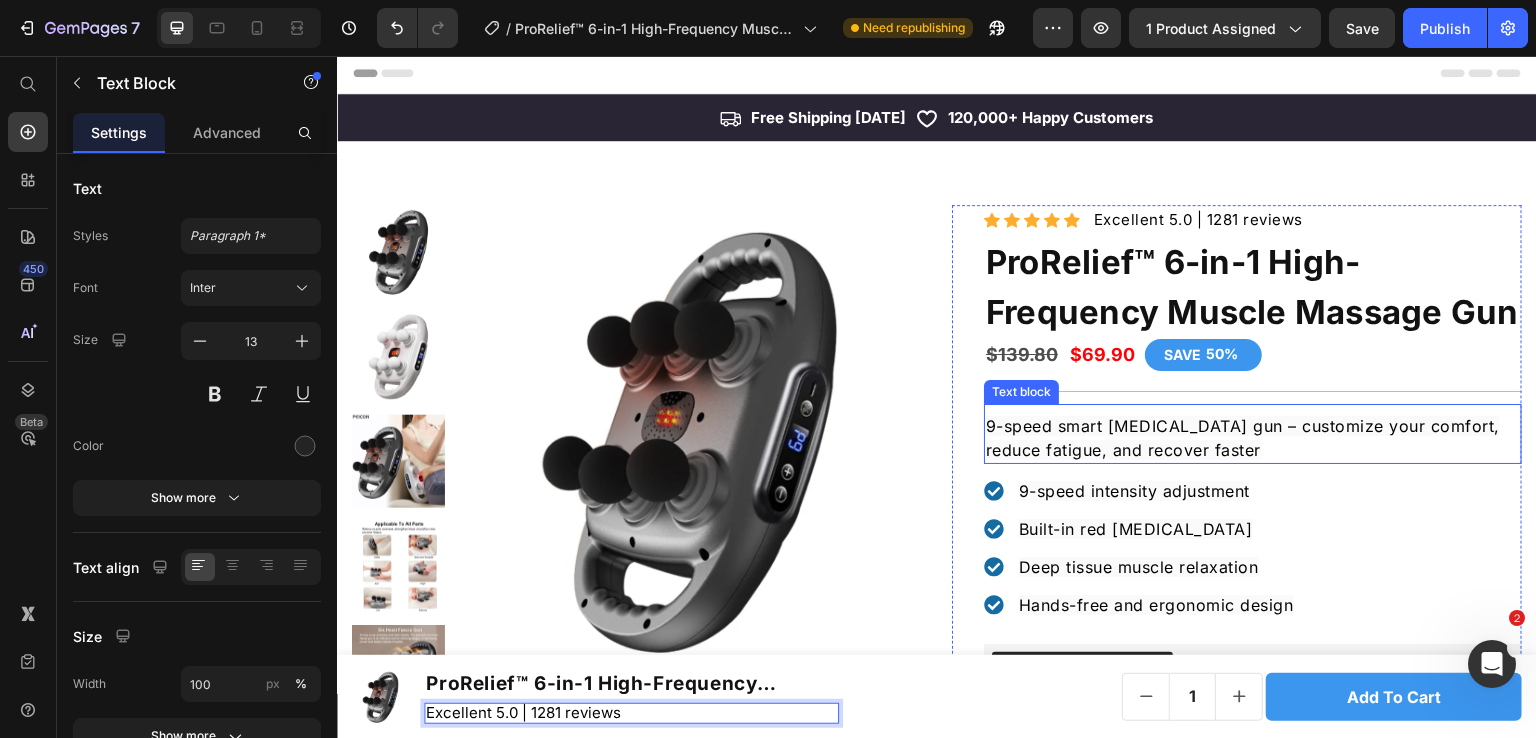 scroll, scrollTop: 0, scrollLeft: 0, axis: both 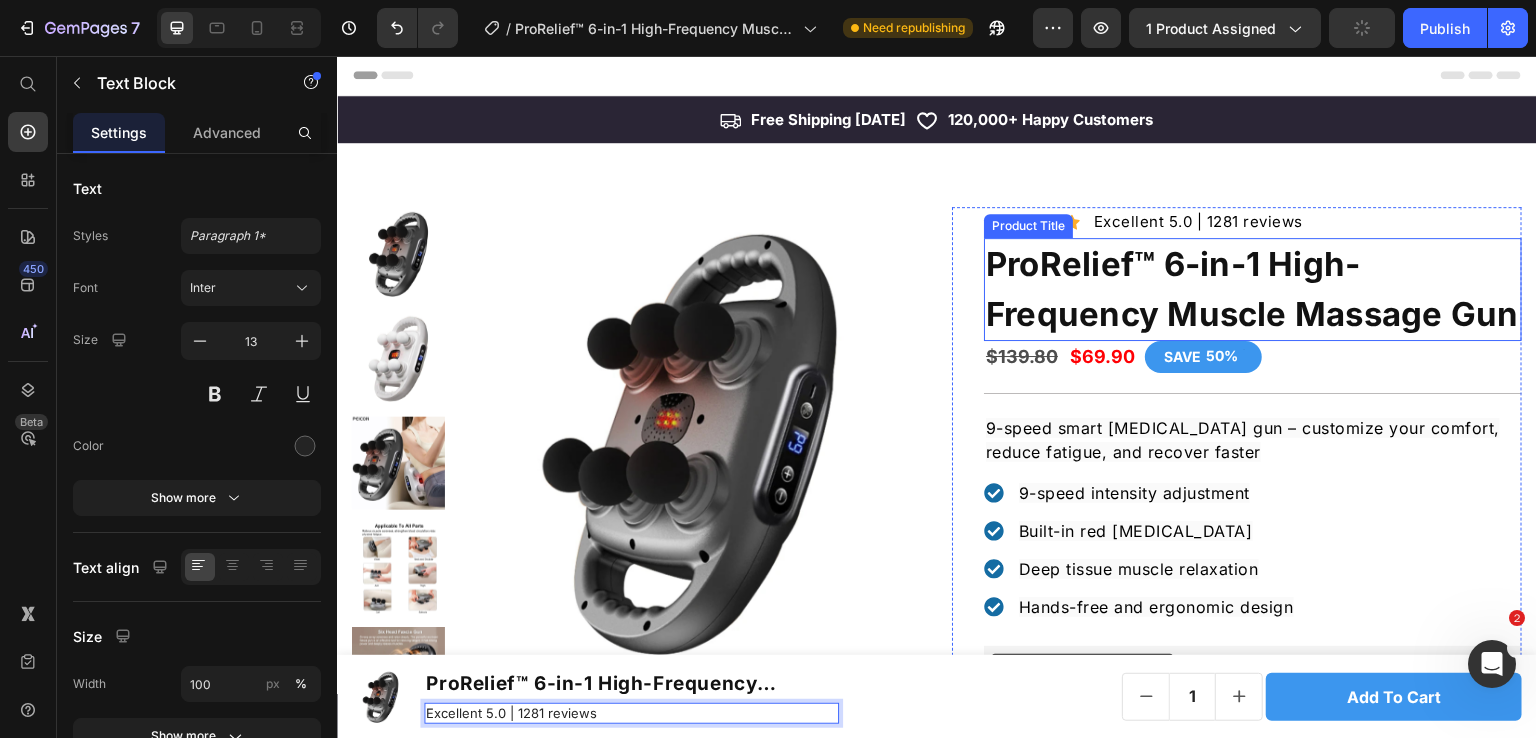 click on "ProRelief™ 6-in-1 High-Frequency Muscle Massage Gun" at bounding box center [1253, 289] 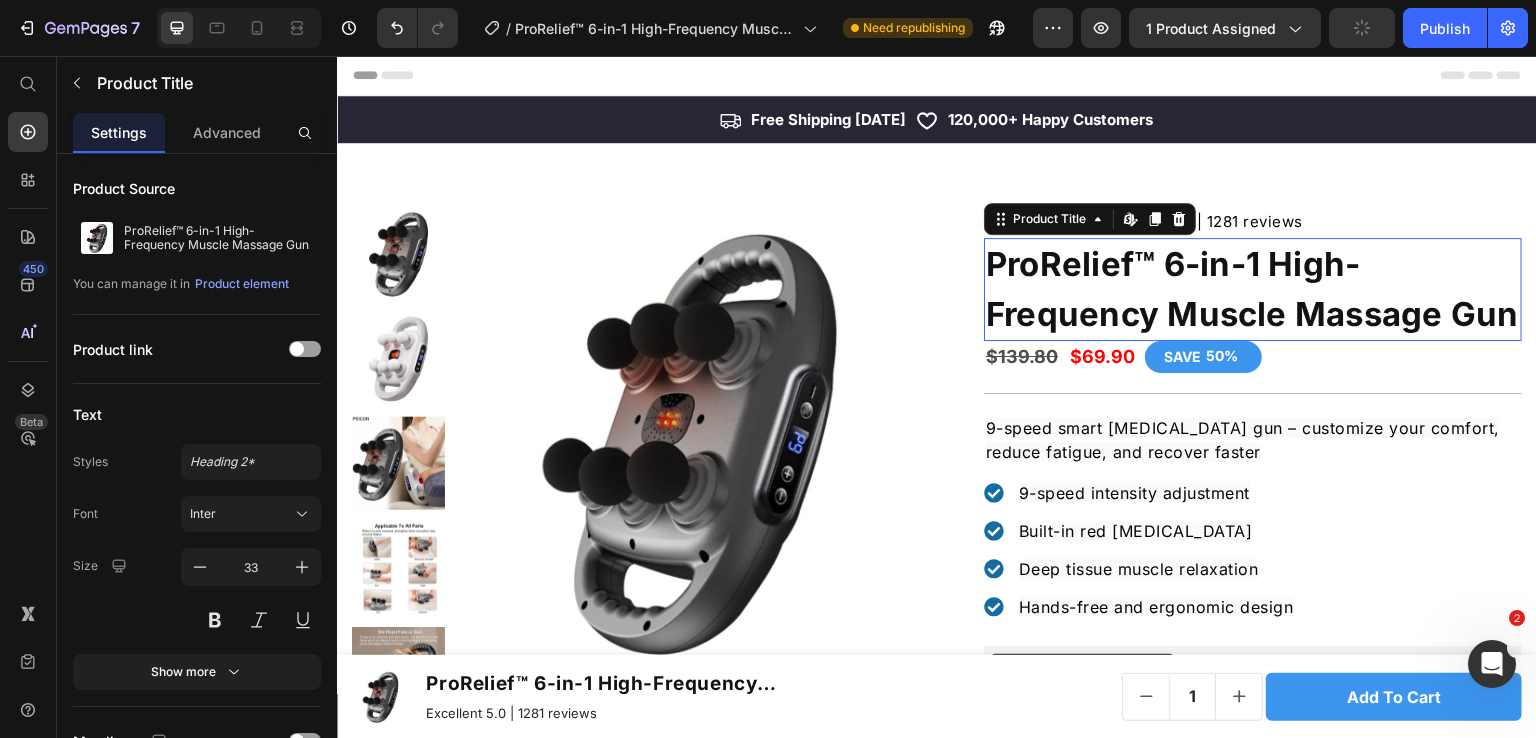 scroll, scrollTop: 0, scrollLeft: 0, axis: both 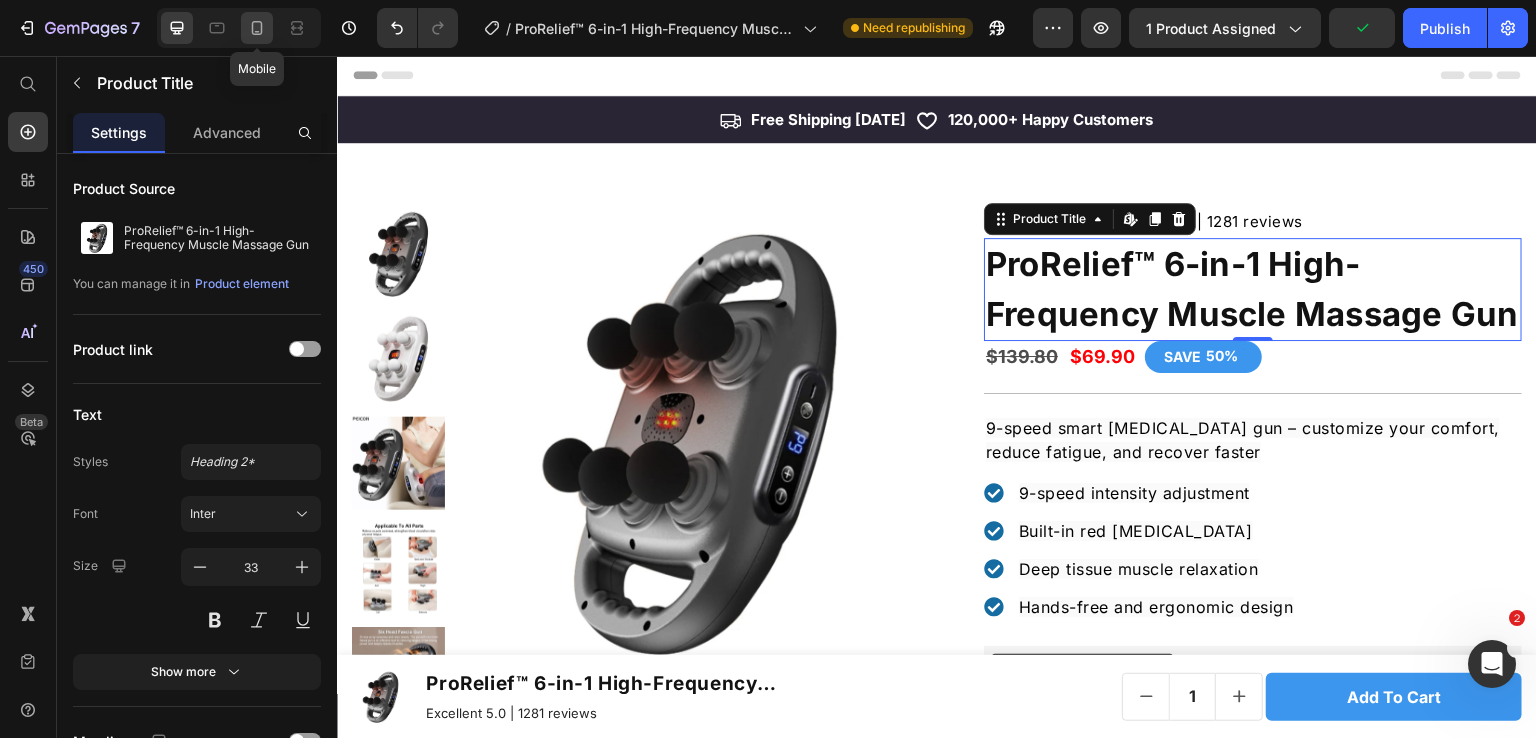 click 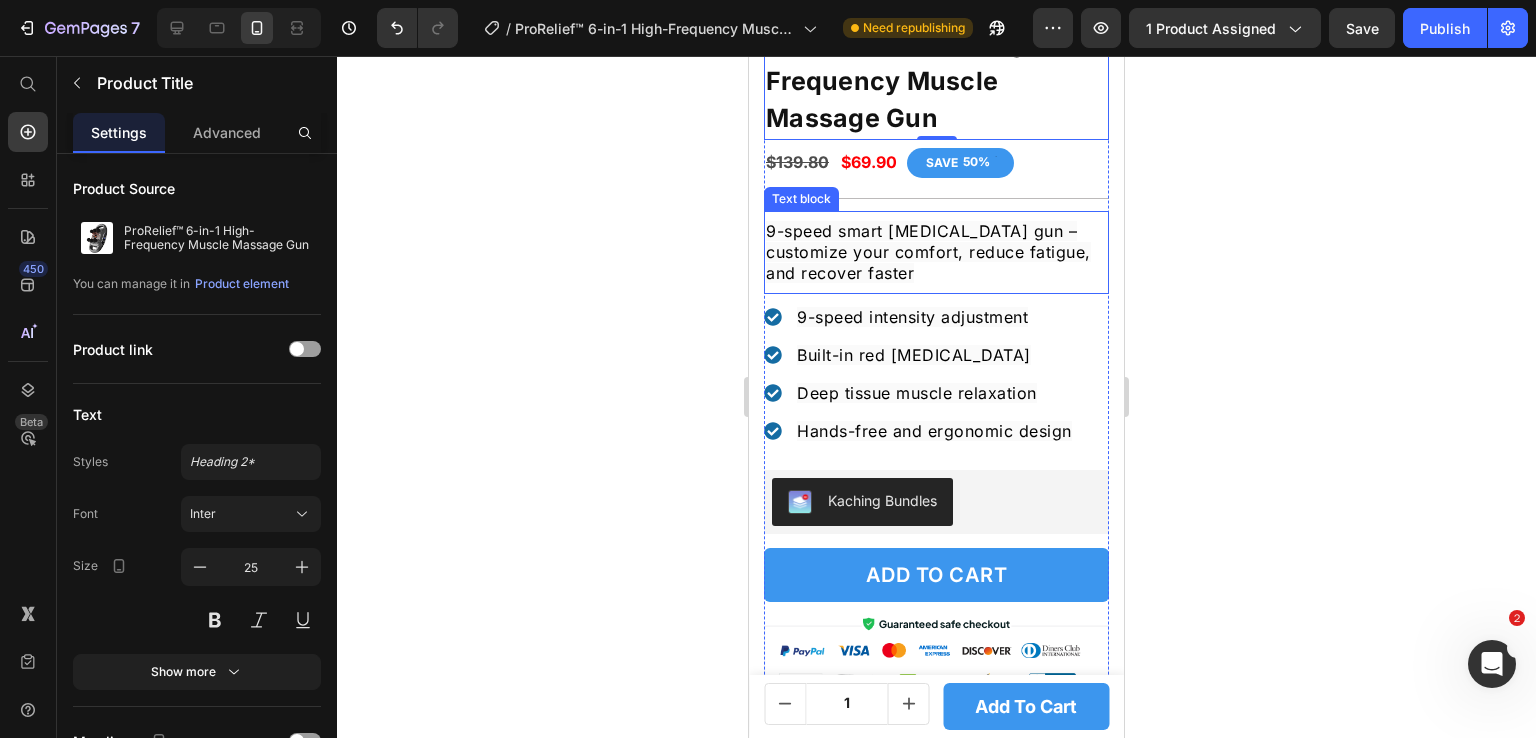 scroll, scrollTop: 600, scrollLeft: 0, axis: vertical 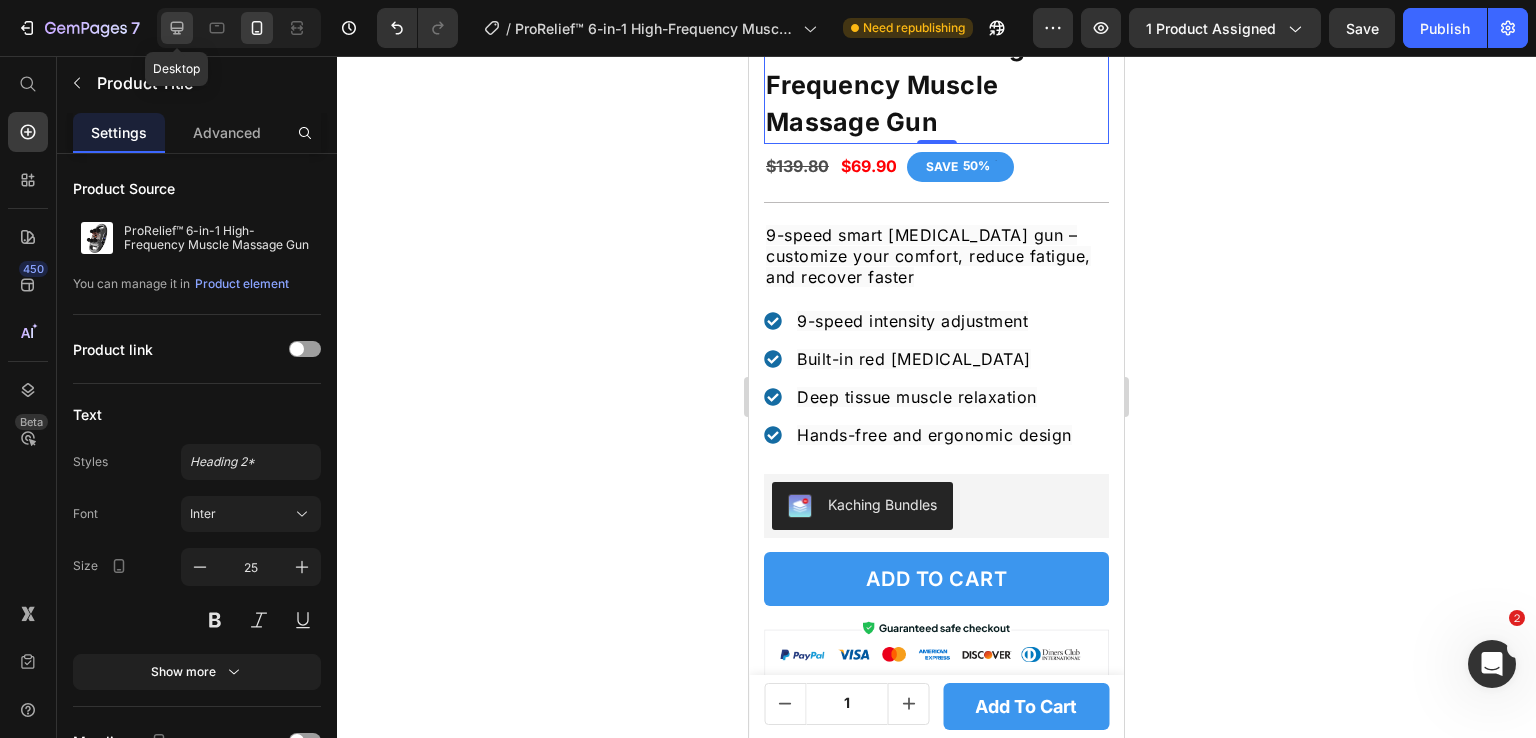 click 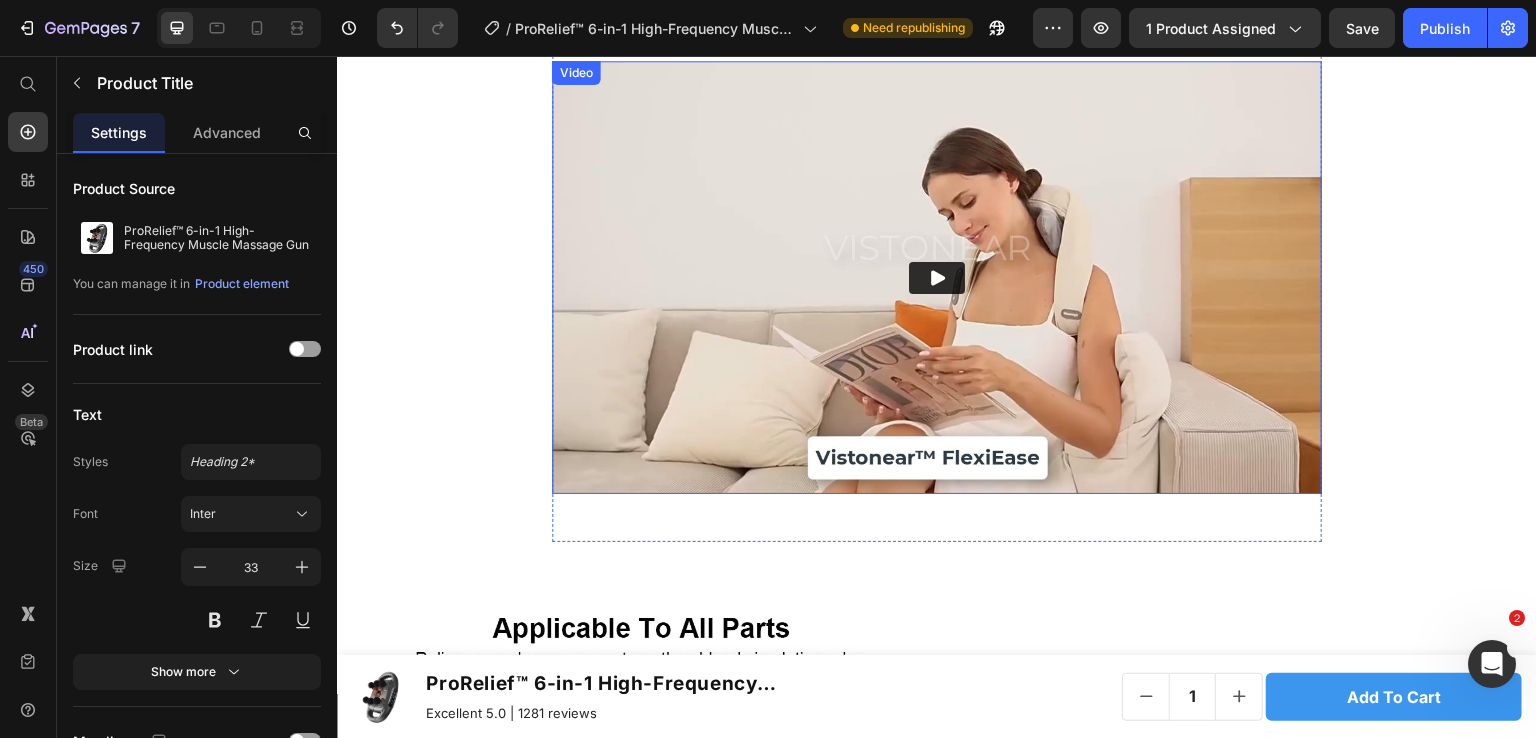 scroll, scrollTop: 1024, scrollLeft: 0, axis: vertical 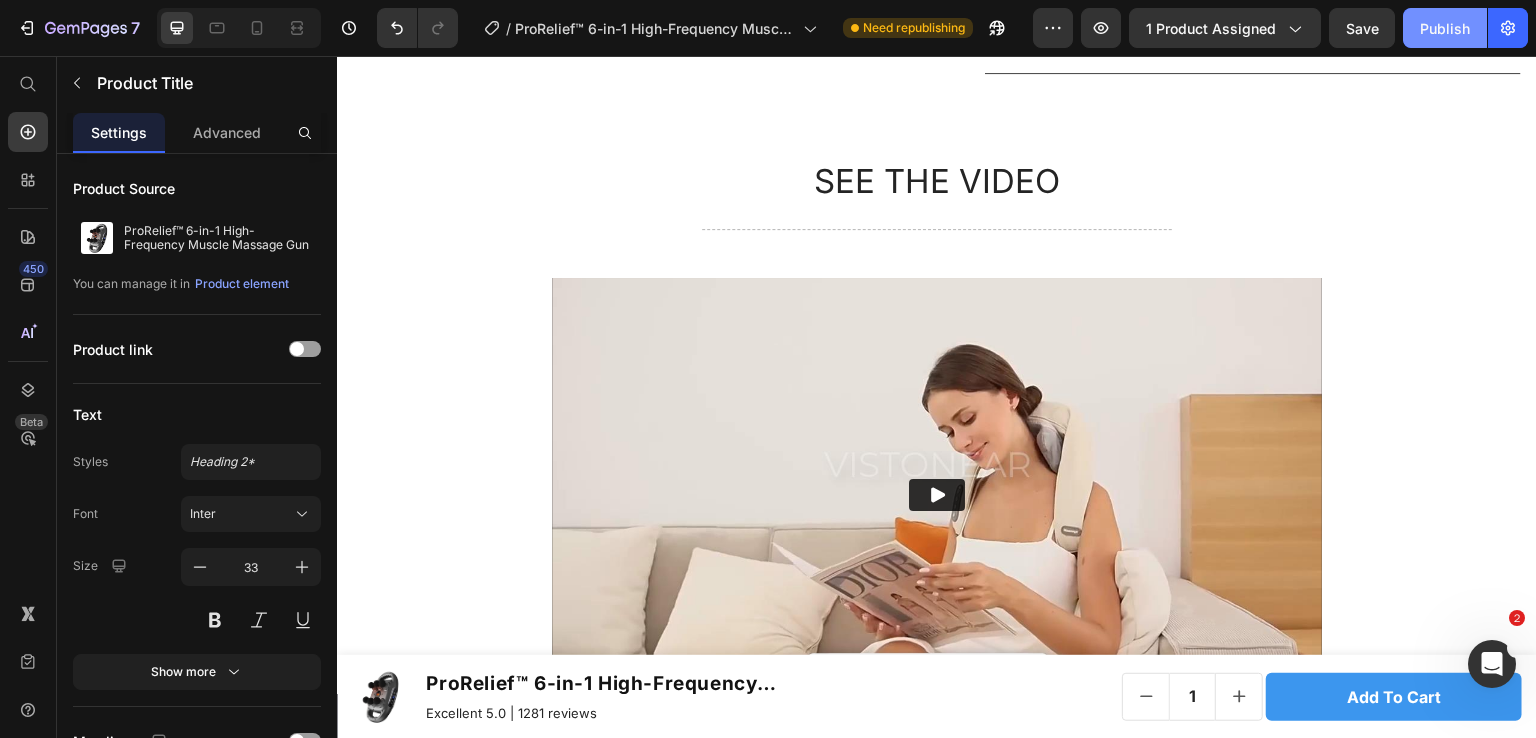 click on "Publish" at bounding box center [1445, 28] 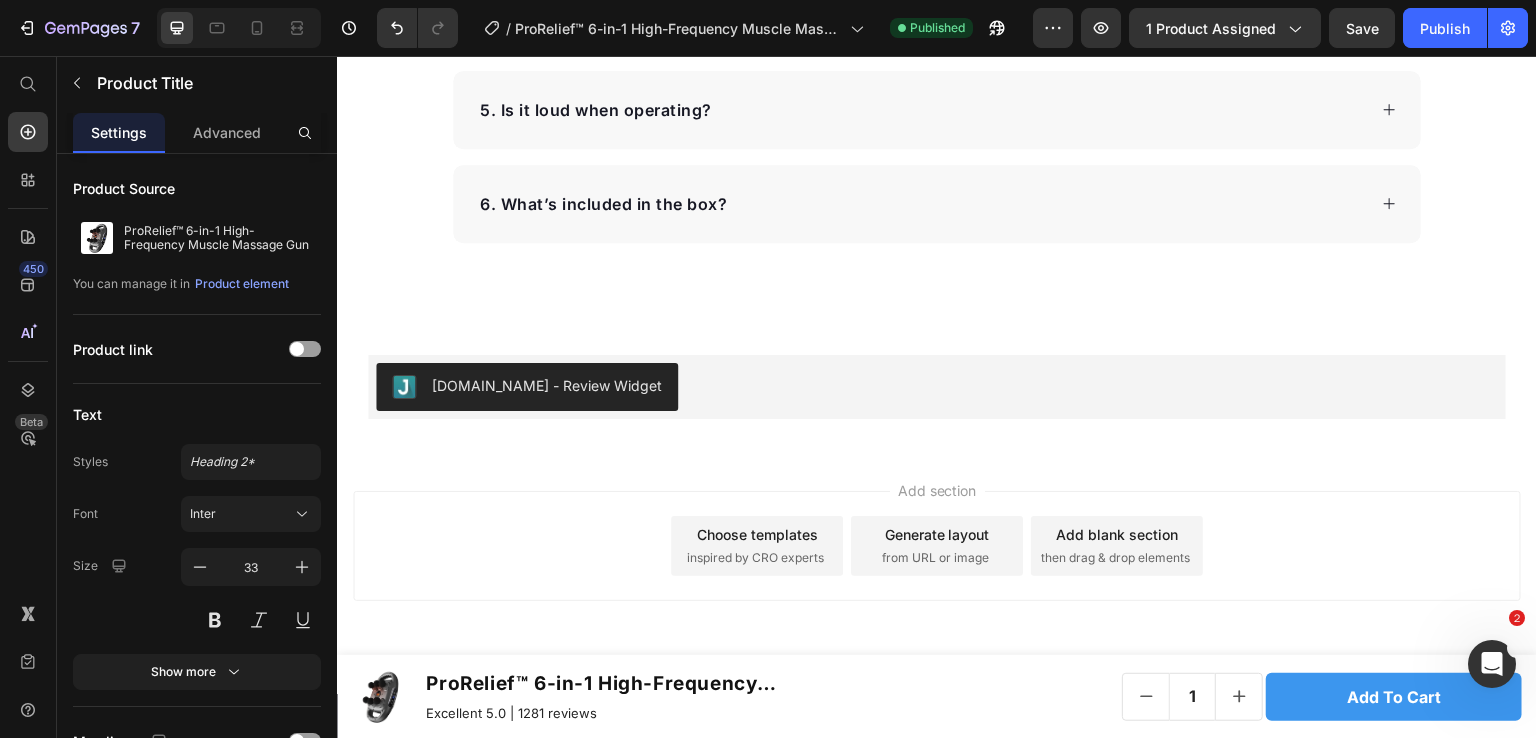 scroll, scrollTop: 7395, scrollLeft: 0, axis: vertical 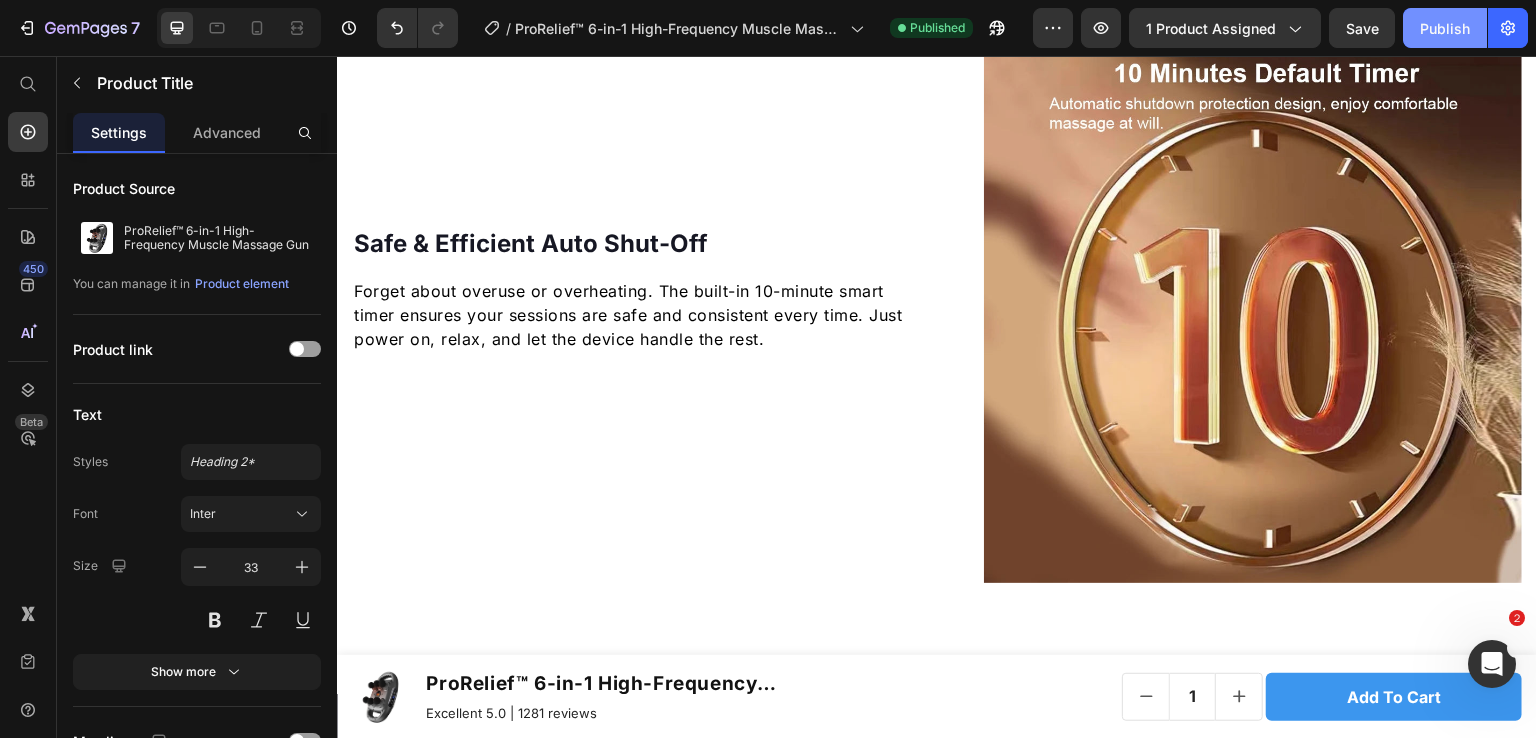 click on "Publish" at bounding box center [1445, 28] 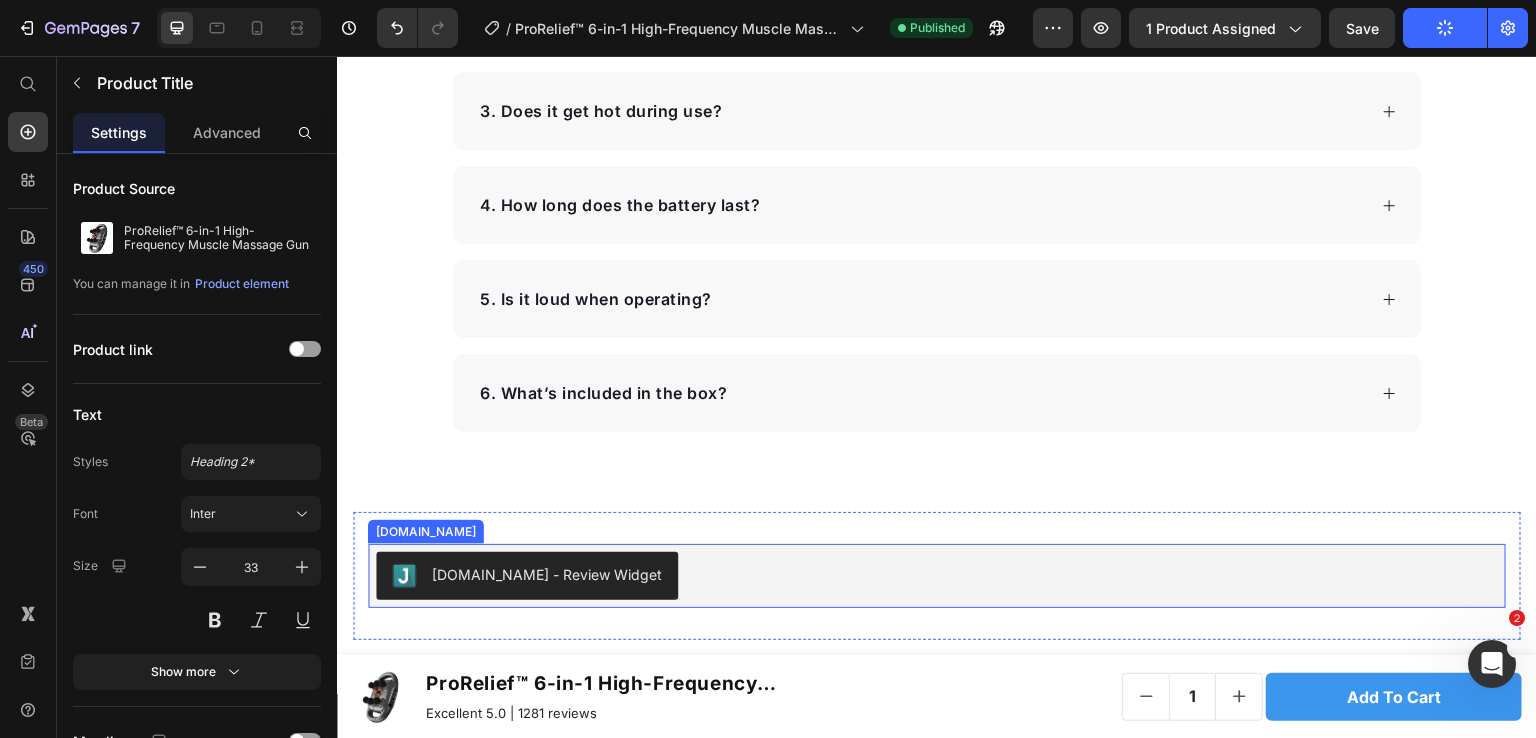 type 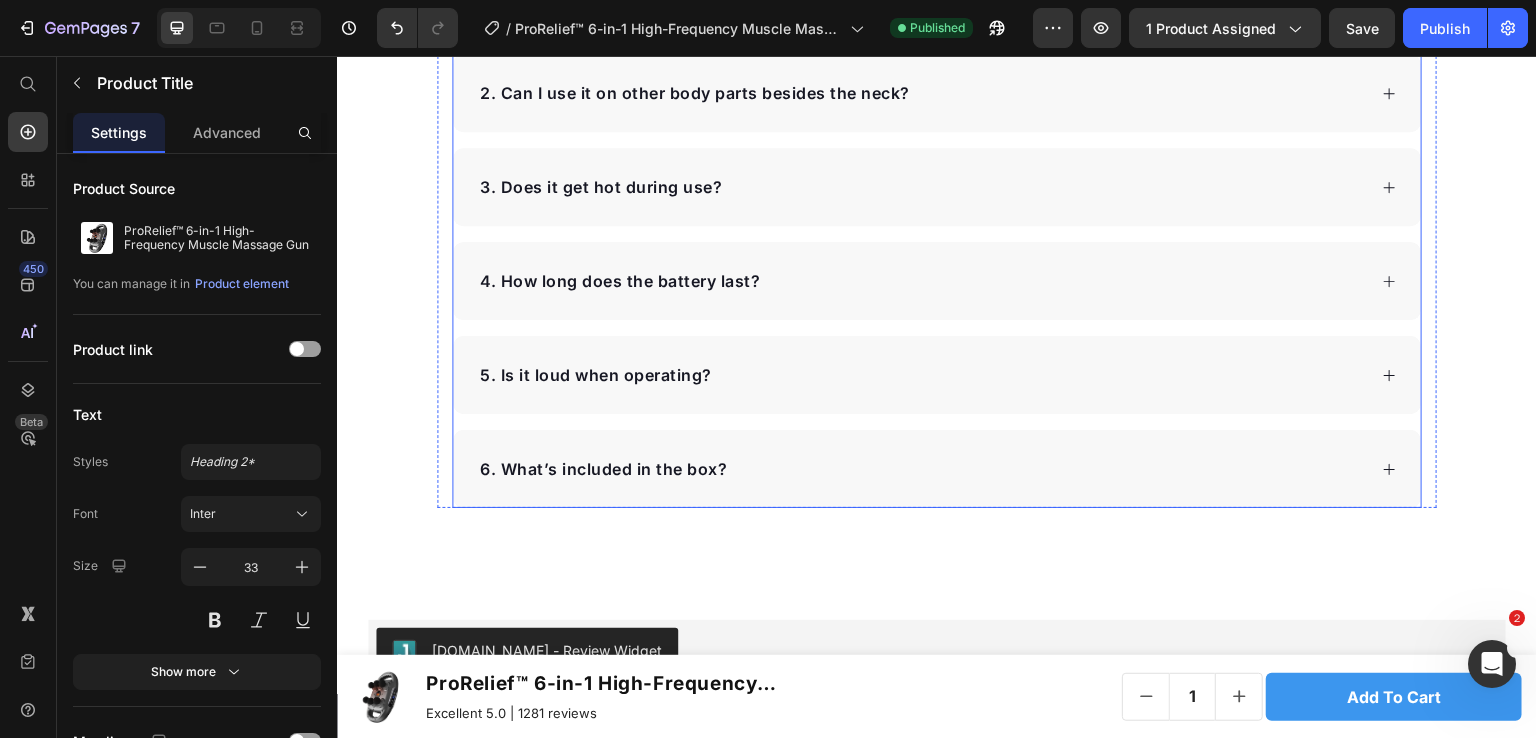 scroll, scrollTop: 7295, scrollLeft: 0, axis: vertical 